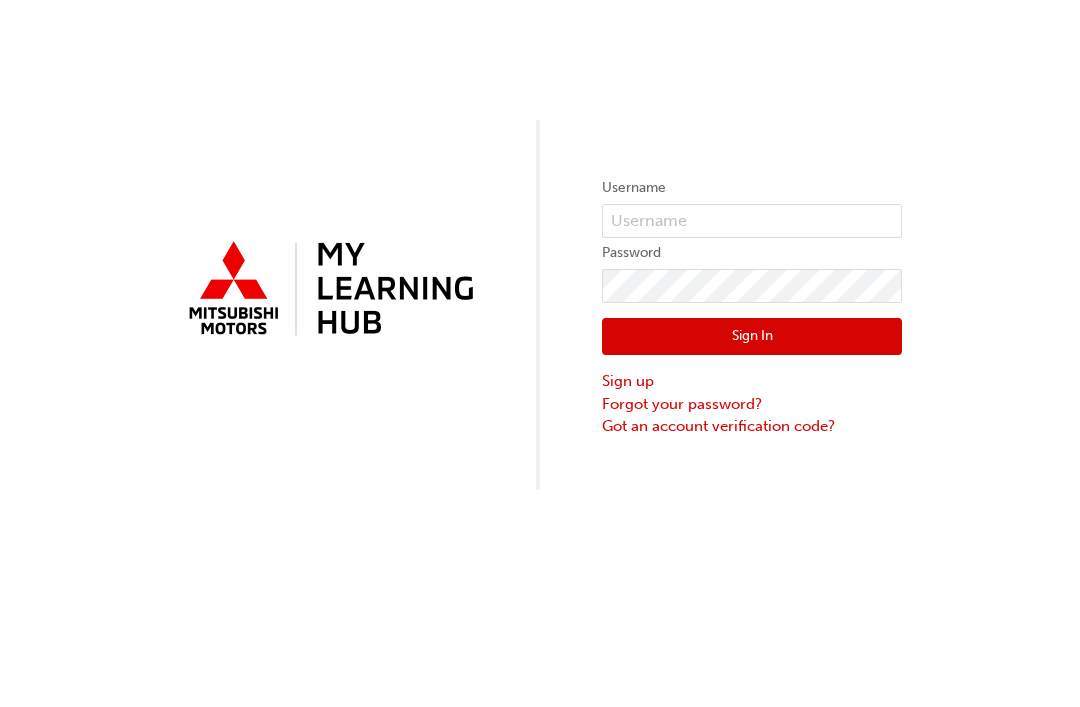 scroll, scrollTop: 0, scrollLeft: 0, axis: both 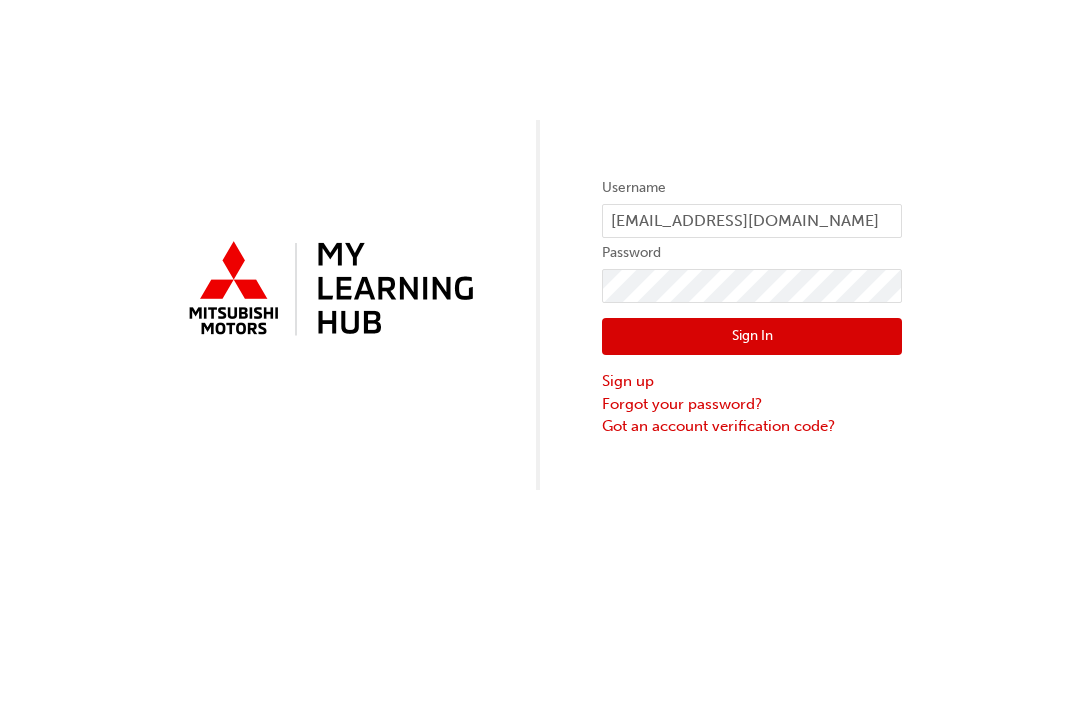type on "[EMAIL_ADDRESS][DOMAIN_NAME]" 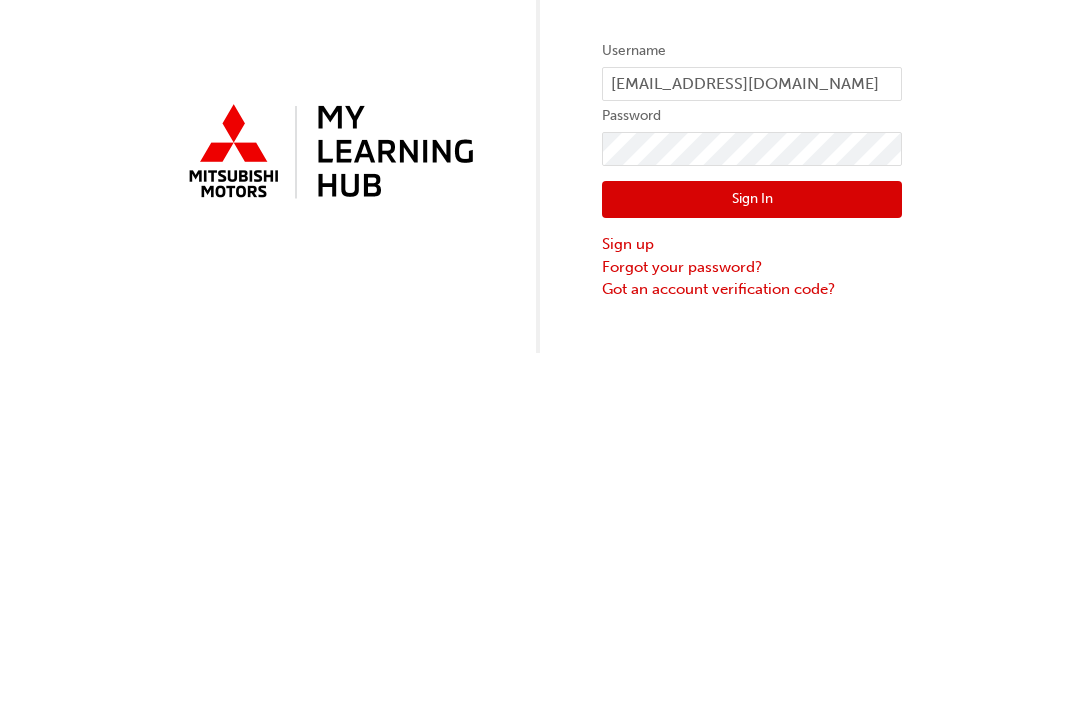 click on "Sign In" at bounding box center (752, 337) 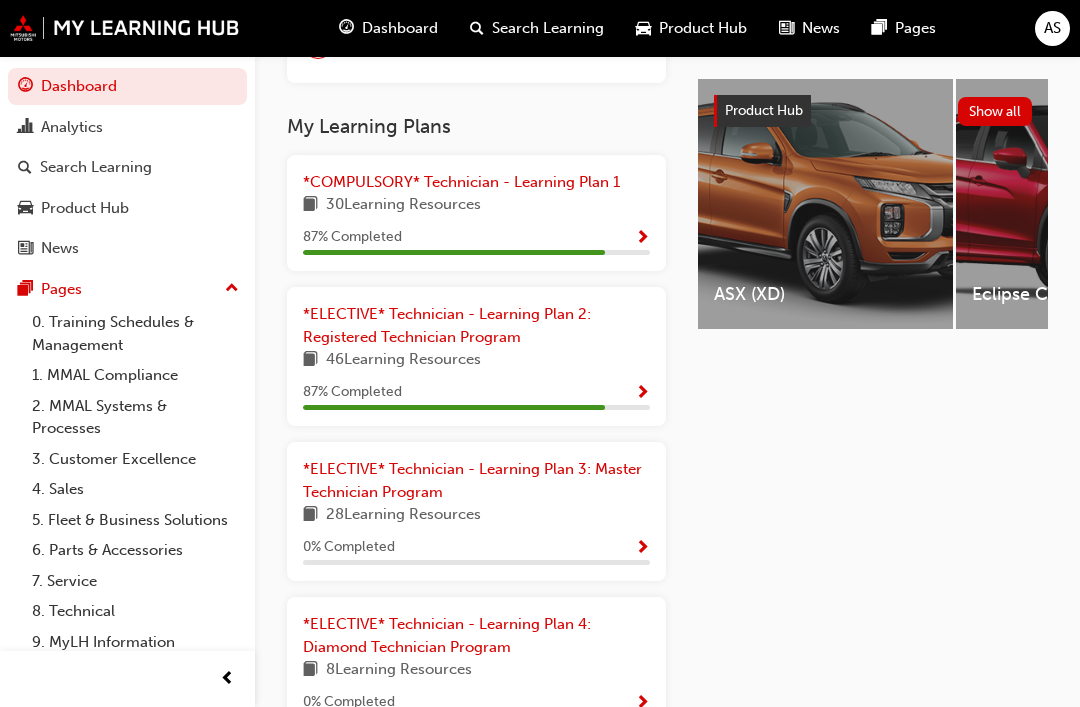 scroll, scrollTop: 770, scrollLeft: 0, axis: vertical 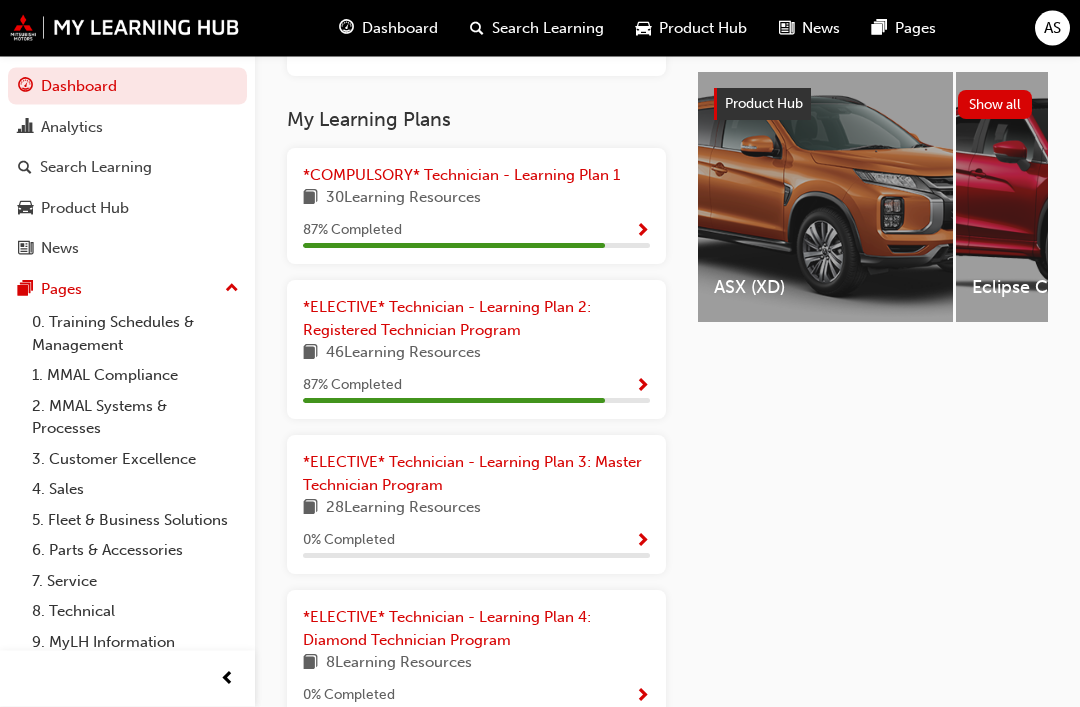 click on "*ELECTIVE* Technician - Learning Plan 2: Registered Technician Program" at bounding box center [476, 319] 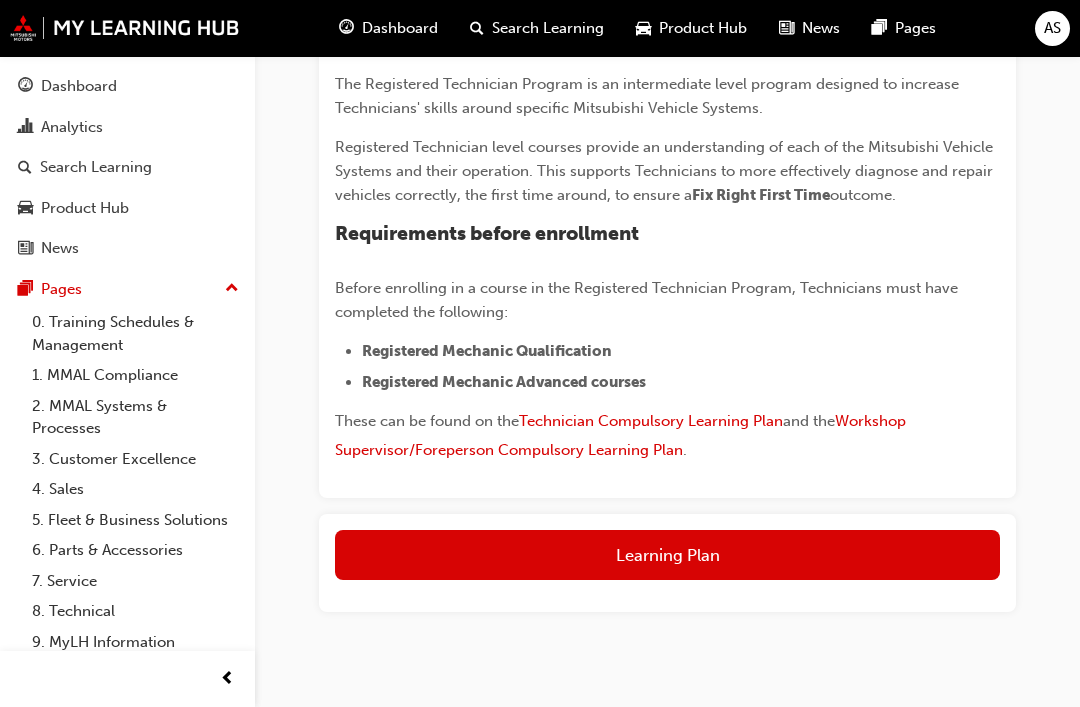scroll, scrollTop: 248, scrollLeft: 0, axis: vertical 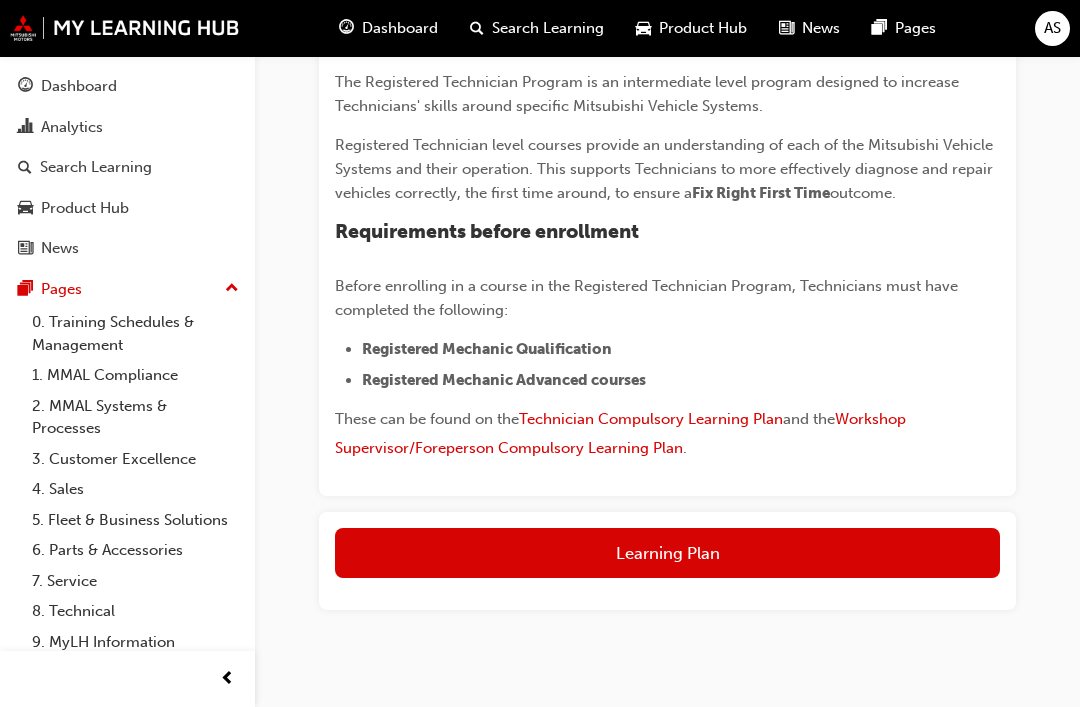 click on "Learning Plan" at bounding box center [667, 553] 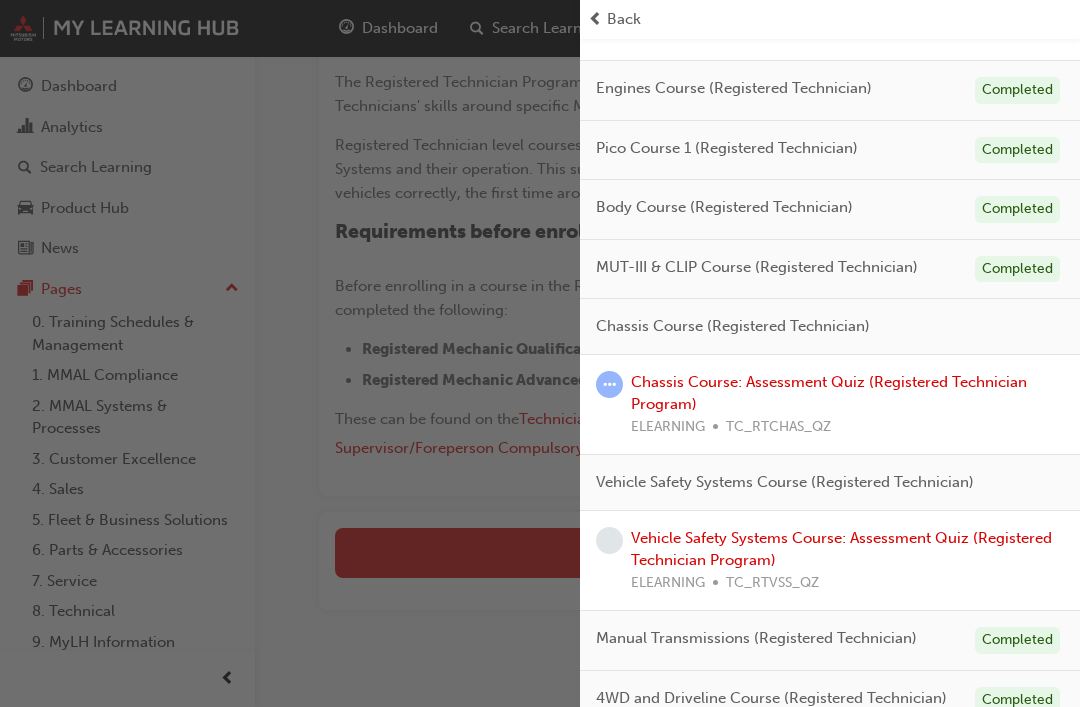 scroll, scrollTop: 258, scrollLeft: 0, axis: vertical 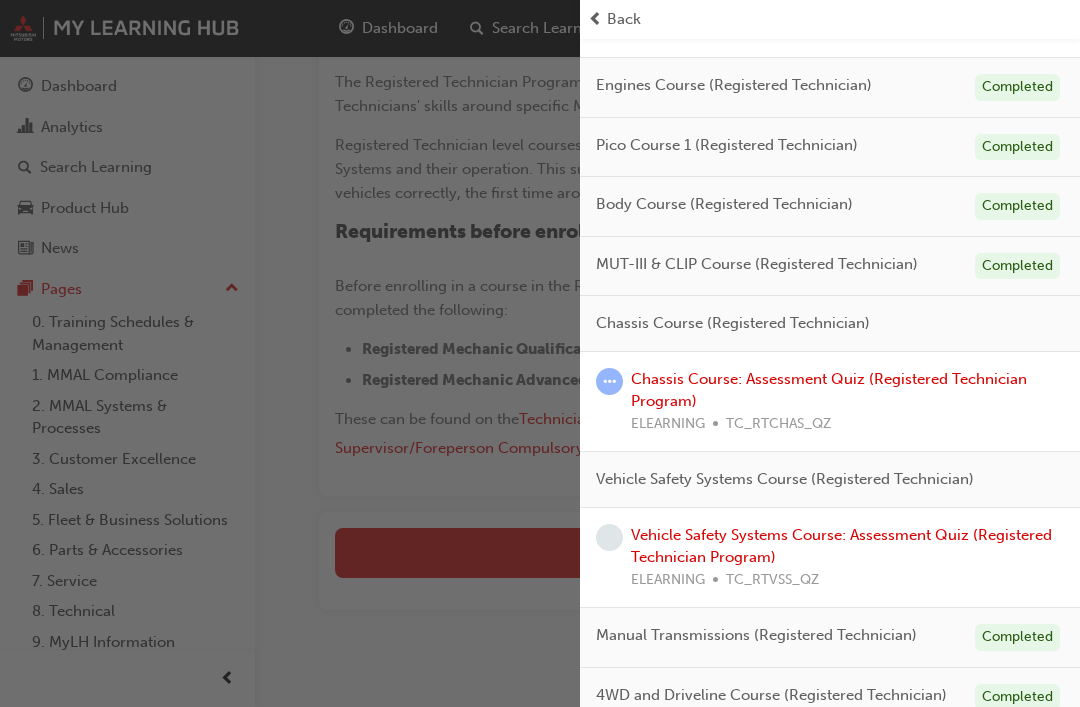 click on "Chassis Course: Assessment Quiz (Registered Technician Program)" at bounding box center [829, 390] 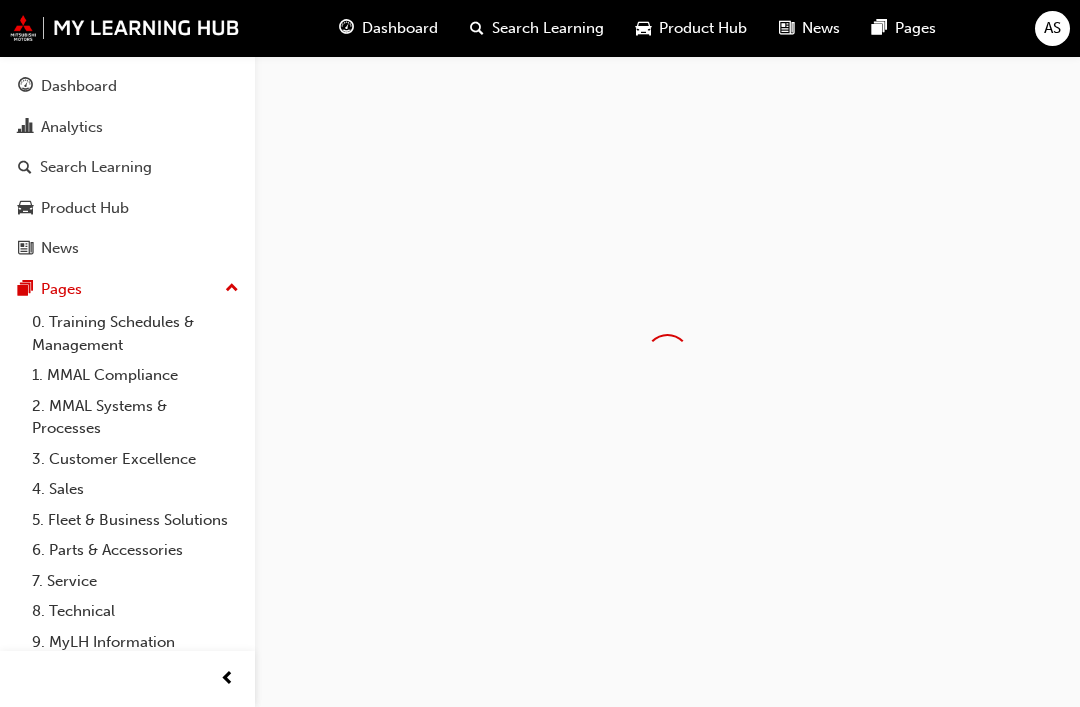 scroll, scrollTop: 0, scrollLeft: 0, axis: both 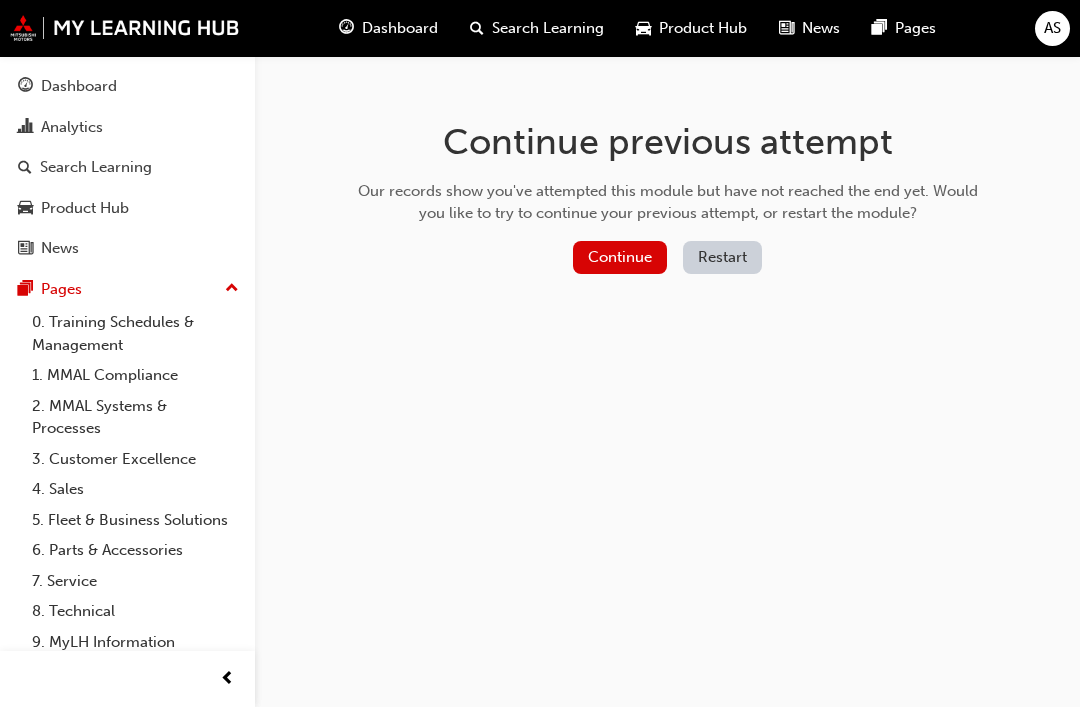 click on "Restart" at bounding box center (722, 257) 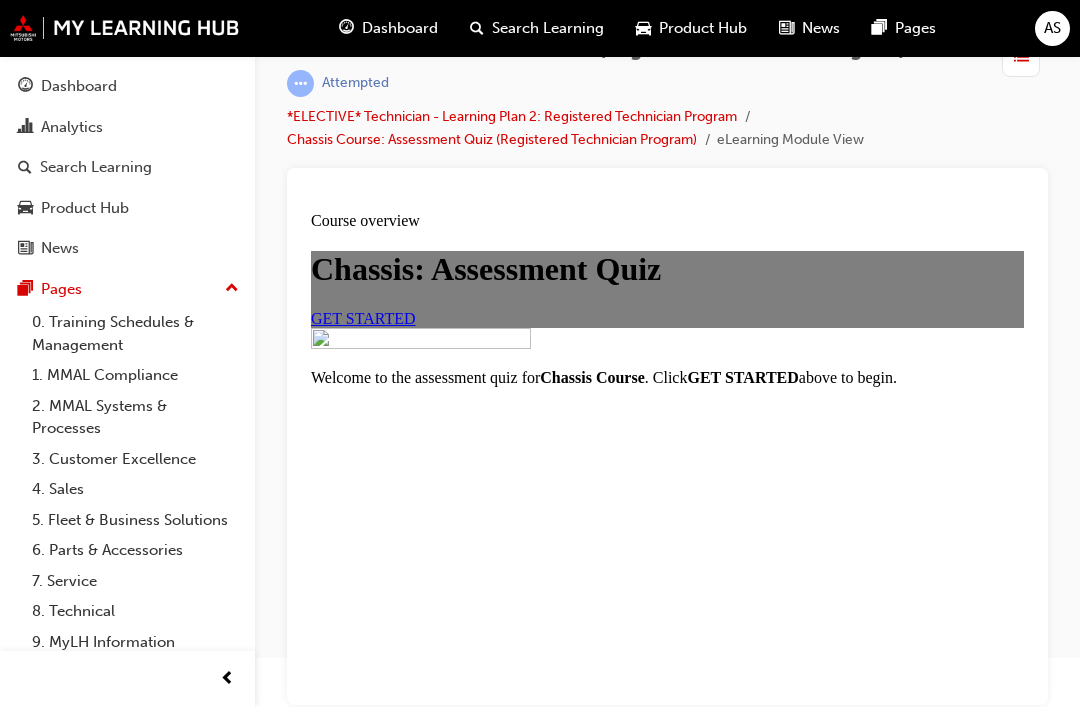 scroll, scrollTop: 0, scrollLeft: 0, axis: both 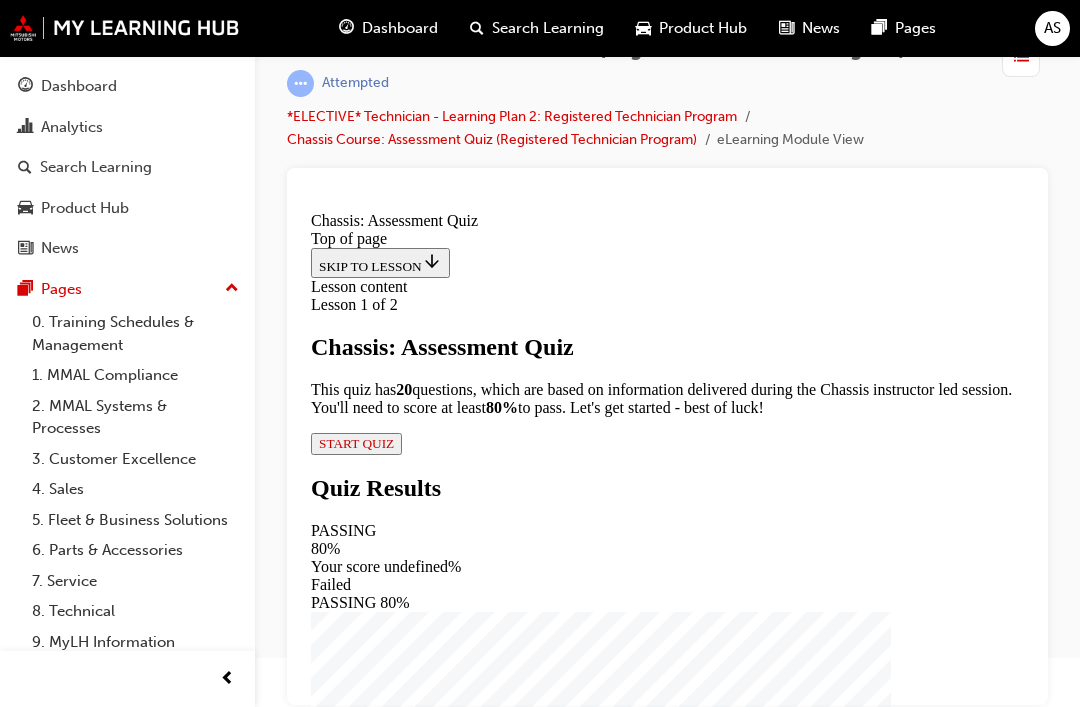 click on "START QUIZ" at bounding box center (356, 442) 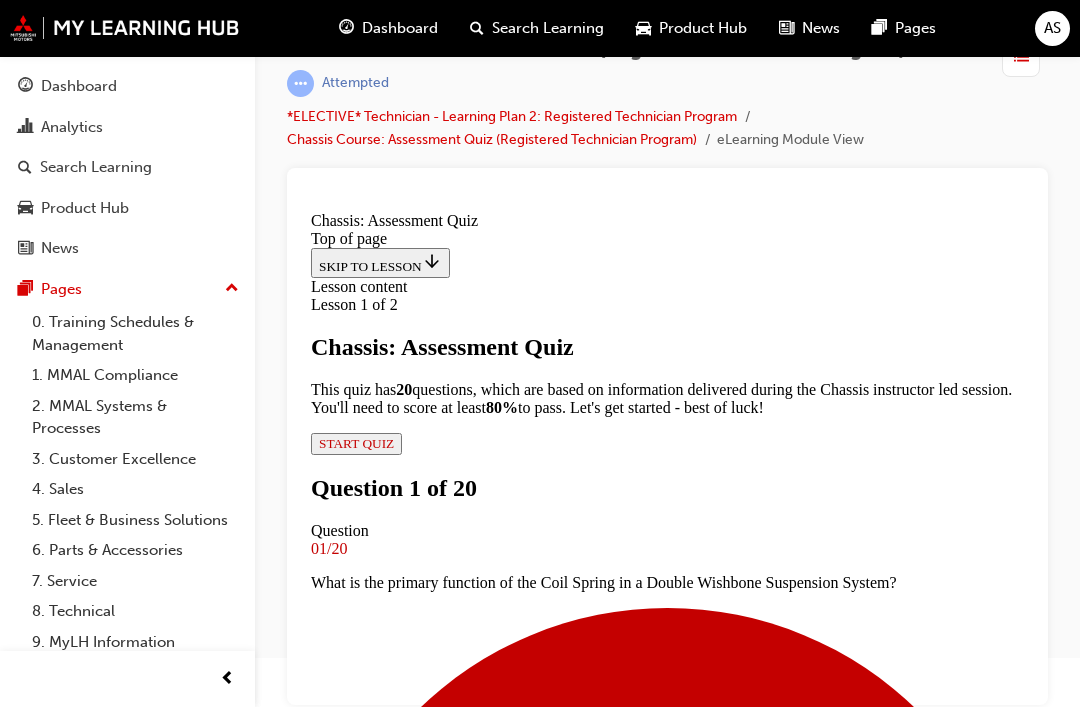 scroll, scrollTop: 236, scrollLeft: 0, axis: vertical 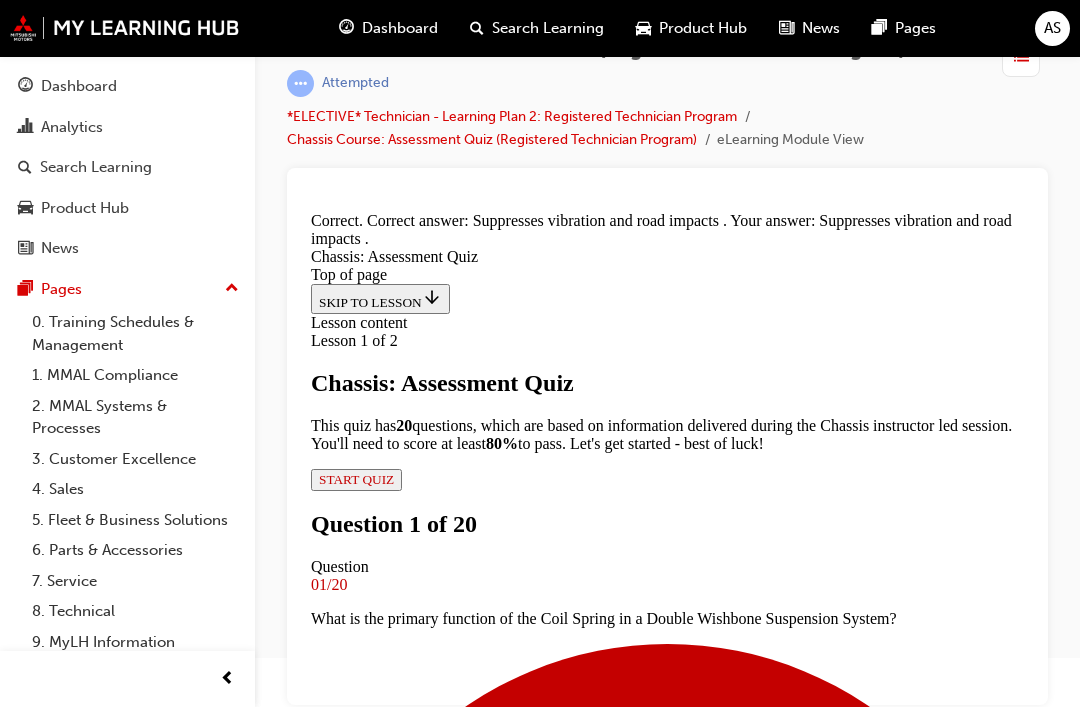 click on "NEXT" at bounding box center [337, 6014] 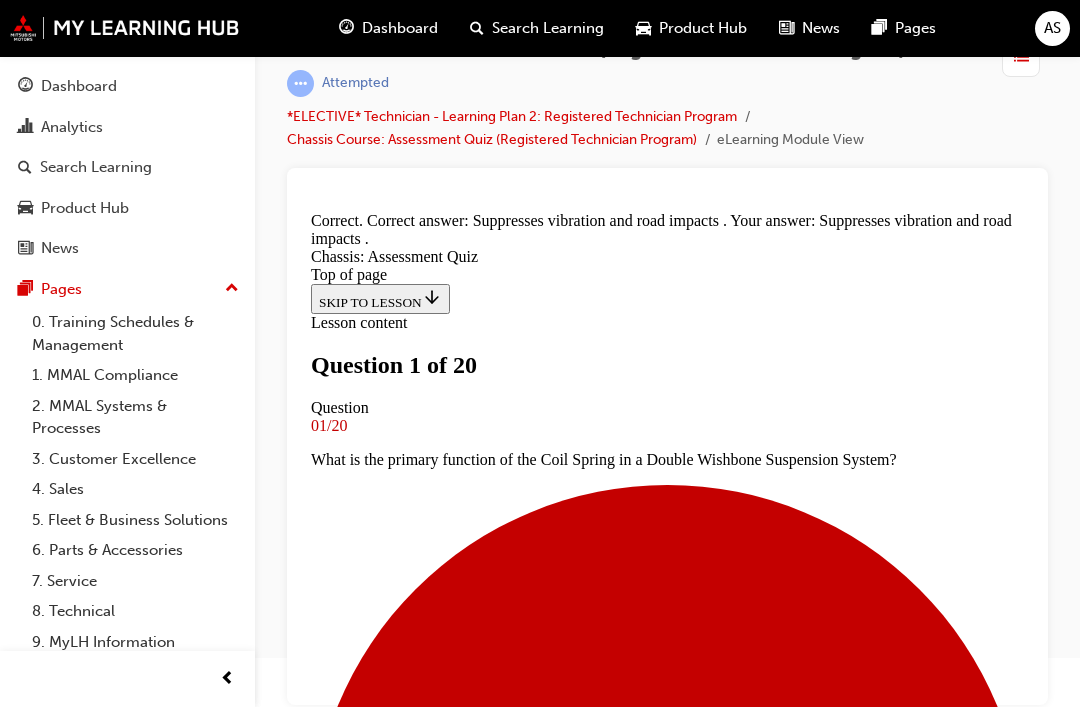 scroll, scrollTop: 277, scrollLeft: 0, axis: vertical 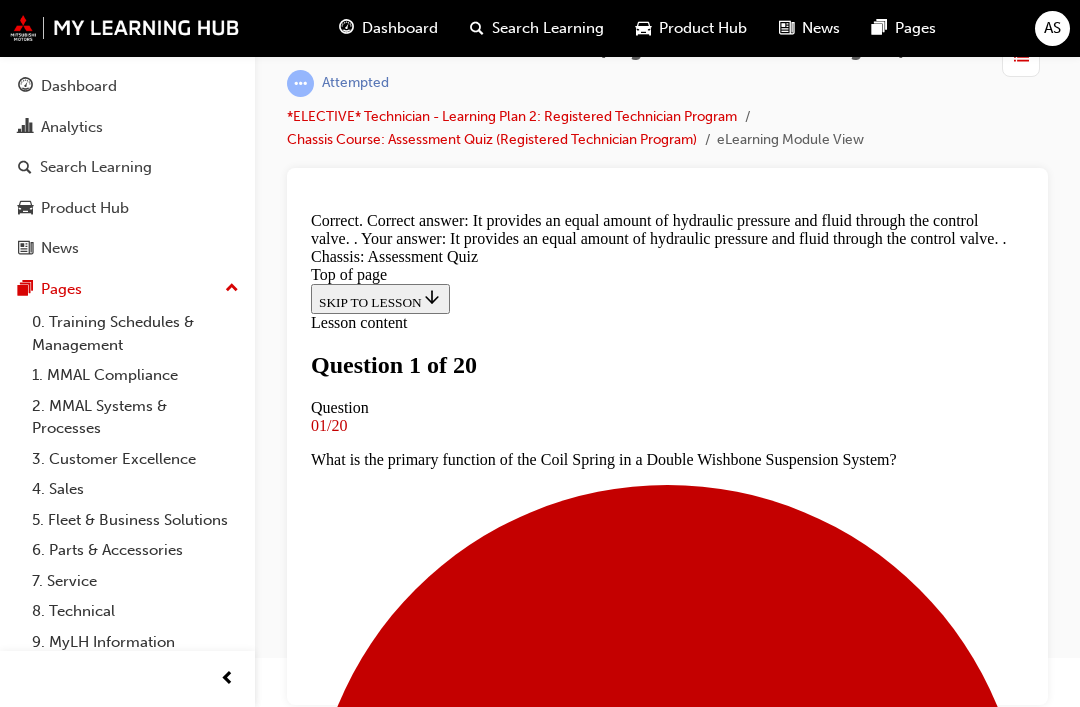 click on "NEXT" at bounding box center [337, 11390] 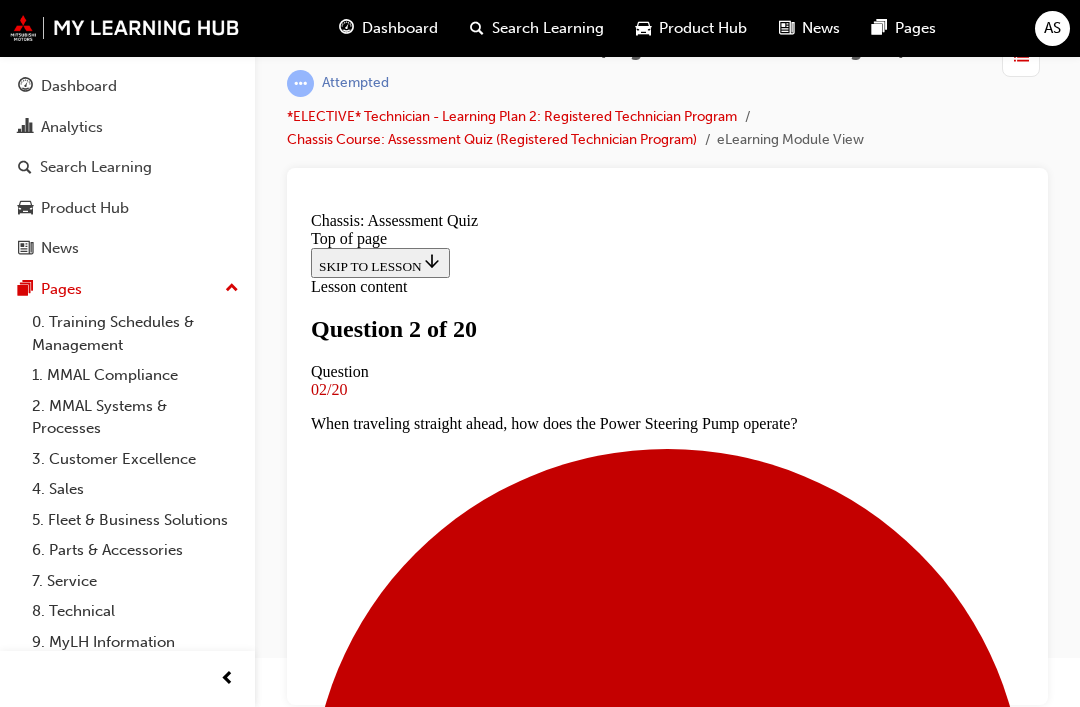 scroll, scrollTop: 144, scrollLeft: 0, axis: vertical 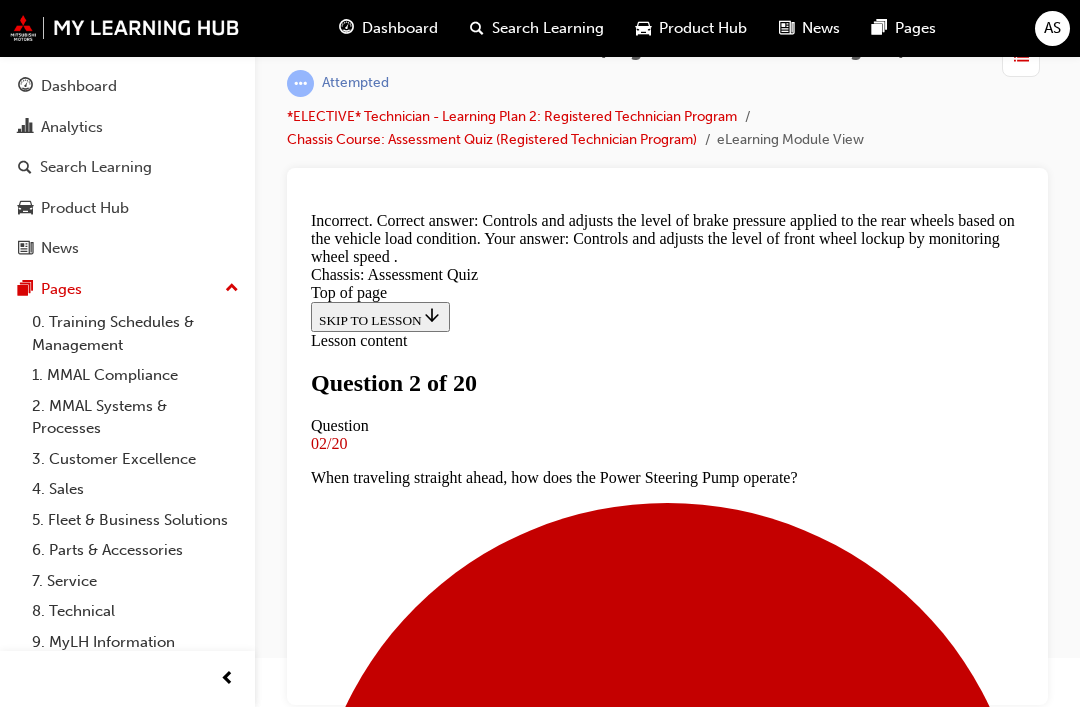 click on "NEXT" at bounding box center (337, 11372) 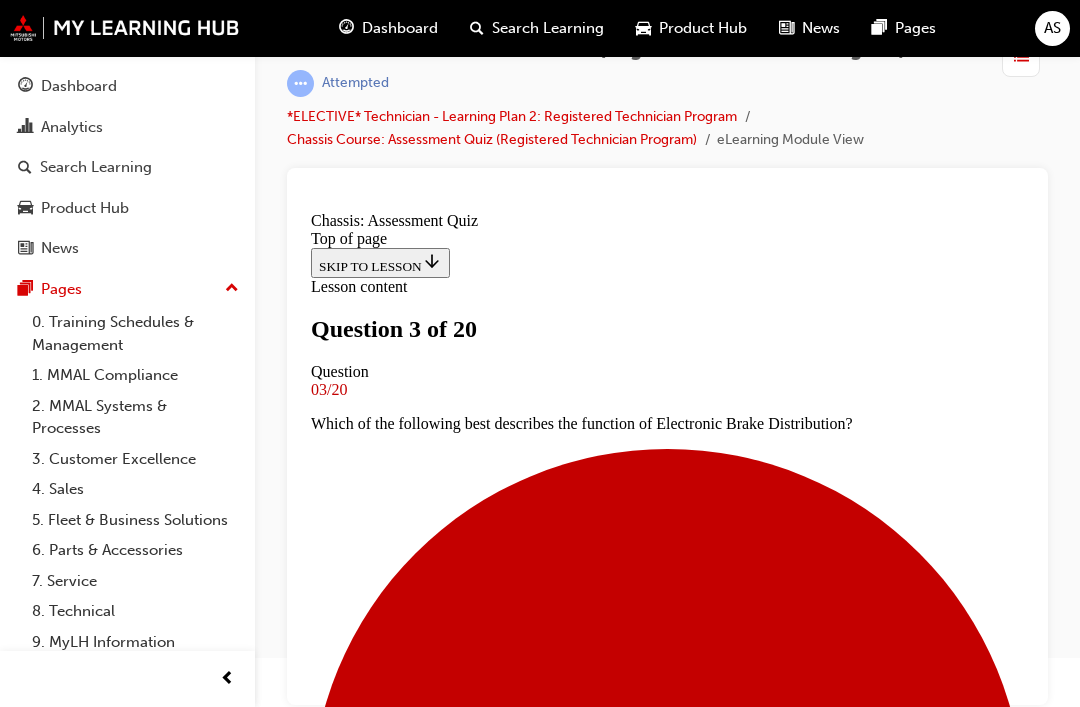scroll, scrollTop: 254, scrollLeft: 0, axis: vertical 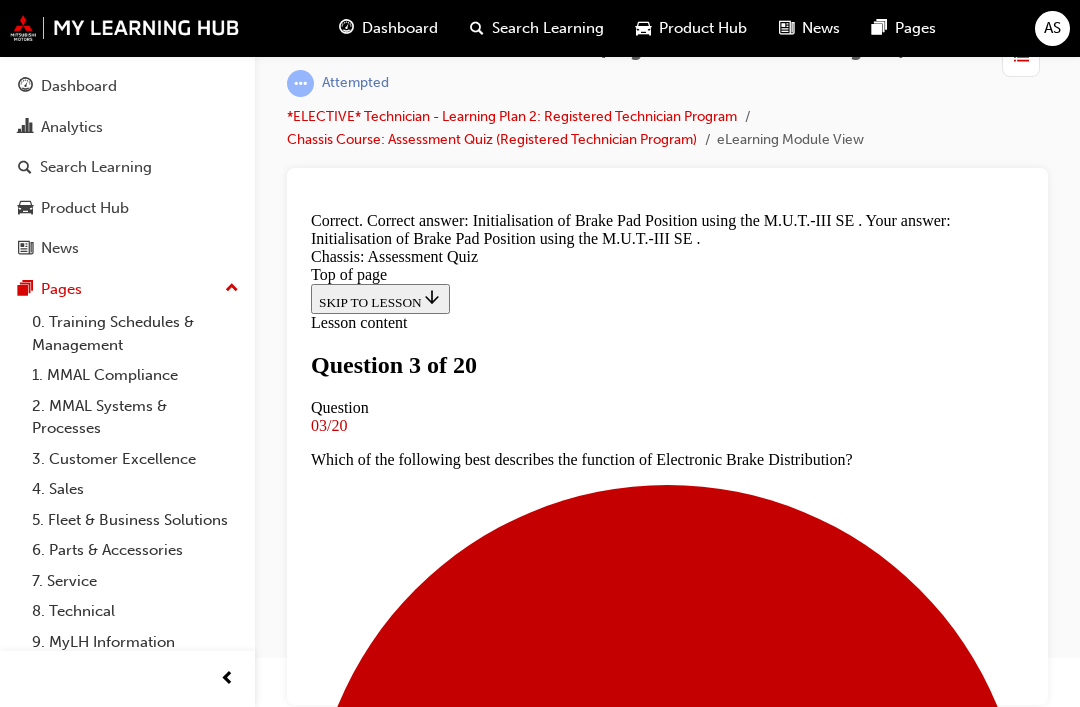 click on "NEXT" at bounding box center [337, 11372] 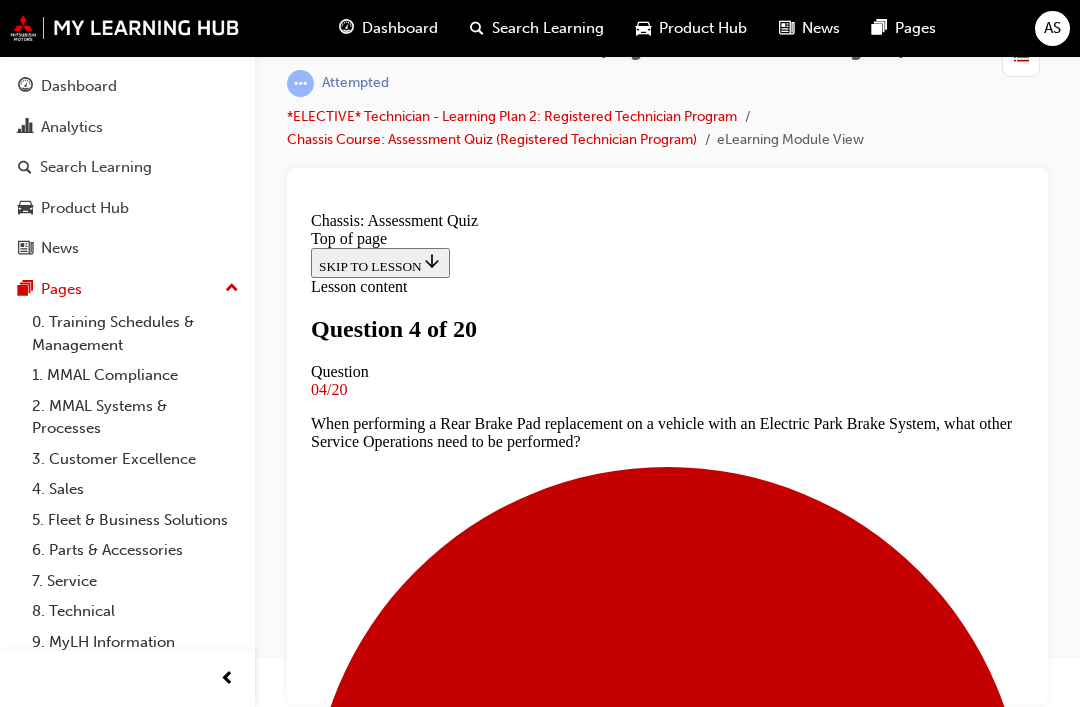 scroll, scrollTop: 327, scrollLeft: 0, axis: vertical 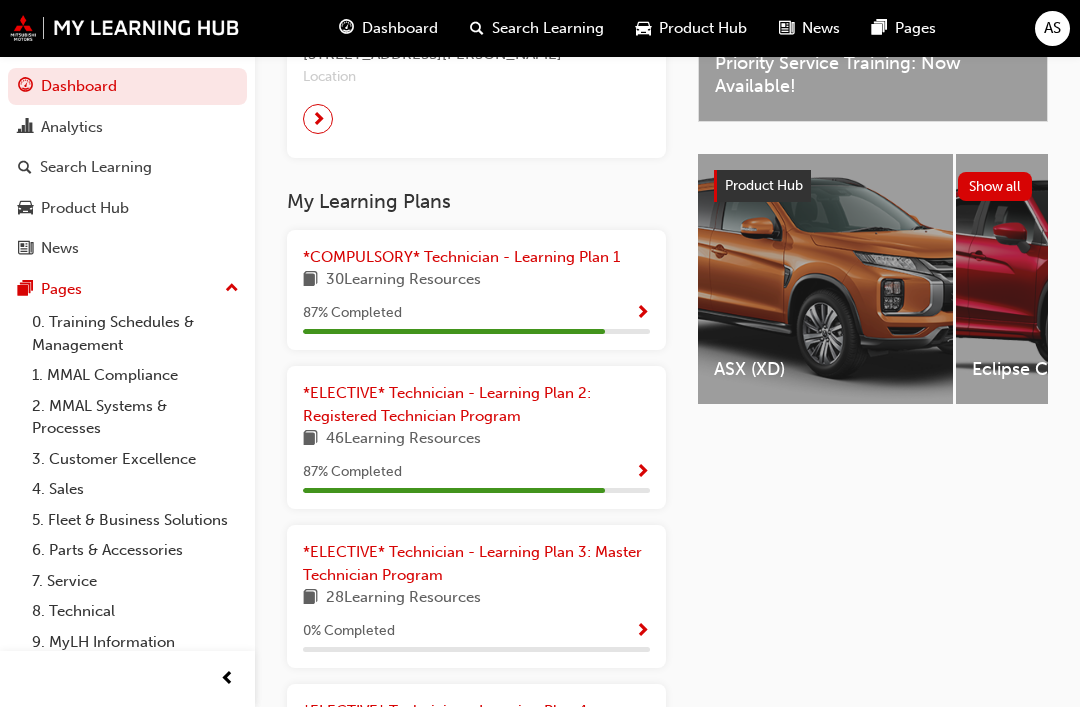 click on "*ELECTIVE* Technician - Learning Plan 2: Registered Technician Program" at bounding box center (447, 404) 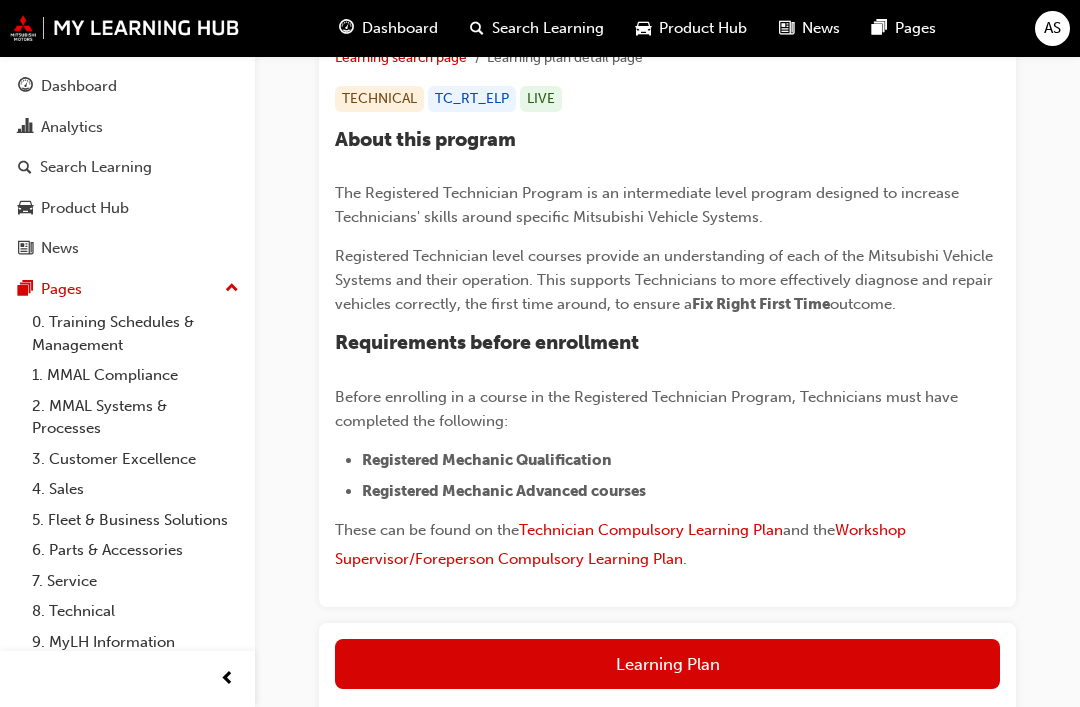 scroll, scrollTop: 482, scrollLeft: 0, axis: vertical 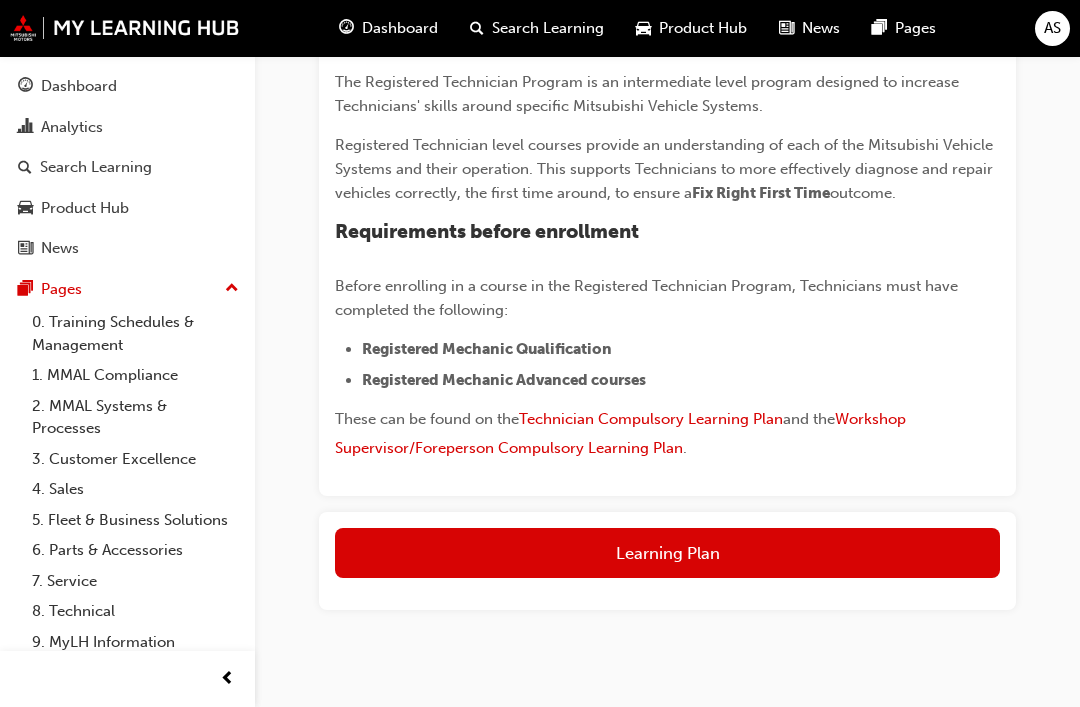 click on "Learning Plan" at bounding box center (667, 553) 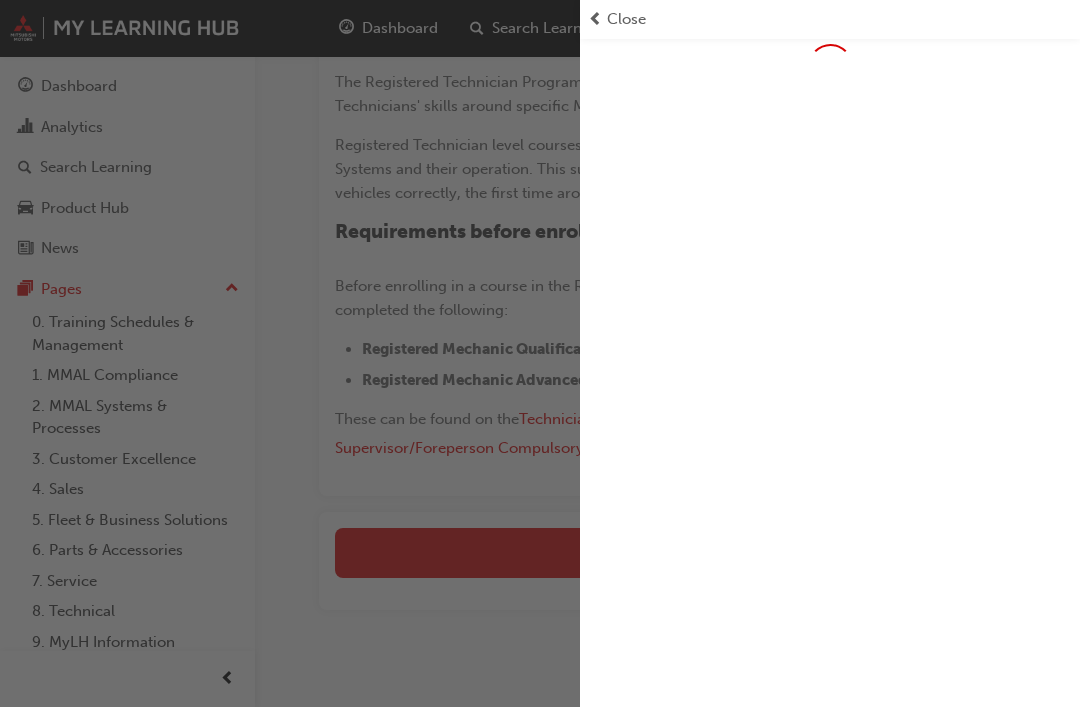 scroll, scrollTop: 56, scrollLeft: 0, axis: vertical 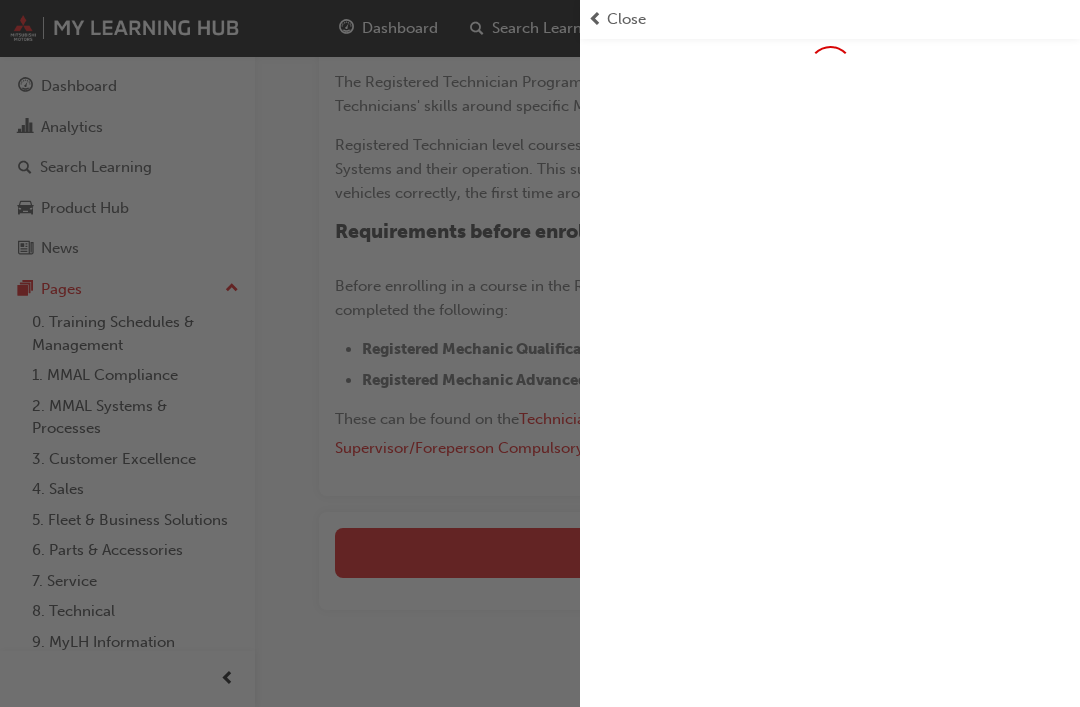 click on "Close" at bounding box center (626, 19) 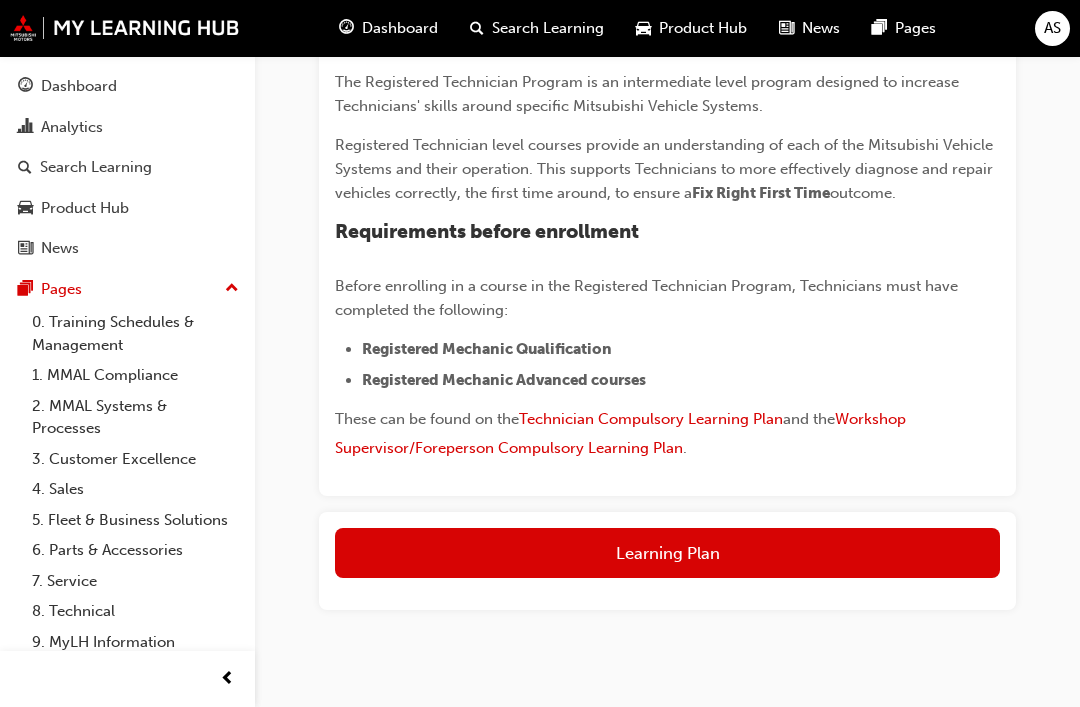 click on "Learning Plan" at bounding box center [667, 553] 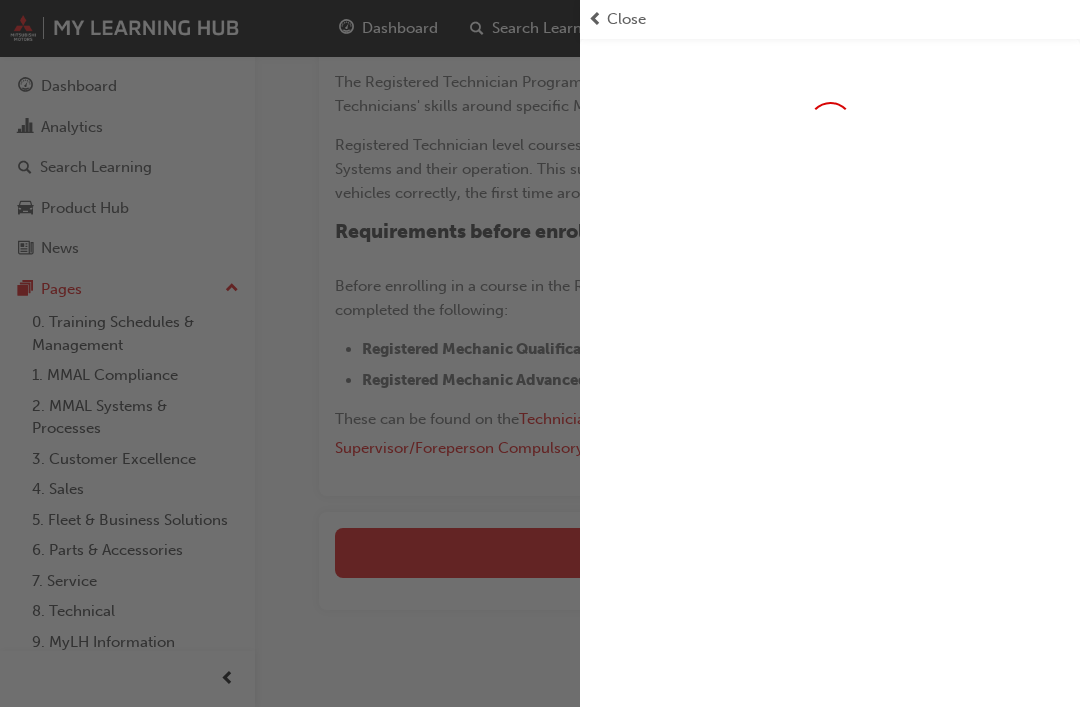 click on "Close" at bounding box center (626, 19) 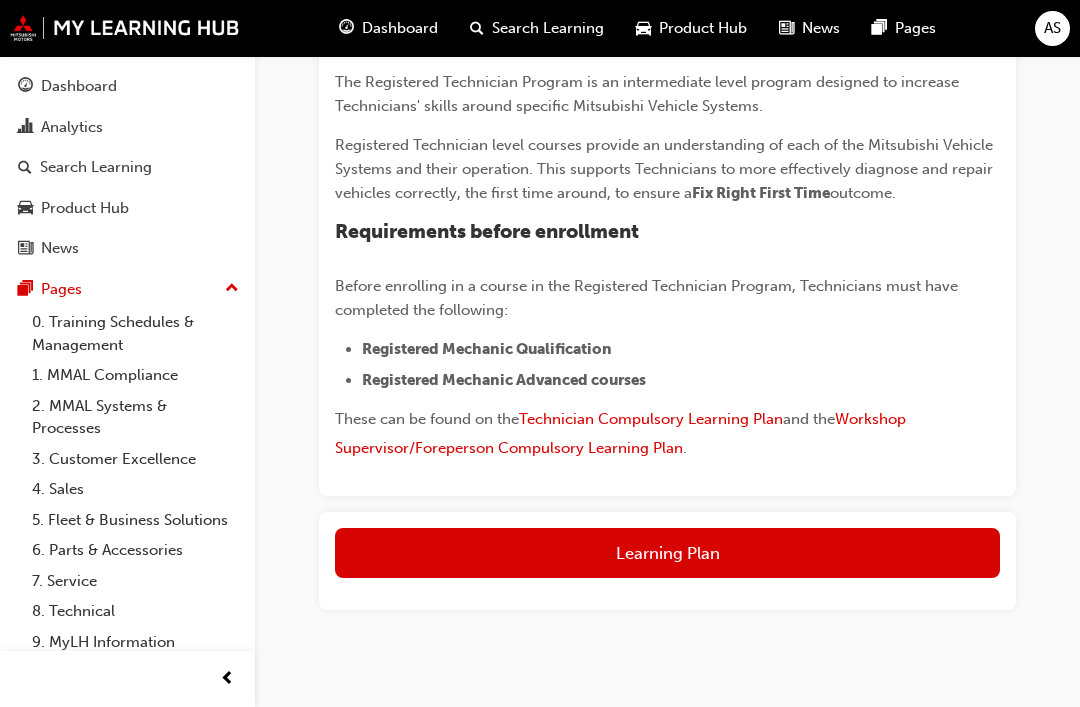 click on "Dashboard" at bounding box center [400, 28] 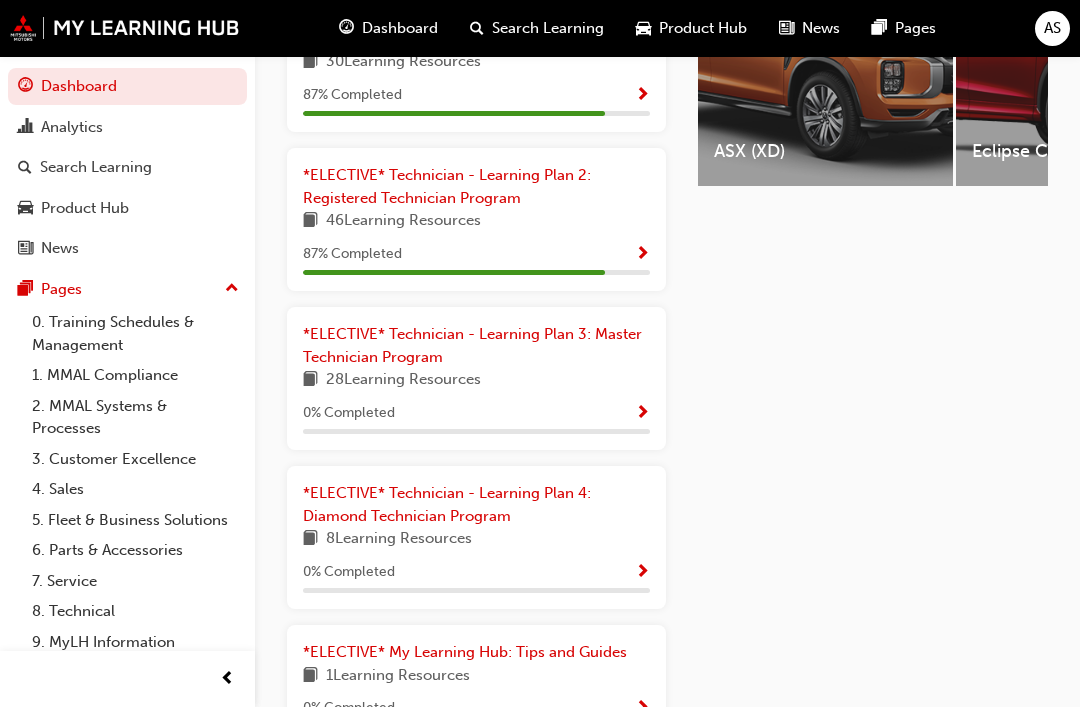 scroll, scrollTop: 906, scrollLeft: 0, axis: vertical 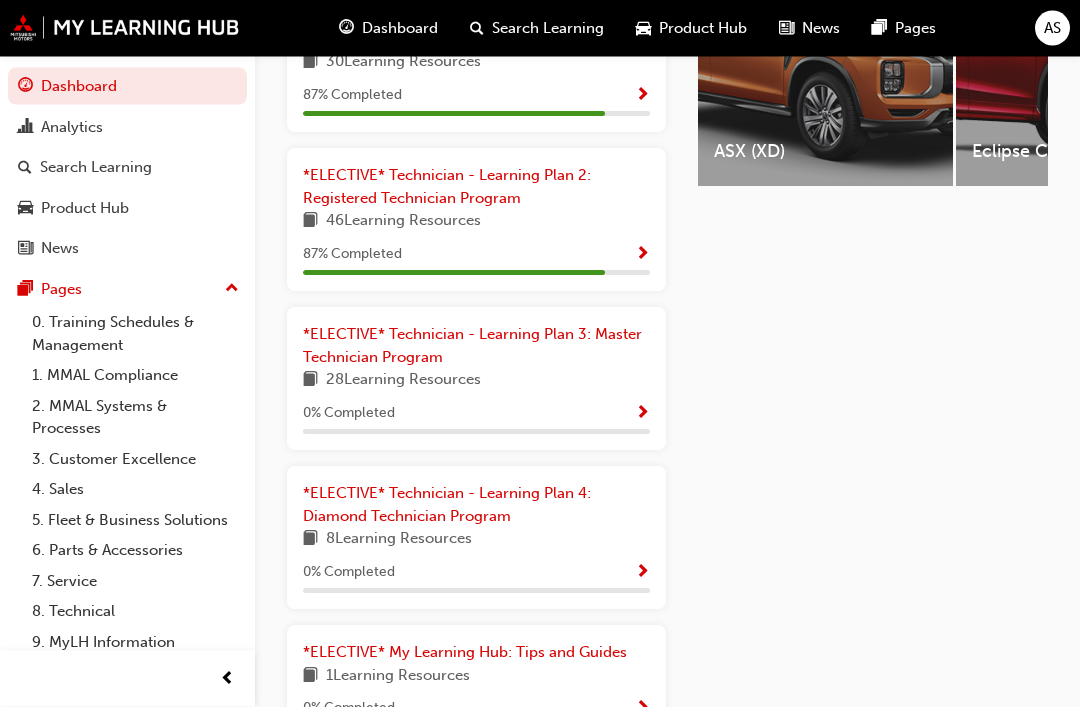click on "*ELECTIVE* Technician - Learning Plan 2: Registered Technician Program" at bounding box center (447, 187) 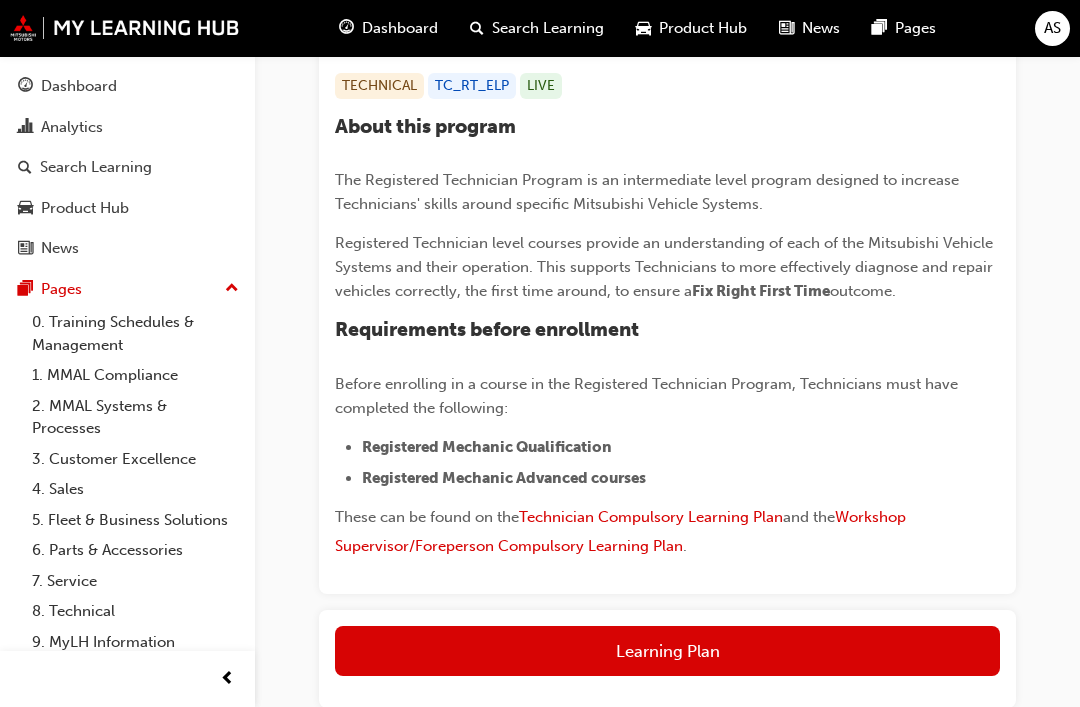 scroll, scrollTop: 482, scrollLeft: 0, axis: vertical 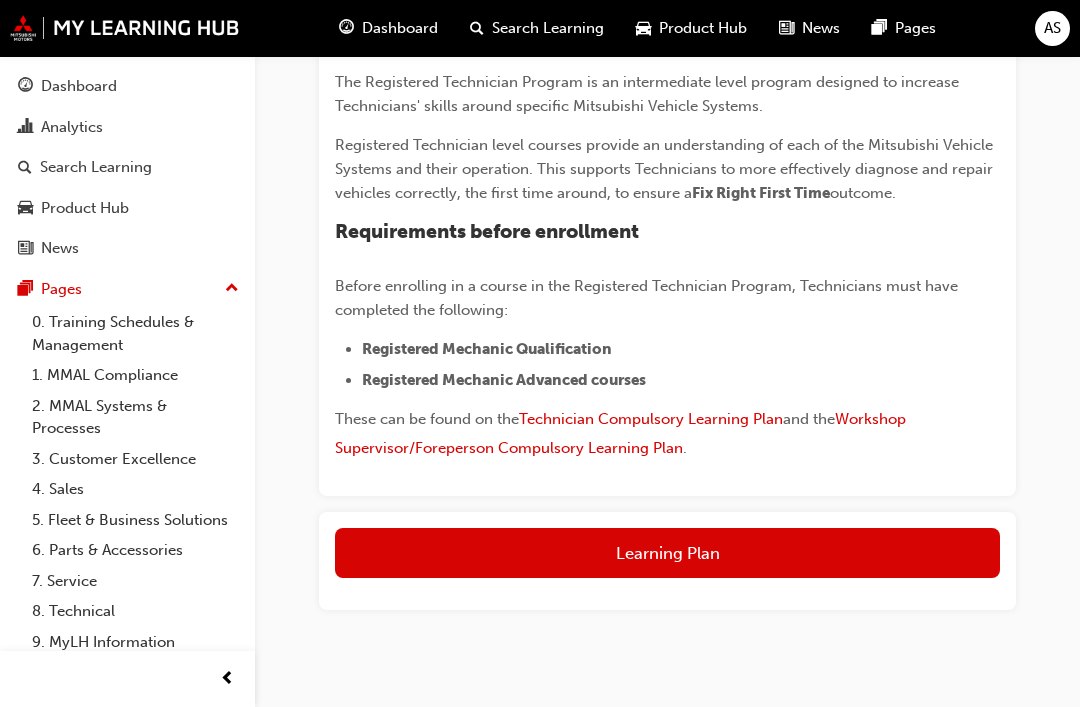 click on "Learning Plan" at bounding box center [667, 553] 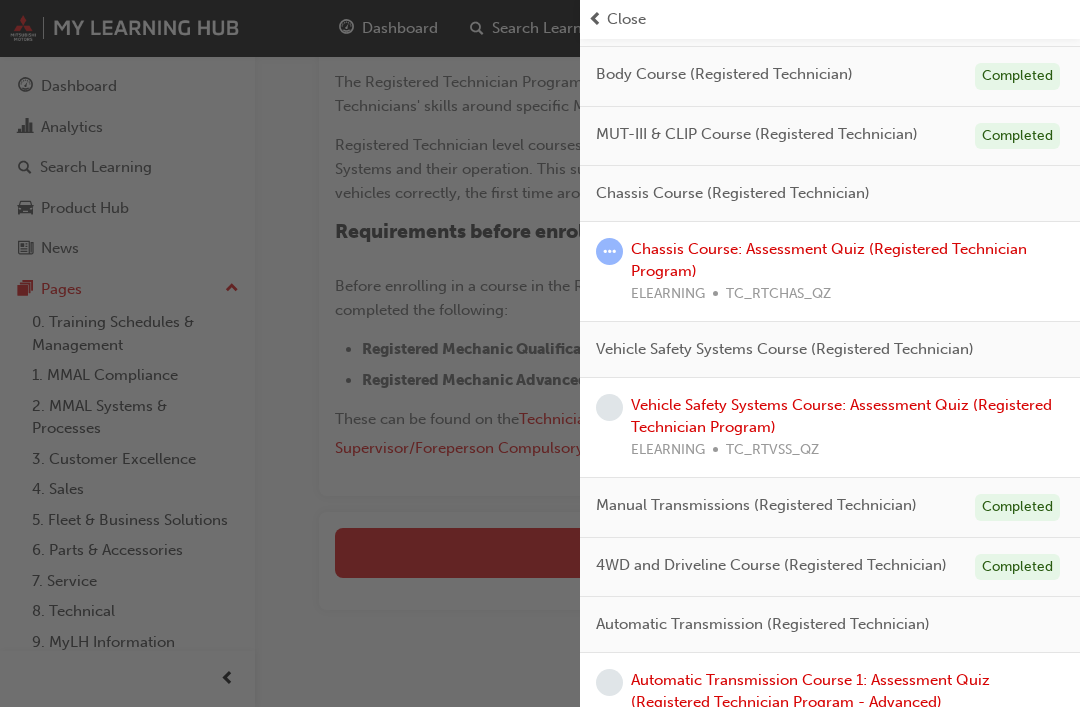 scroll, scrollTop: 430, scrollLeft: 0, axis: vertical 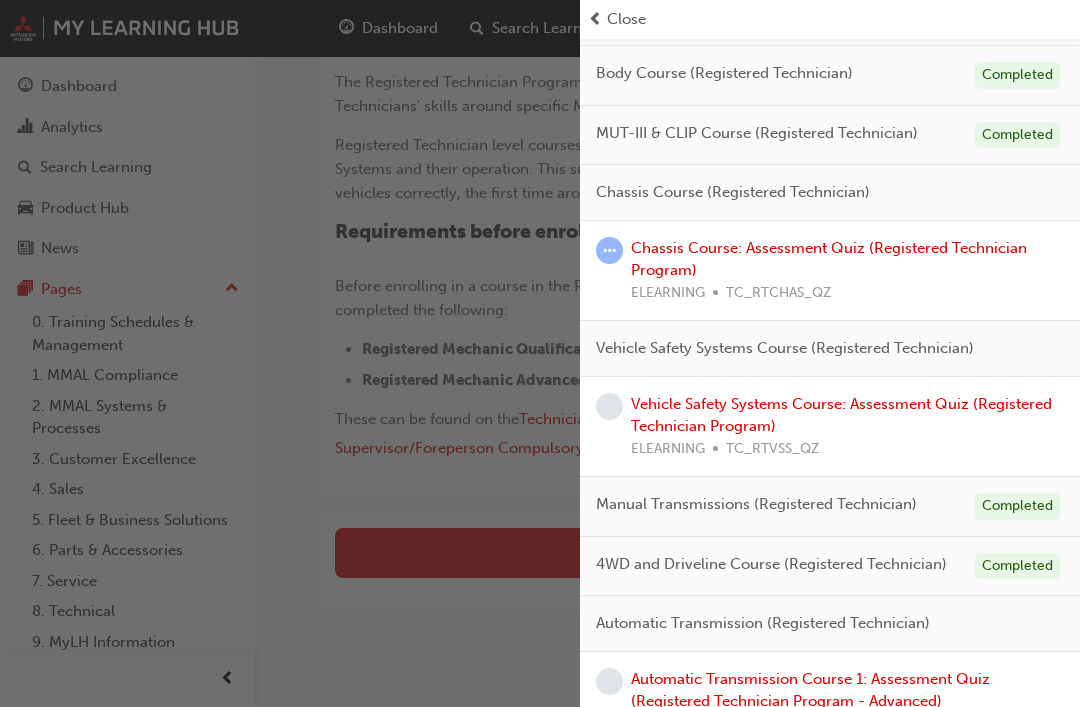 click on "Chassis Course: Assessment Quiz (Registered Technician Program) ELEARNING TC_RTCHAS_QZ" at bounding box center (830, 271) 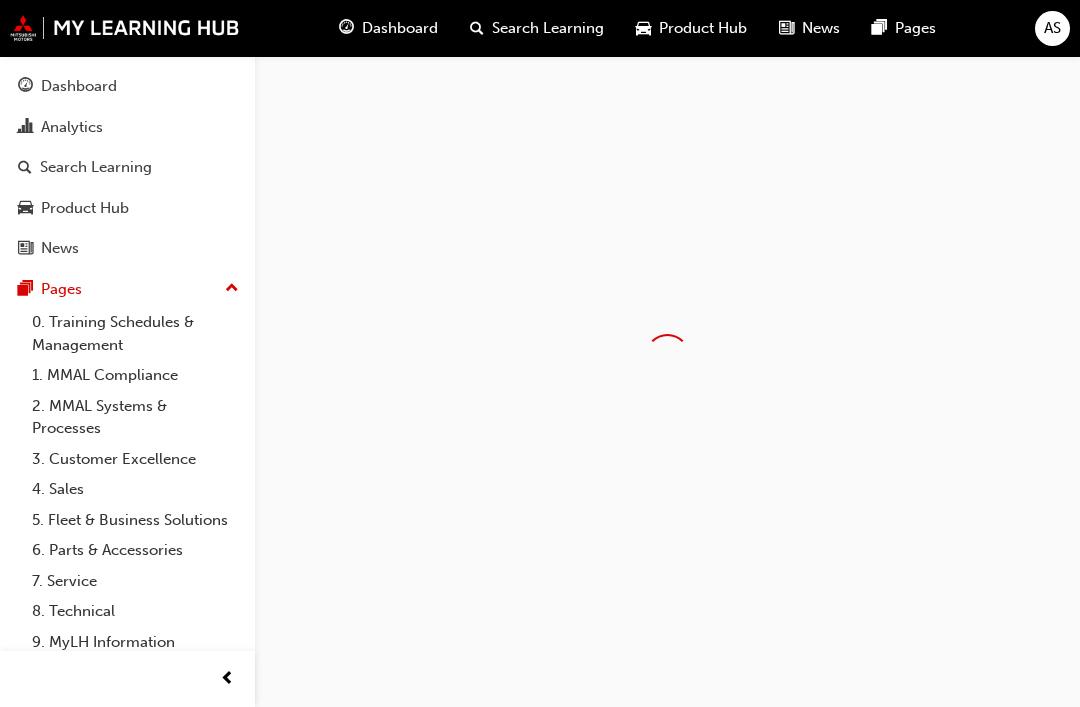 scroll, scrollTop: 0, scrollLeft: 0, axis: both 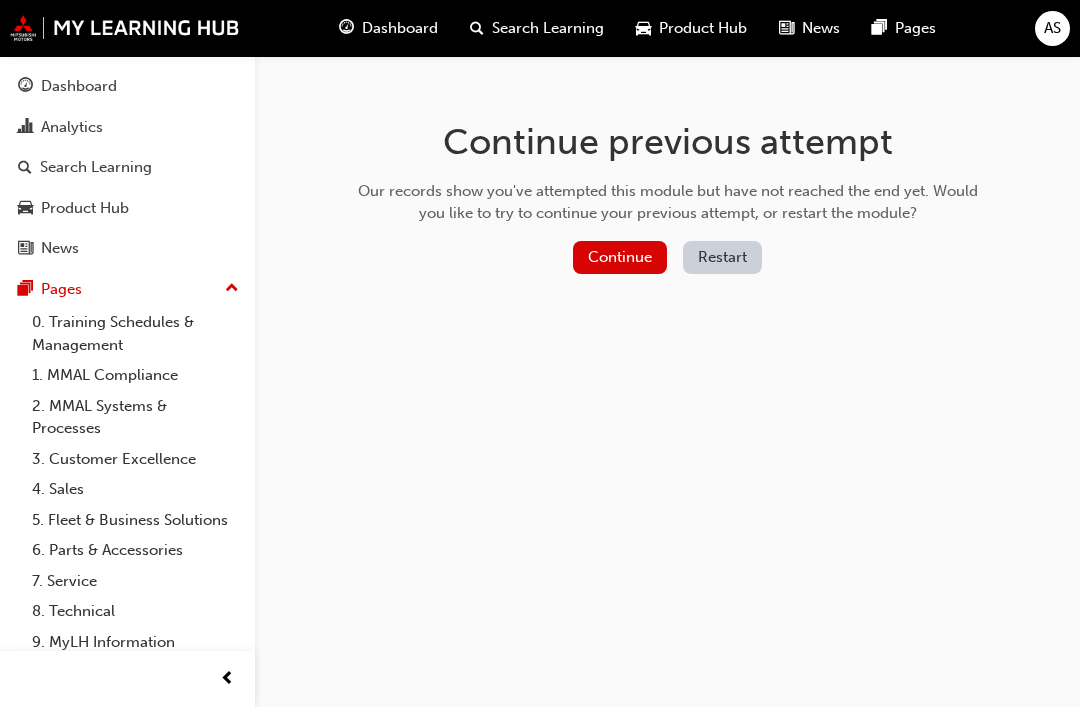 click on "Continue" at bounding box center (620, 257) 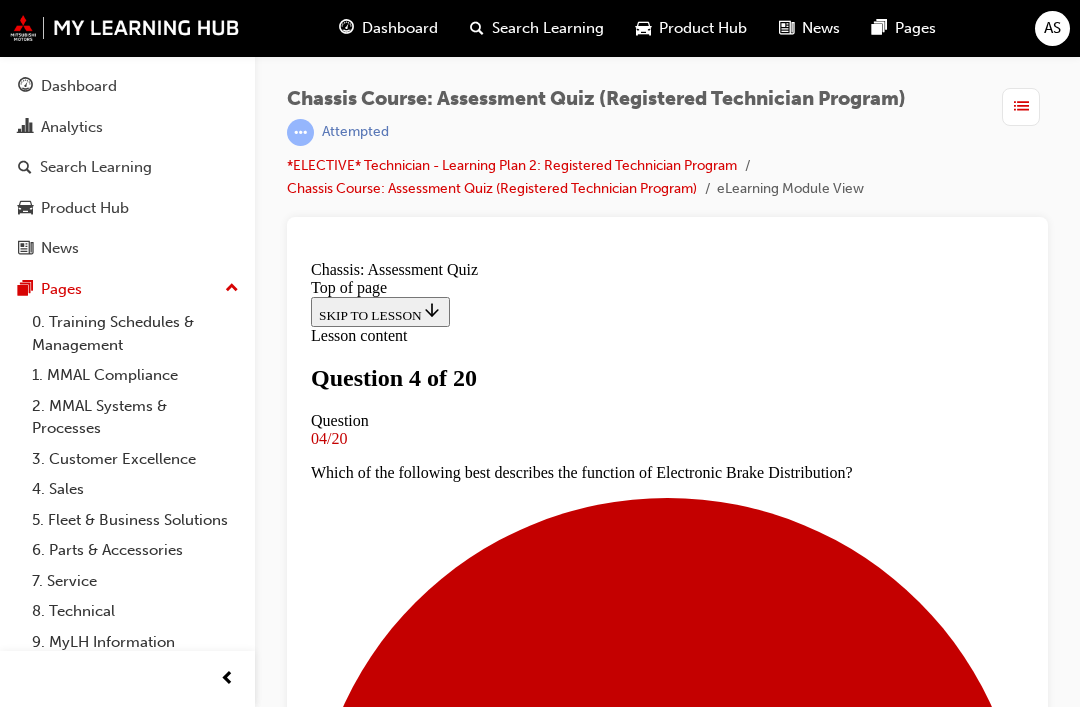 scroll, scrollTop: 0, scrollLeft: 0, axis: both 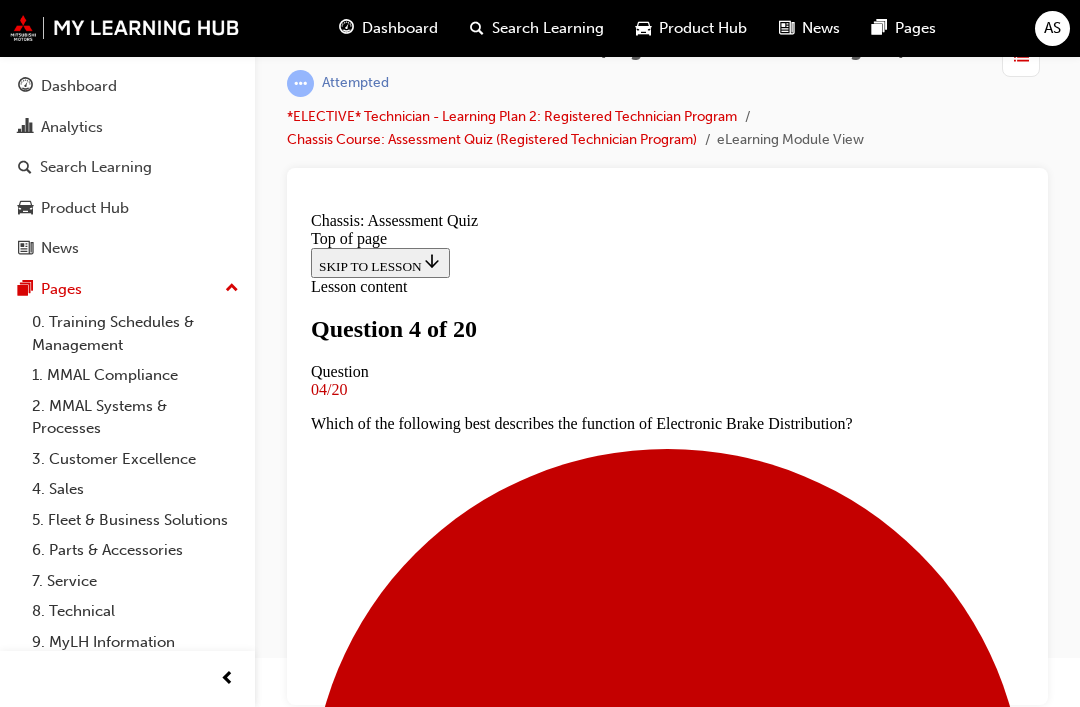 click on "Maintains stability and control especially during emergencies or on slippery surfaces. Composed of a Hydraulic Solenoid block containing ABS Motor, Pump and ECU" at bounding box center [667, 8546] 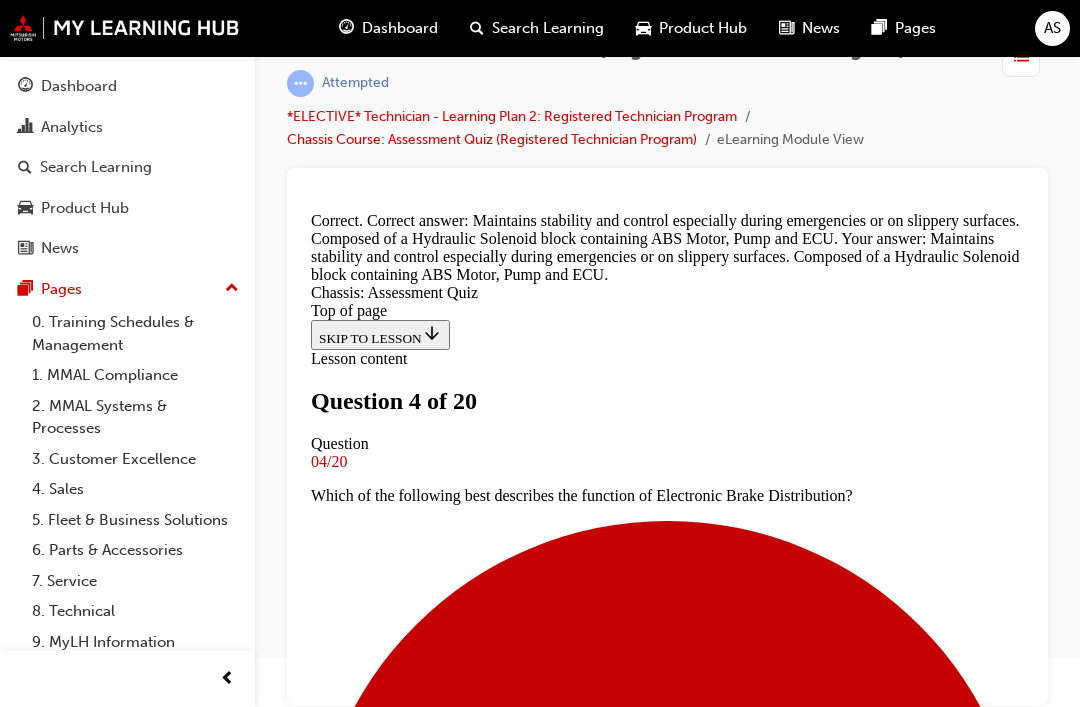 click on "NEXT" at bounding box center [337, 12769] 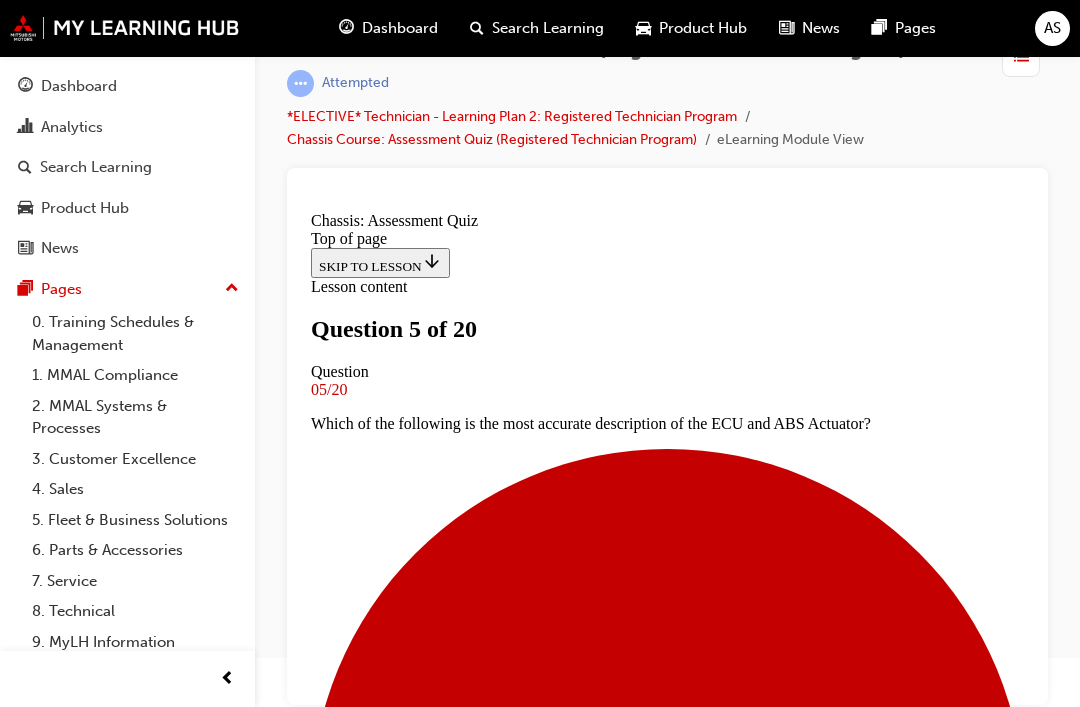 scroll, scrollTop: 349, scrollLeft: 0, axis: vertical 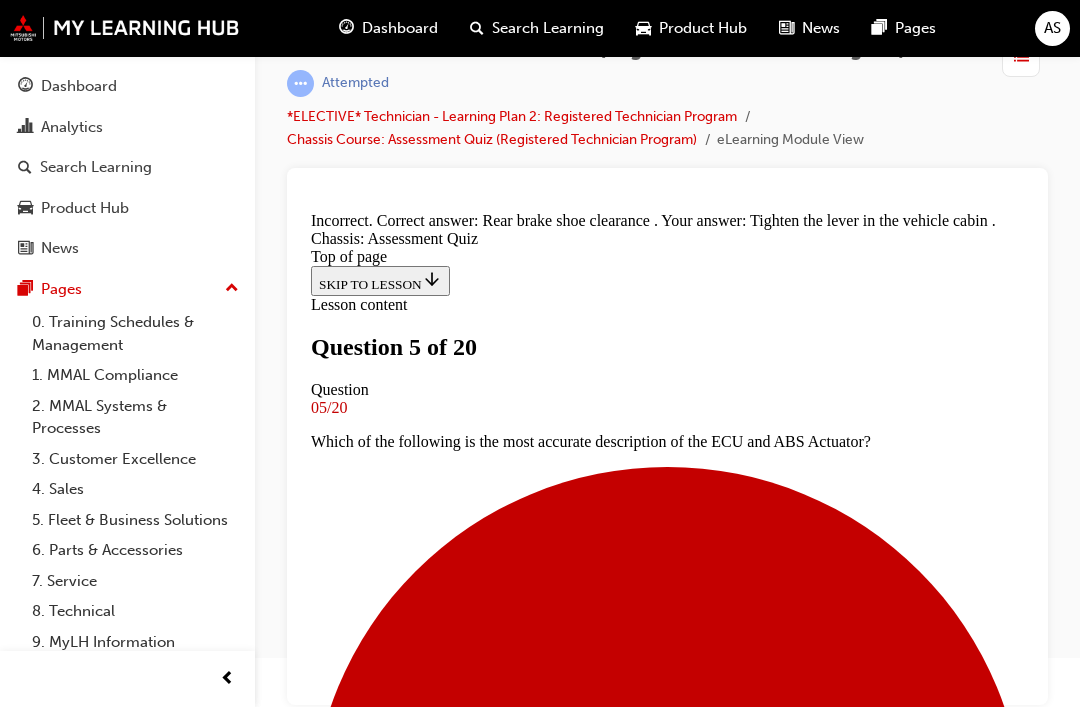 click on "NEXT" at bounding box center [337, 12715] 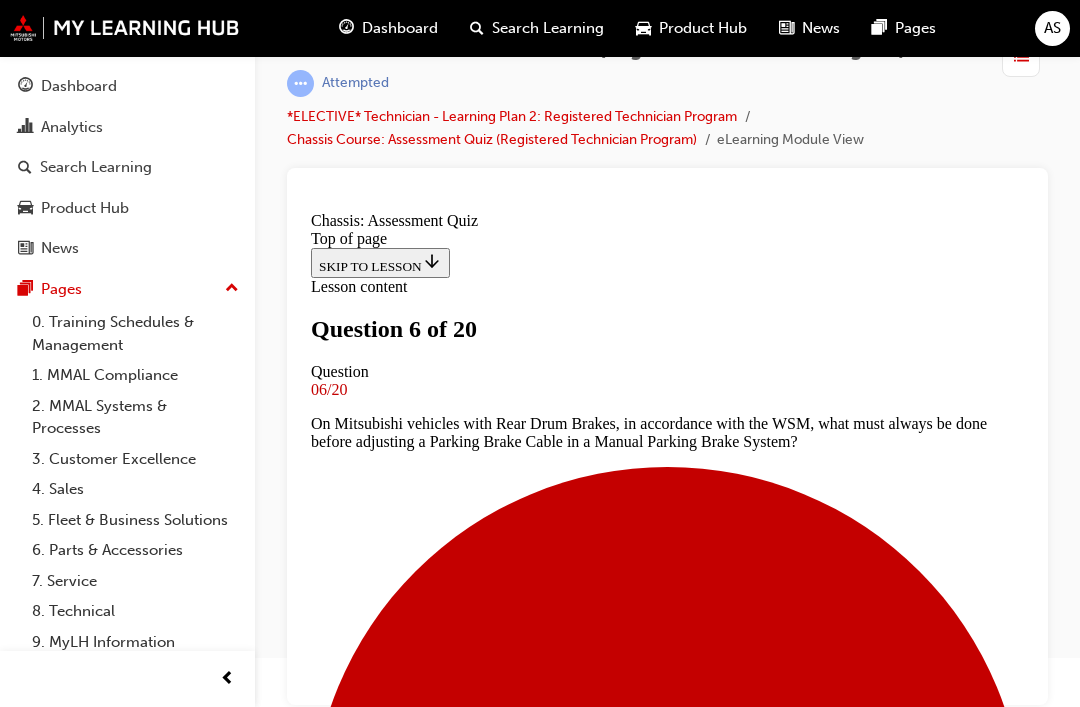 scroll, scrollTop: 558, scrollLeft: 0, axis: vertical 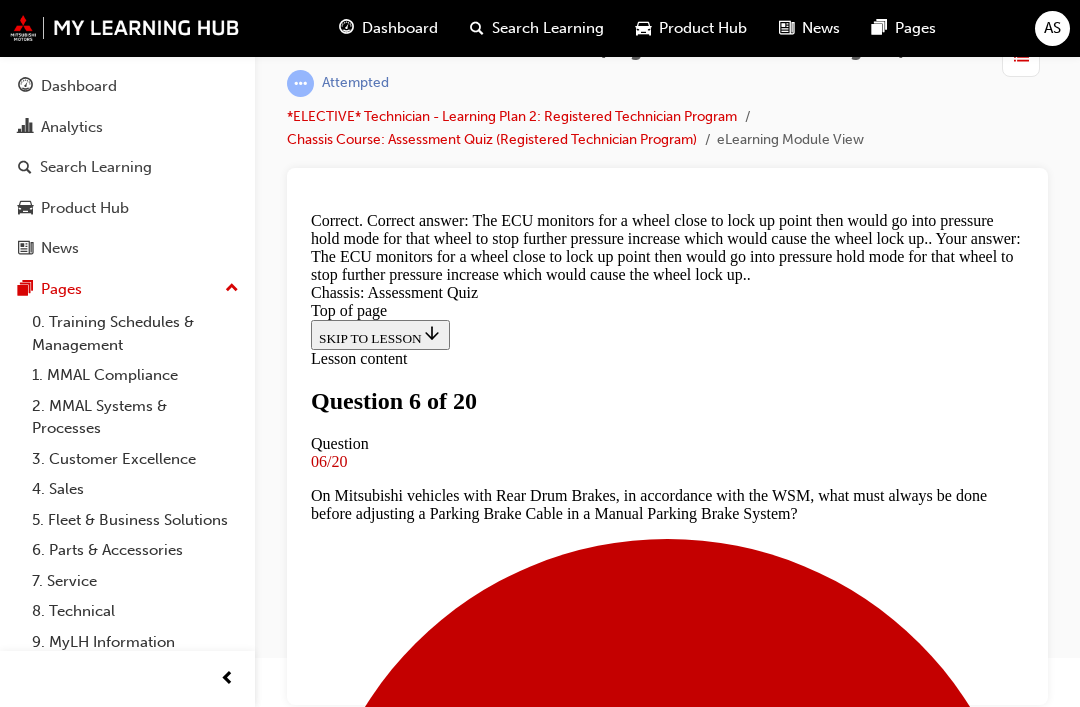 click on "NEXT" at bounding box center (337, 11462) 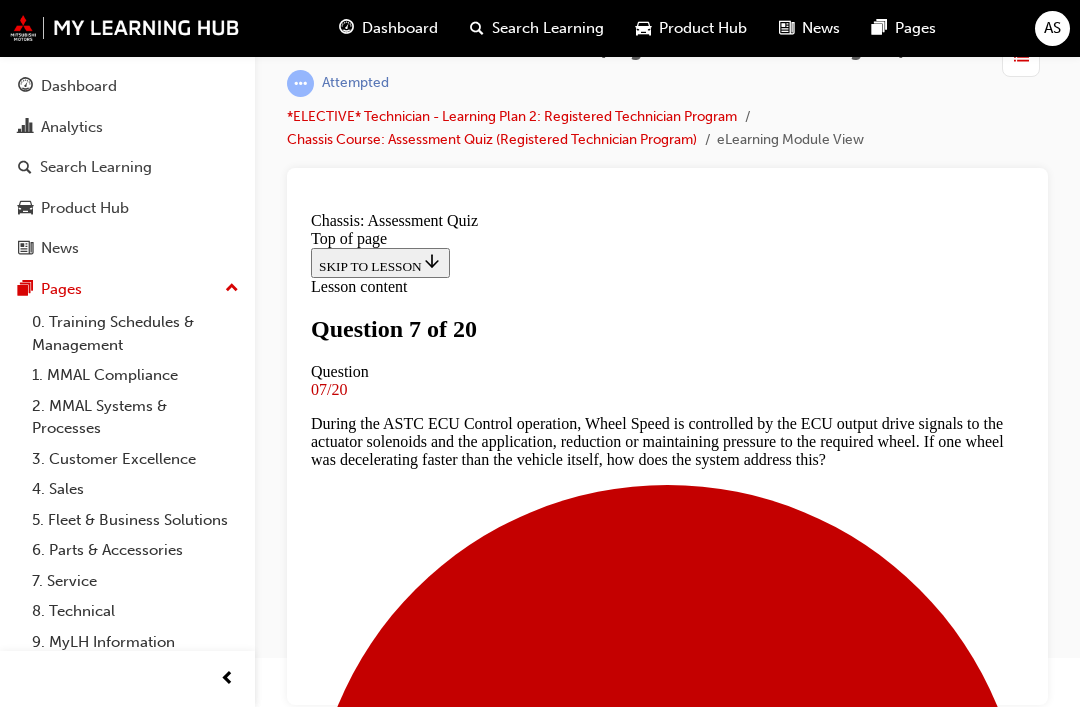 scroll, scrollTop: 490, scrollLeft: 0, axis: vertical 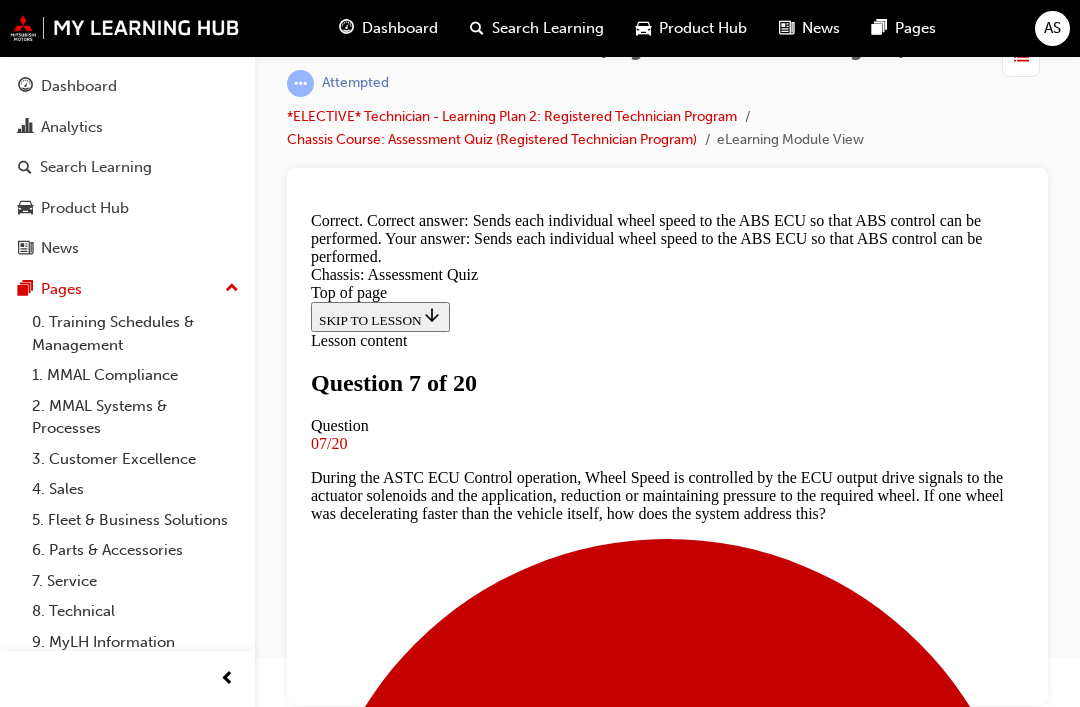 click on "NEXT" at bounding box center (337, 11480) 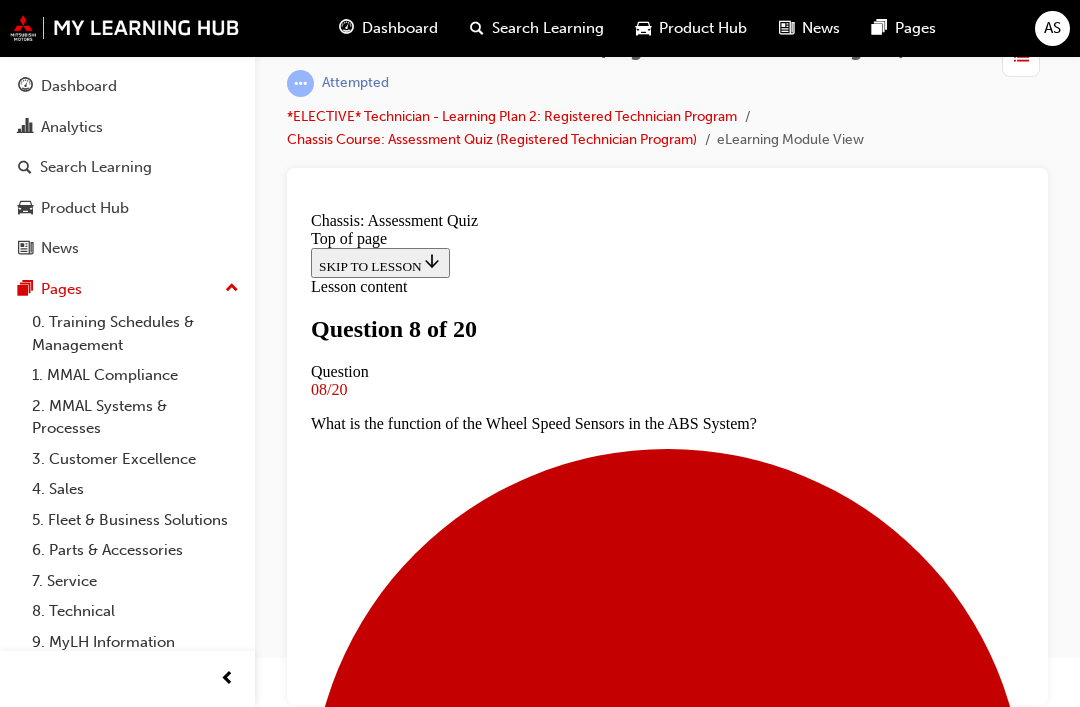 scroll, scrollTop: 382, scrollLeft: 0, axis: vertical 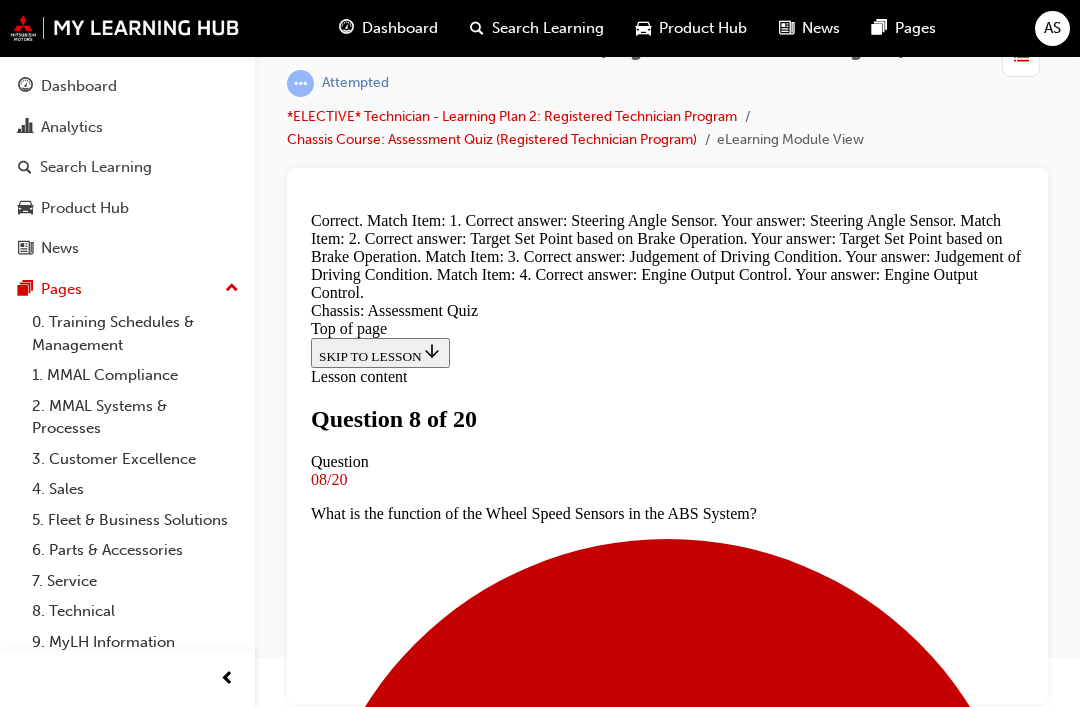 click on "NEXT" at bounding box center (337, 7157) 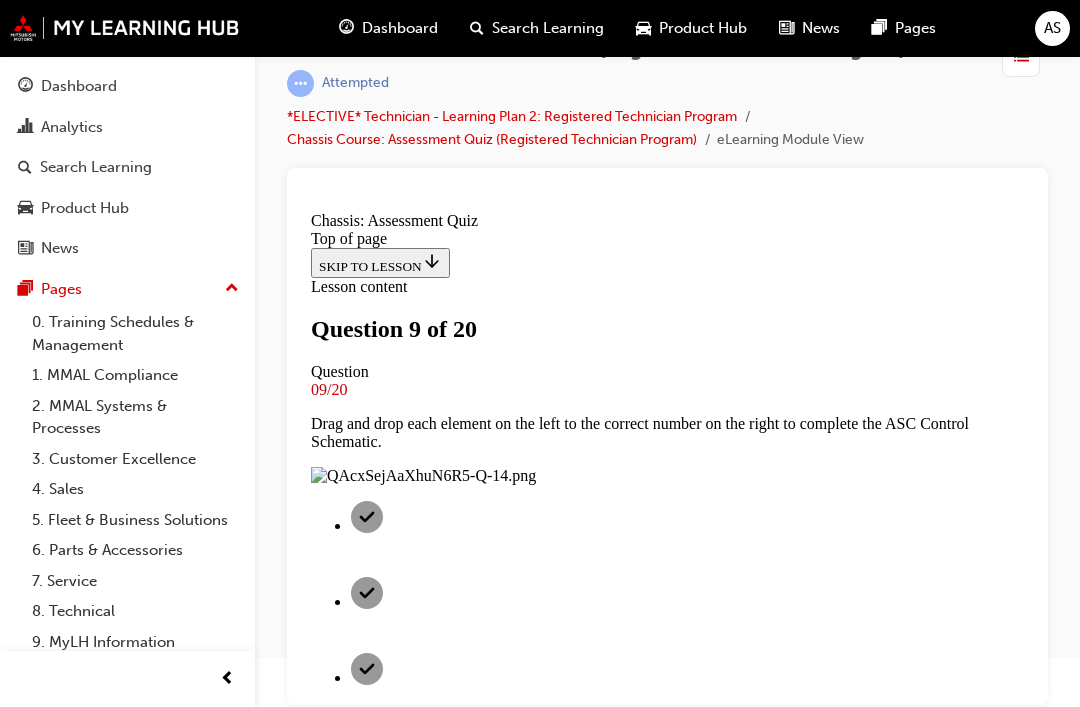 scroll, scrollTop: 451, scrollLeft: 0, axis: vertical 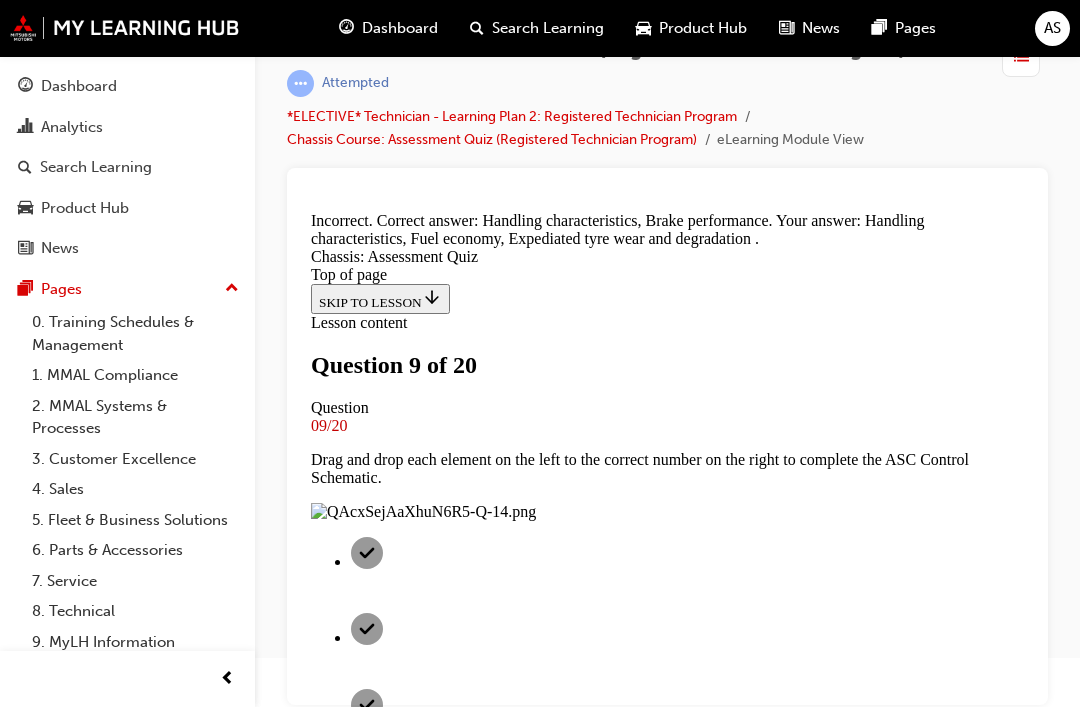 click on "NEXT" at bounding box center (337, 4709) 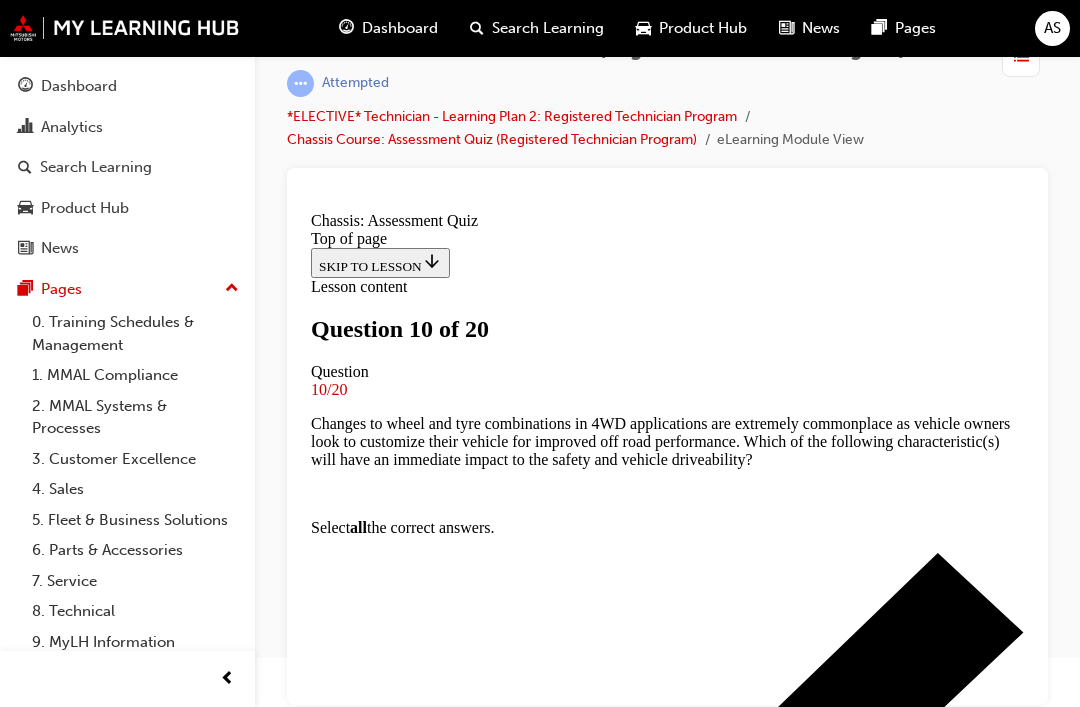 scroll, scrollTop: 375, scrollLeft: 0, axis: vertical 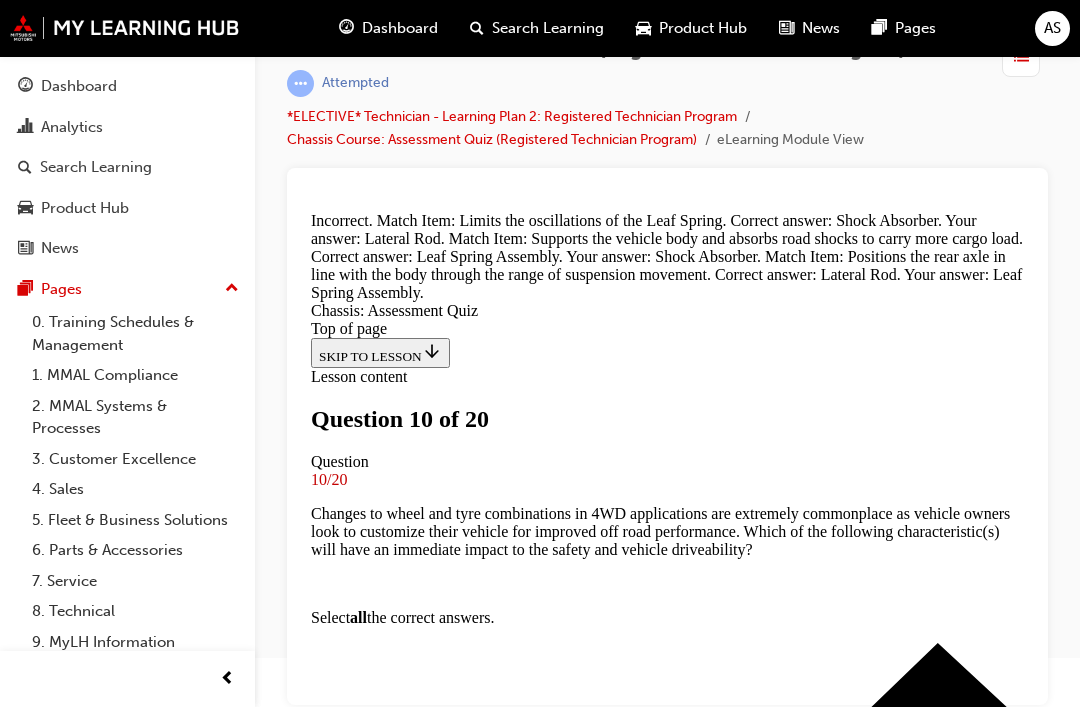click on "NEXT" at bounding box center (337, 4879) 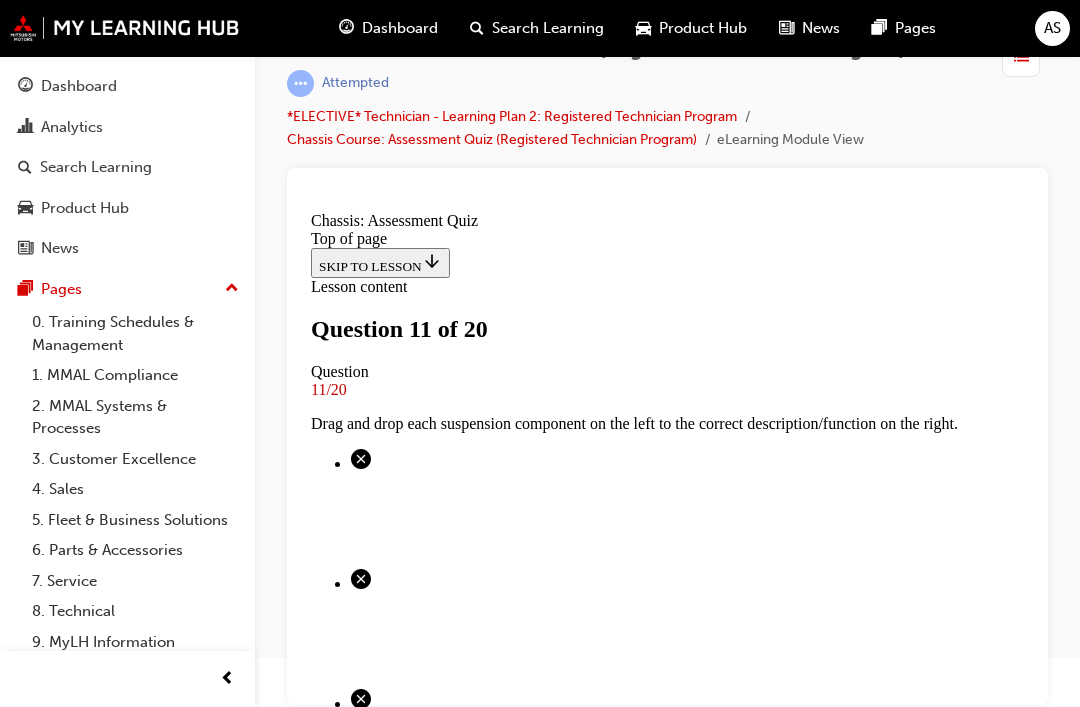 scroll, scrollTop: 510, scrollLeft: 0, axis: vertical 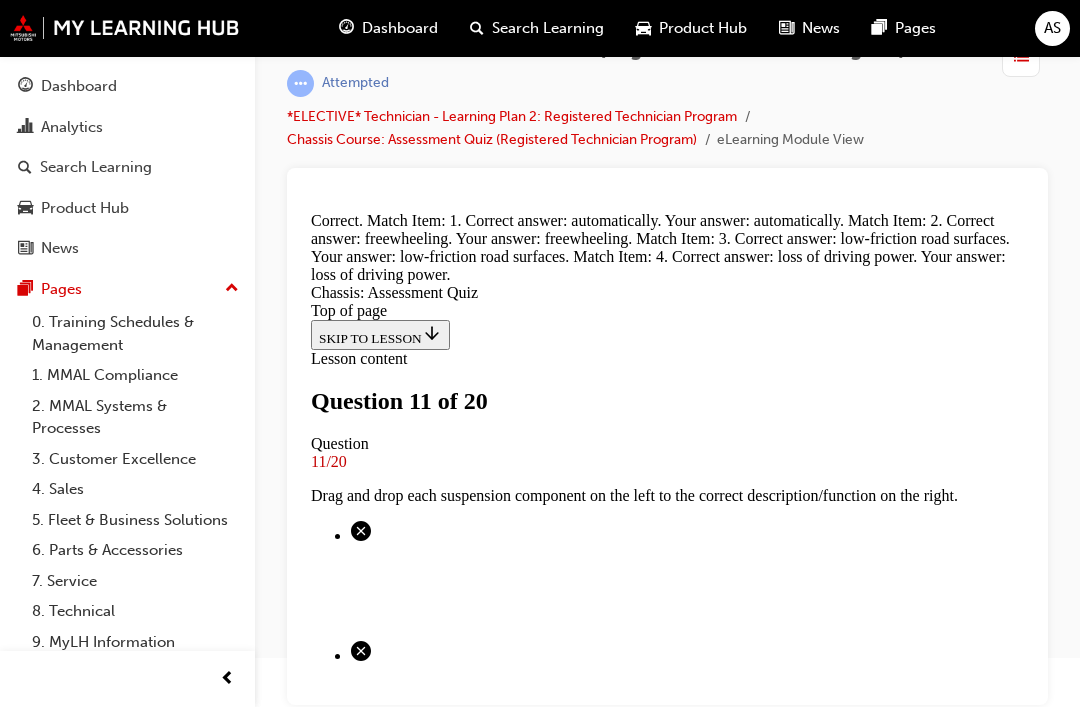 click on "NEXT" at bounding box center [337, 3014] 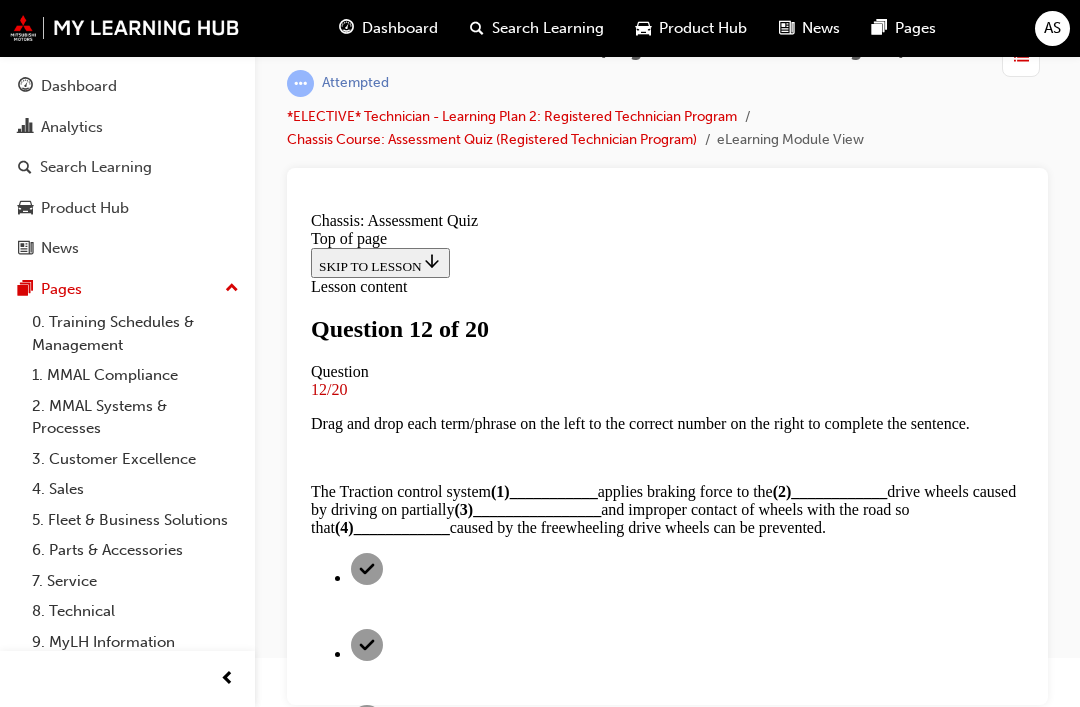 scroll, scrollTop: 345, scrollLeft: 0, axis: vertical 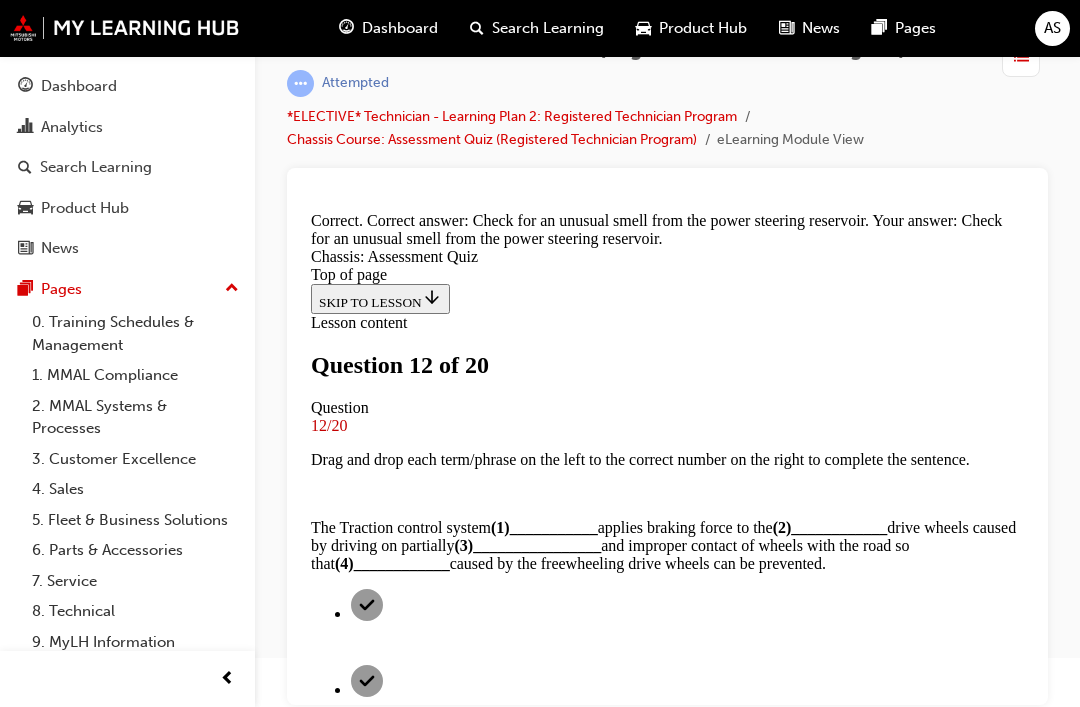 click on "NEXT" at bounding box center [337, 7170] 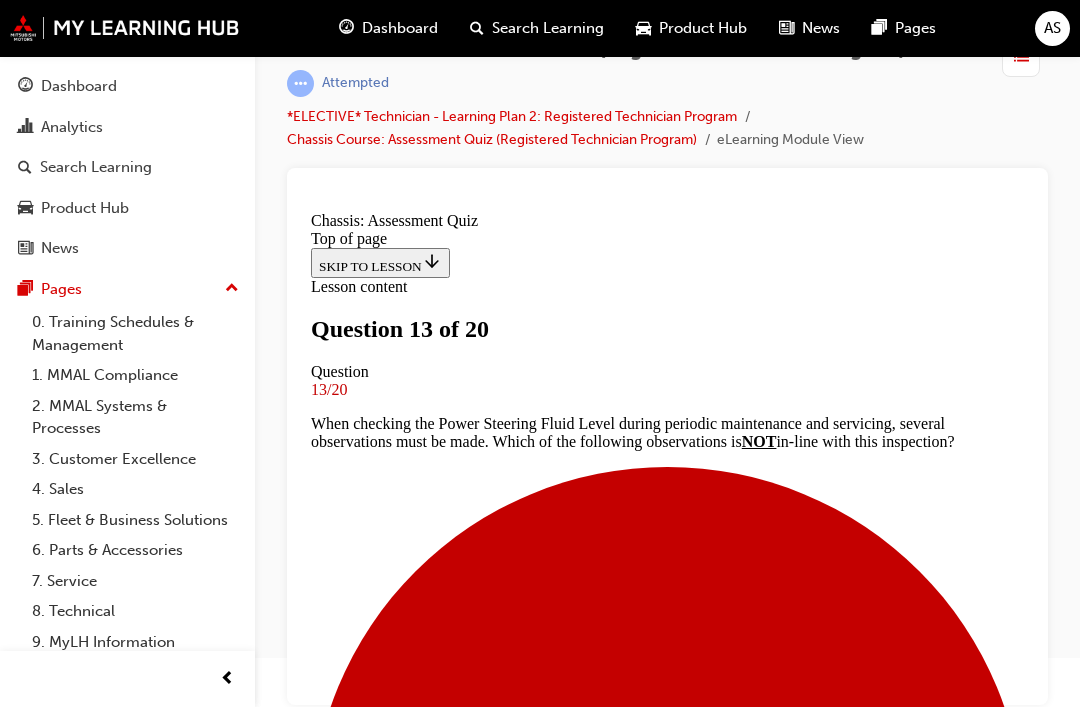scroll, scrollTop: 156, scrollLeft: 0, axis: vertical 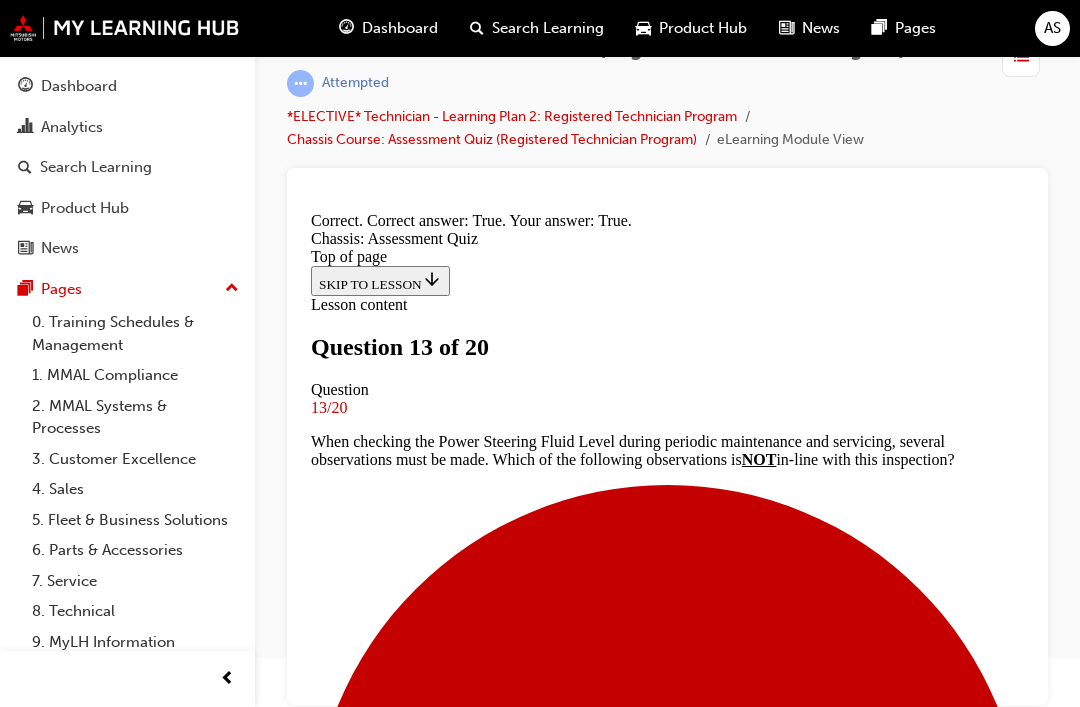 click on "NEXT" at bounding box center (337, 8807) 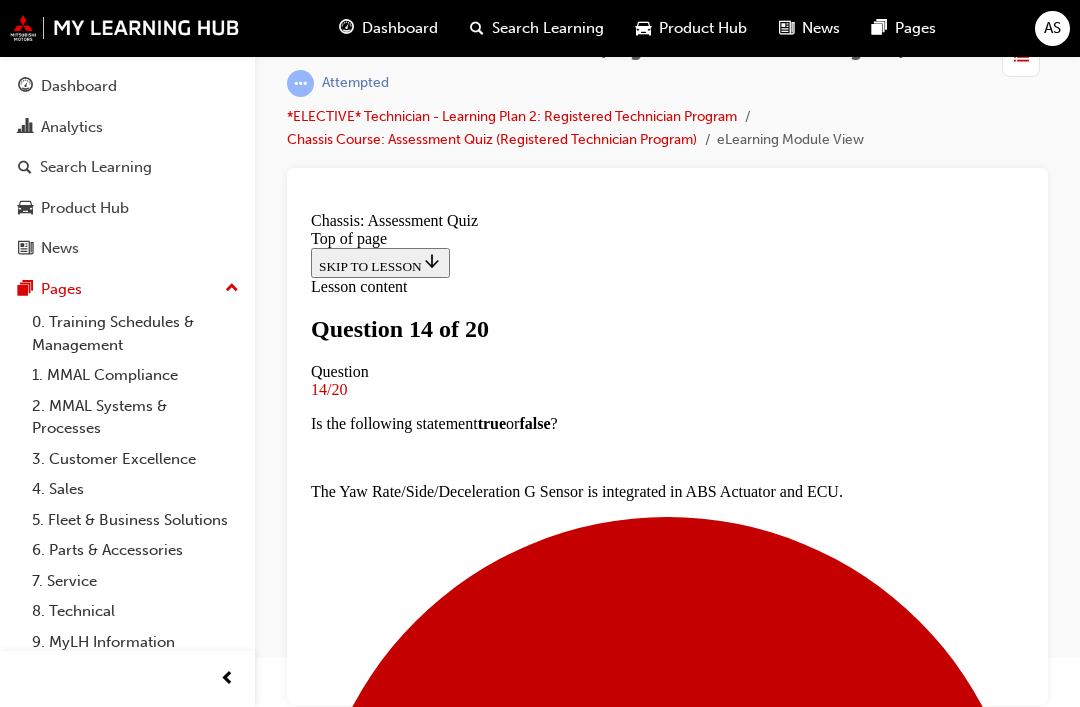 scroll, scrollTop: 208, scrollLeft: 0, axis: vertical 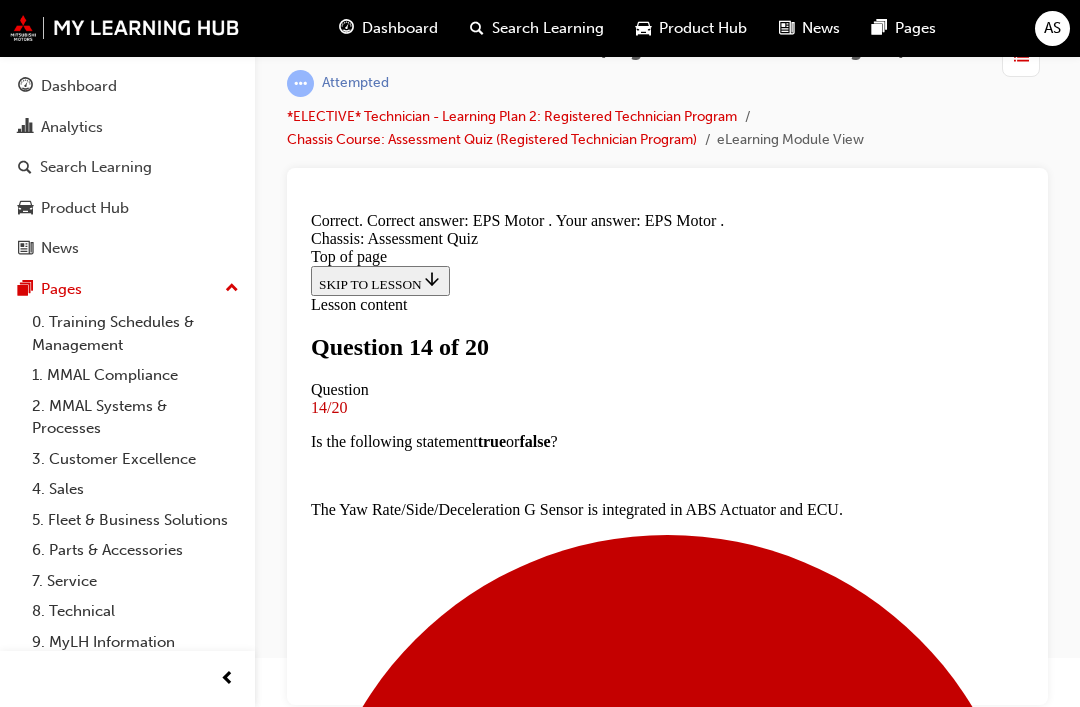 click on "NEXT" at bounding box center (337, 8807) 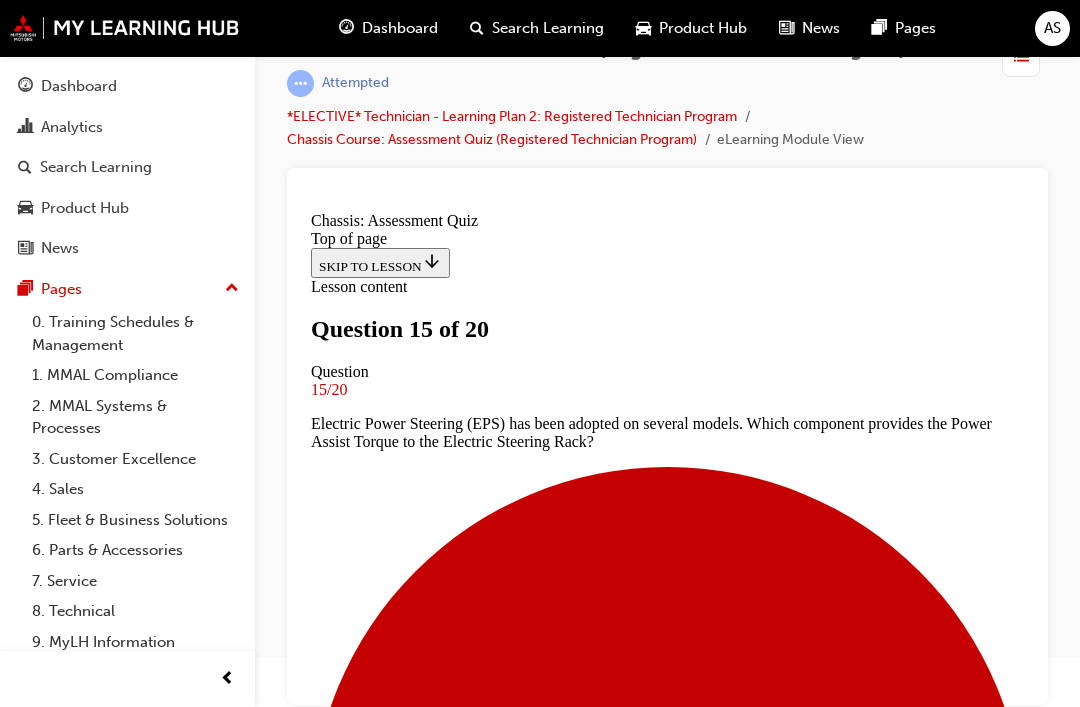 scroll, scrollTop: 266, scrollLeft: 0, axis: vertical 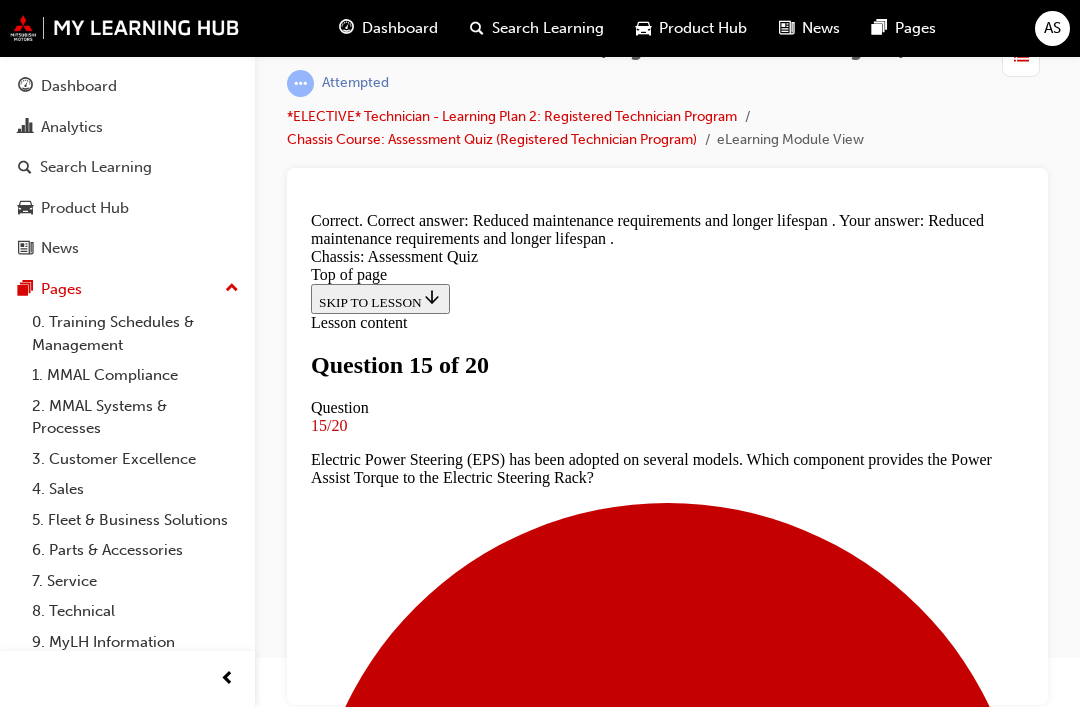 click on "NEXT" at bounding box center [337, 11408] 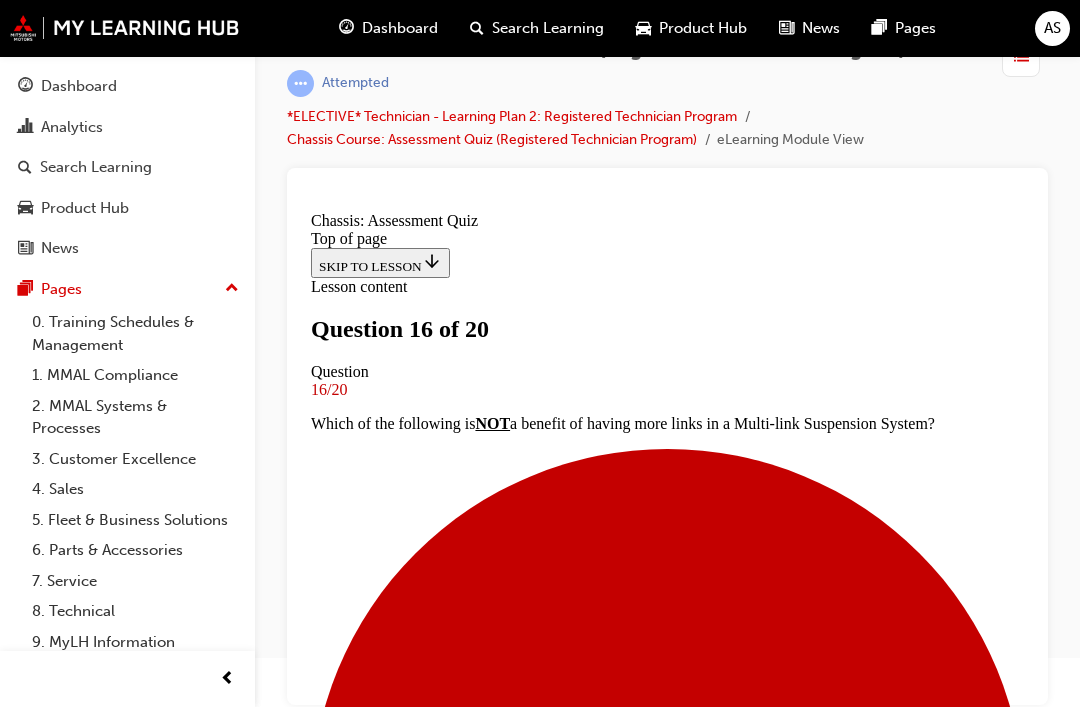 scroll, scrollTop: 98, scrollLeft: 0, axis: vertical 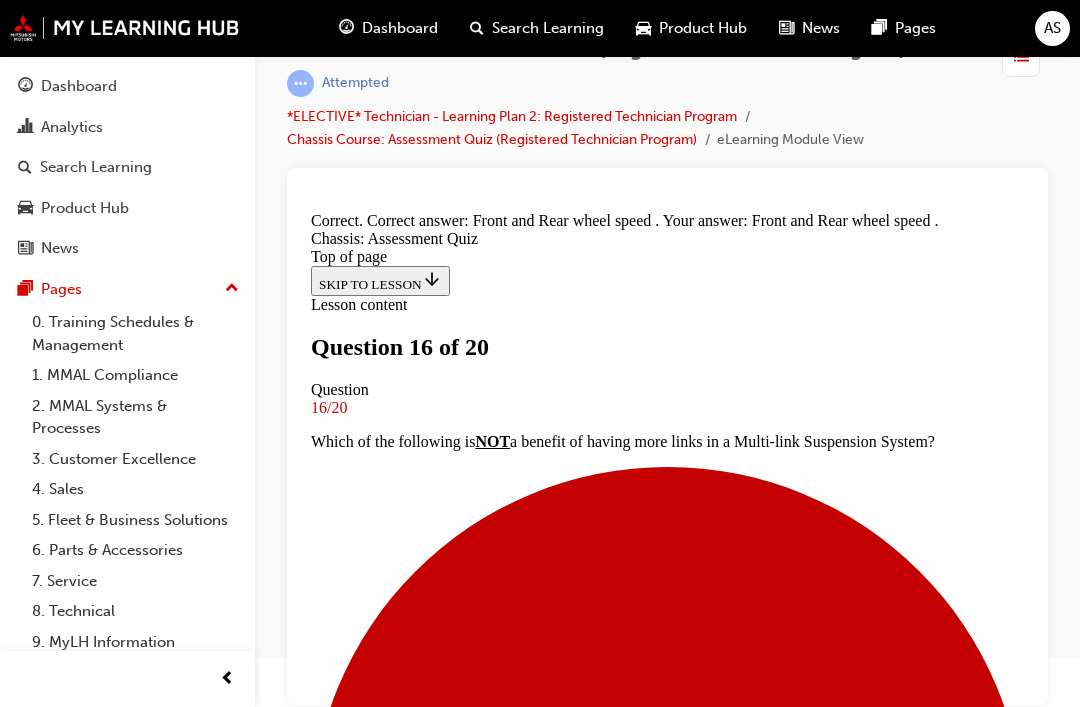 click on "NEXT" at bounding box center [337, 11390] 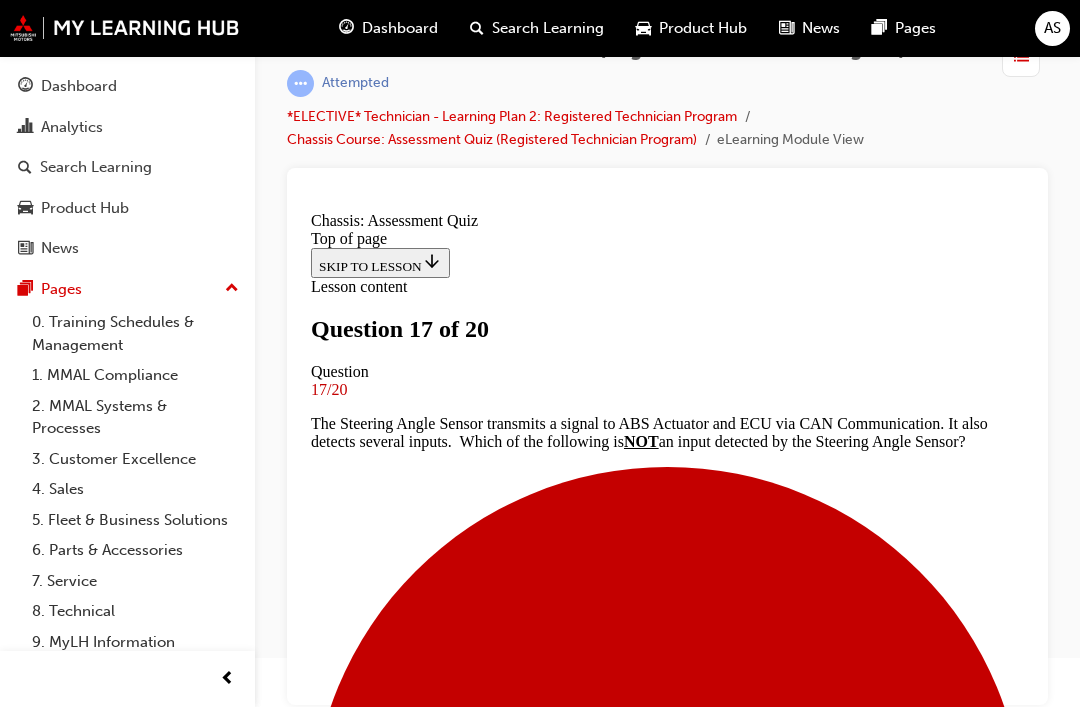 scroll, scrollTop: 396, scrollLeft: 0, axis: vertical 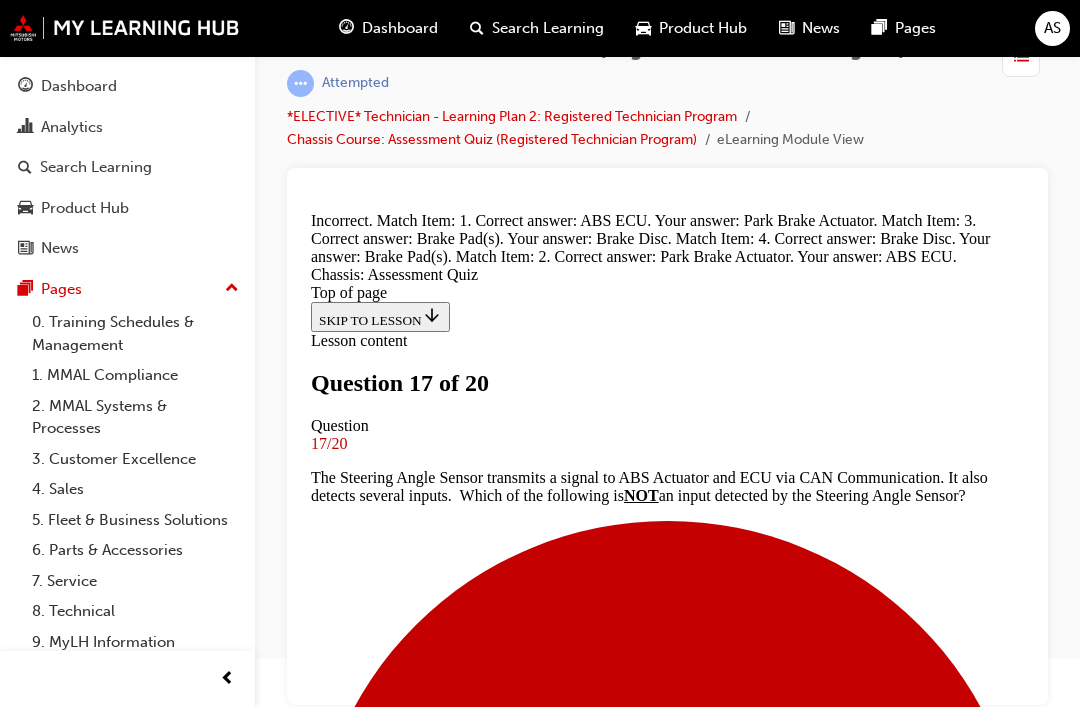 click on "NEXT" at bounding box center [337, 6942] 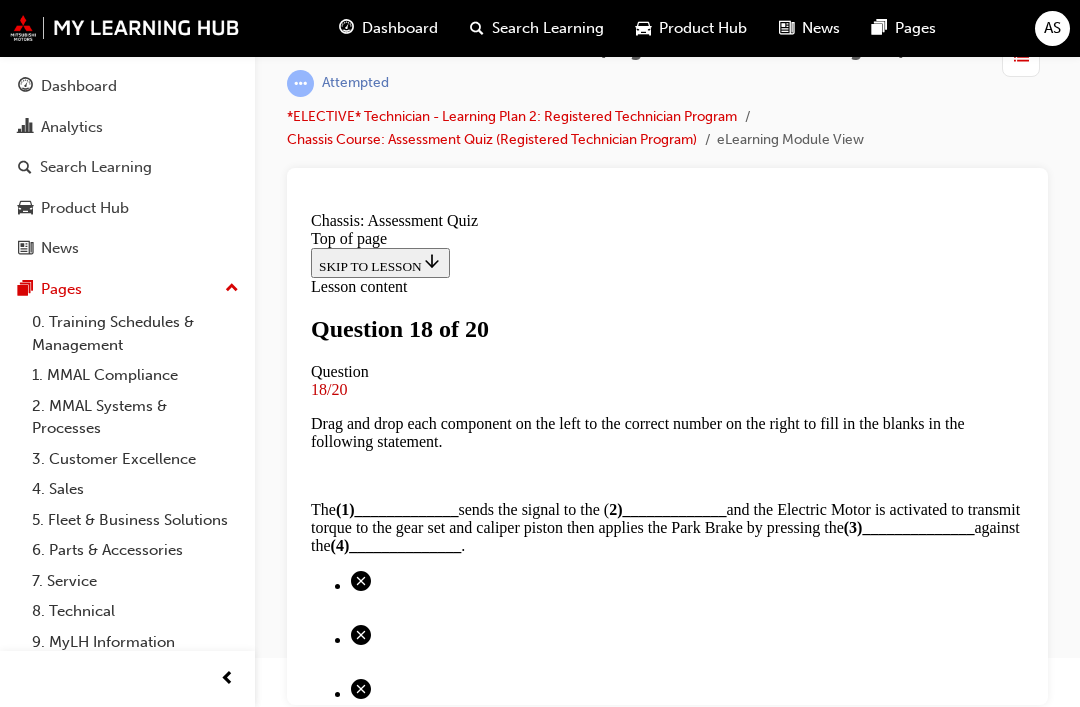 scroll, scrollTop: 416, scrollLeft: 0, axis: vertical 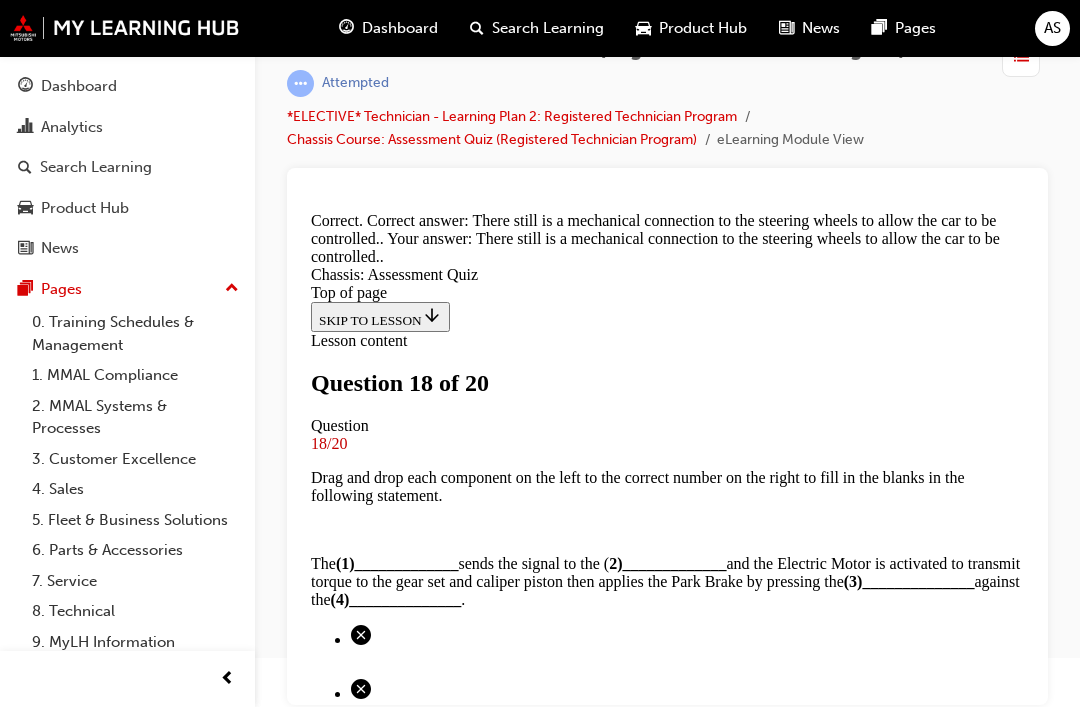 click on "NEXT" at bounding box center (337, 6924) 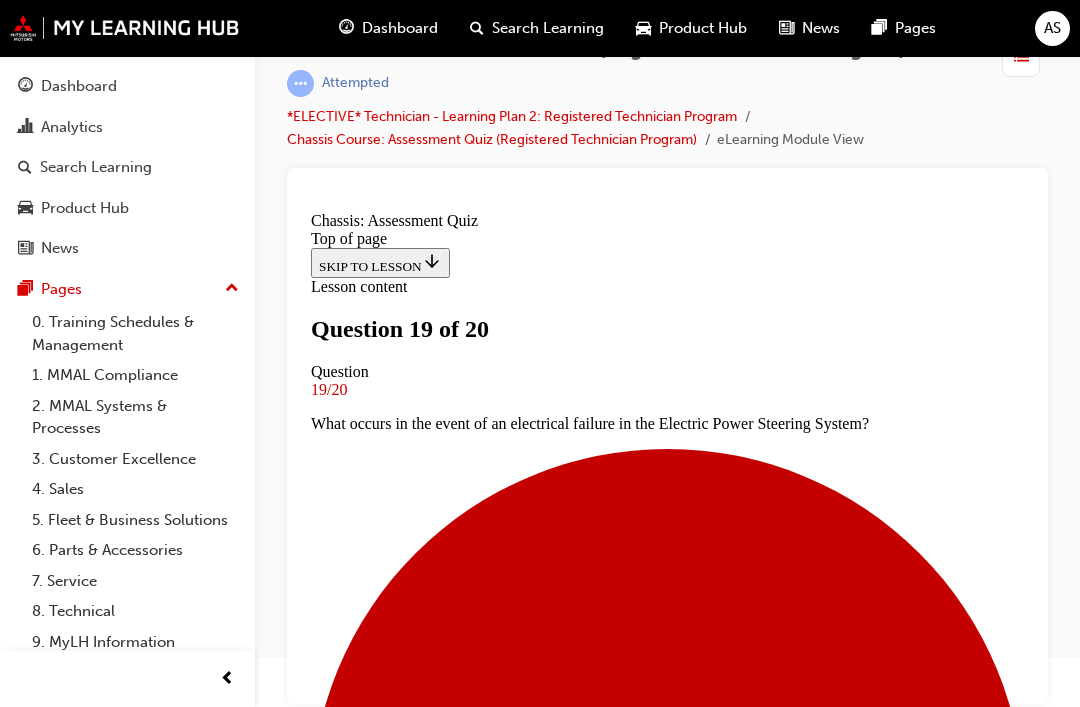 scroll, scrollTop: 500, scrollLeft: 0, axis: vertical 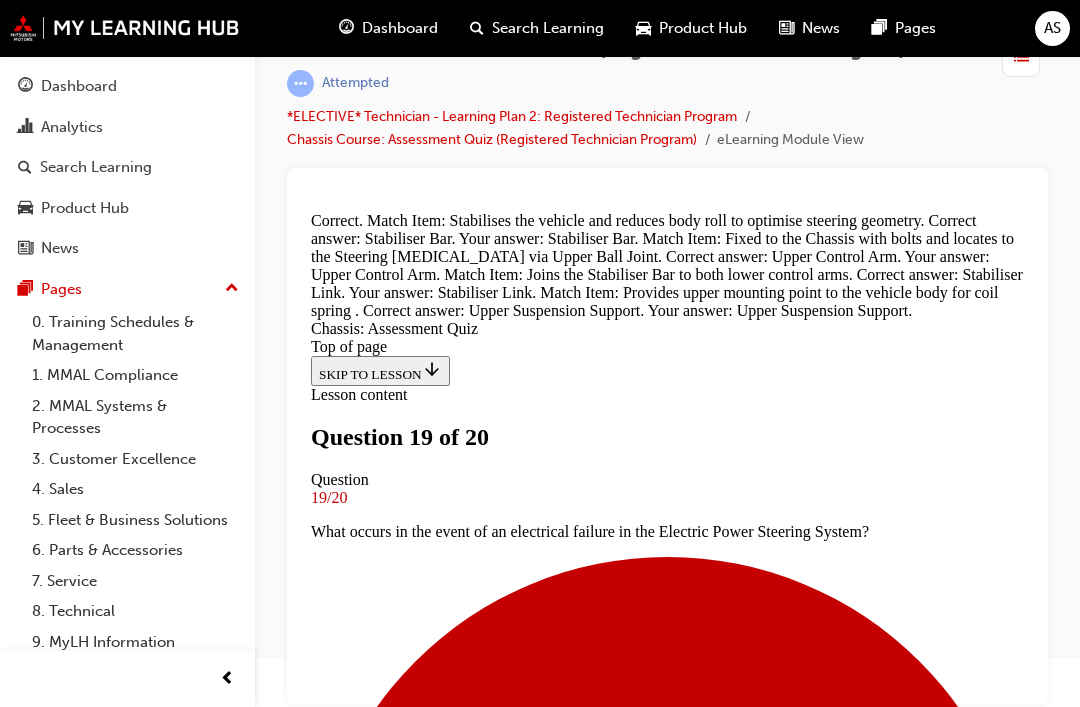 click on "NEXT" at bounding box center (337, 7648) 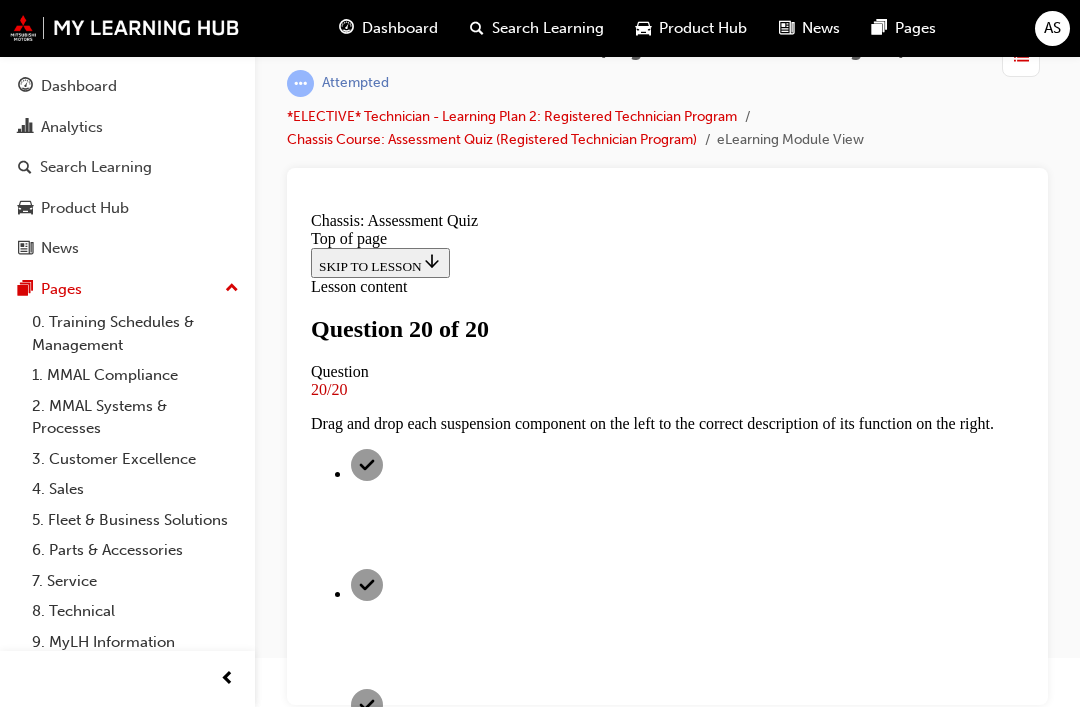 scroll, scrollTop: 480, scrollLeft: 0, axis: vertical 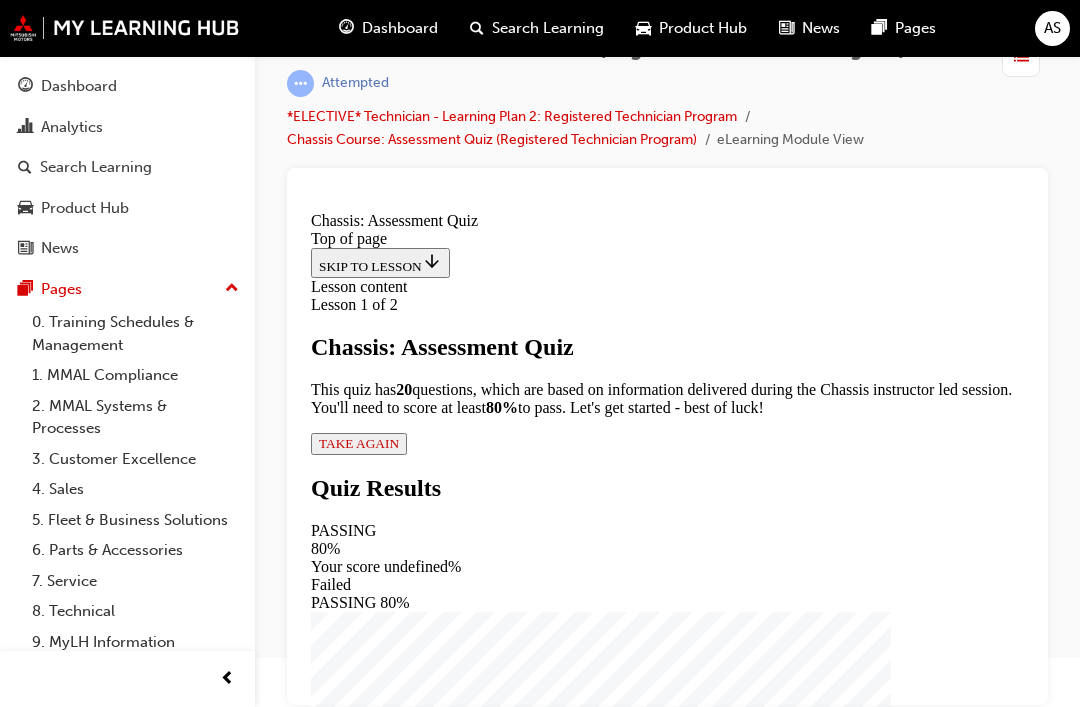 click on "TAKE AGAIN" at bounding box center [359, 443] 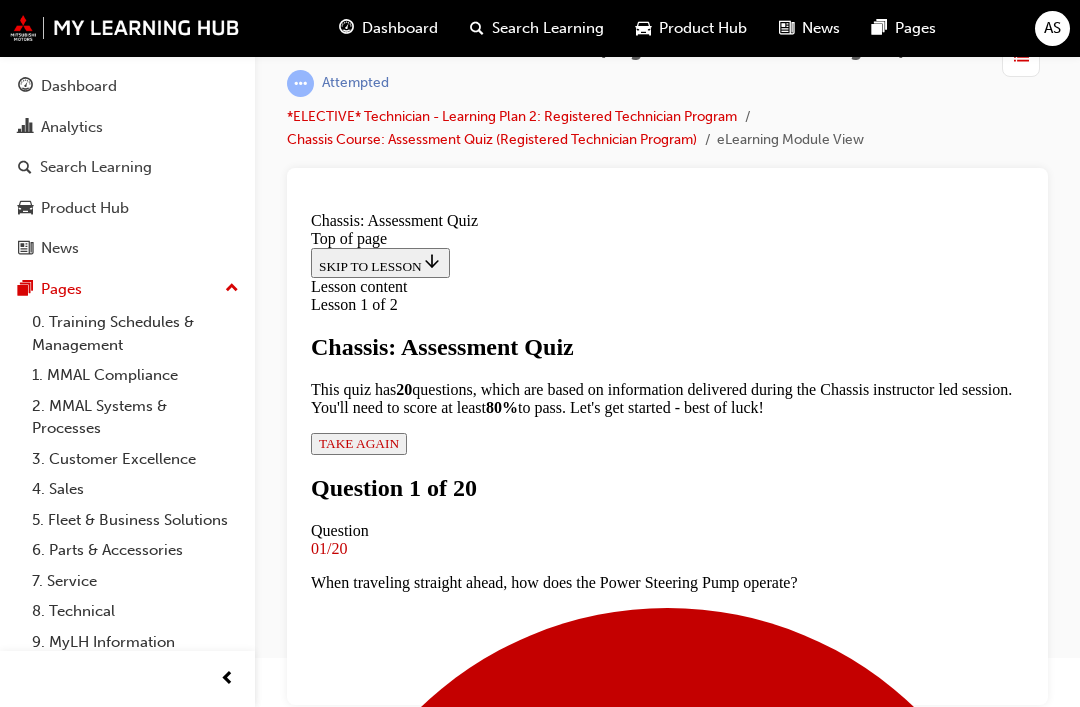 scroll, scrollTop: 163, scrollLeft: 0, axis: vertical 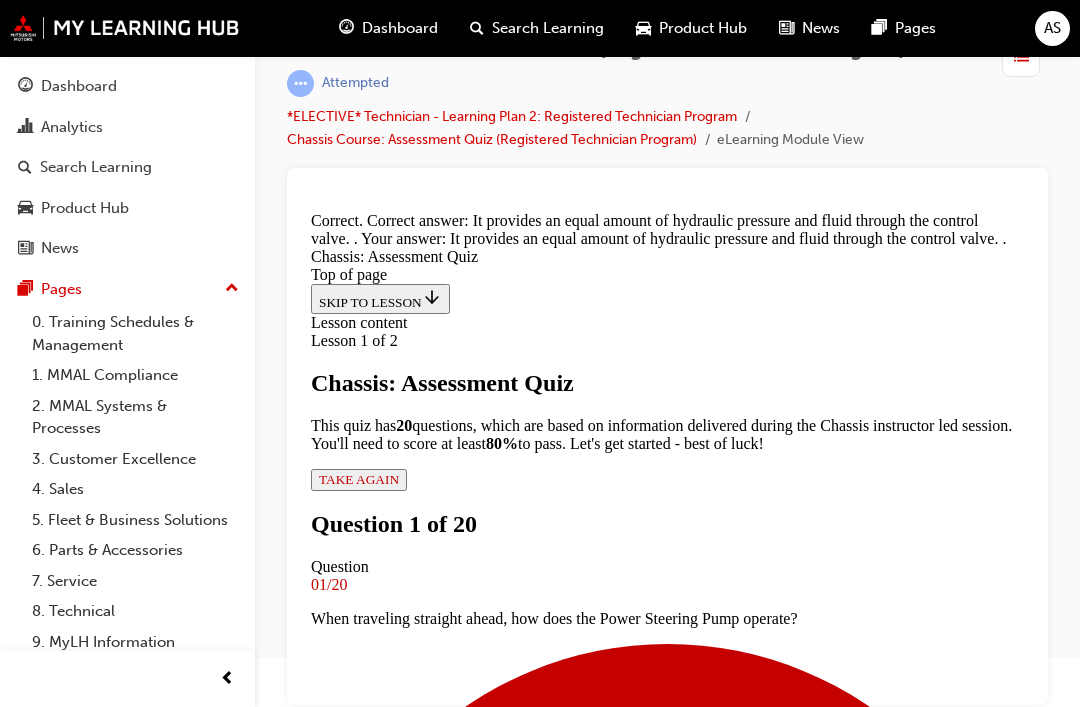 click on "NEXT" at bounding box center [337, 6014] 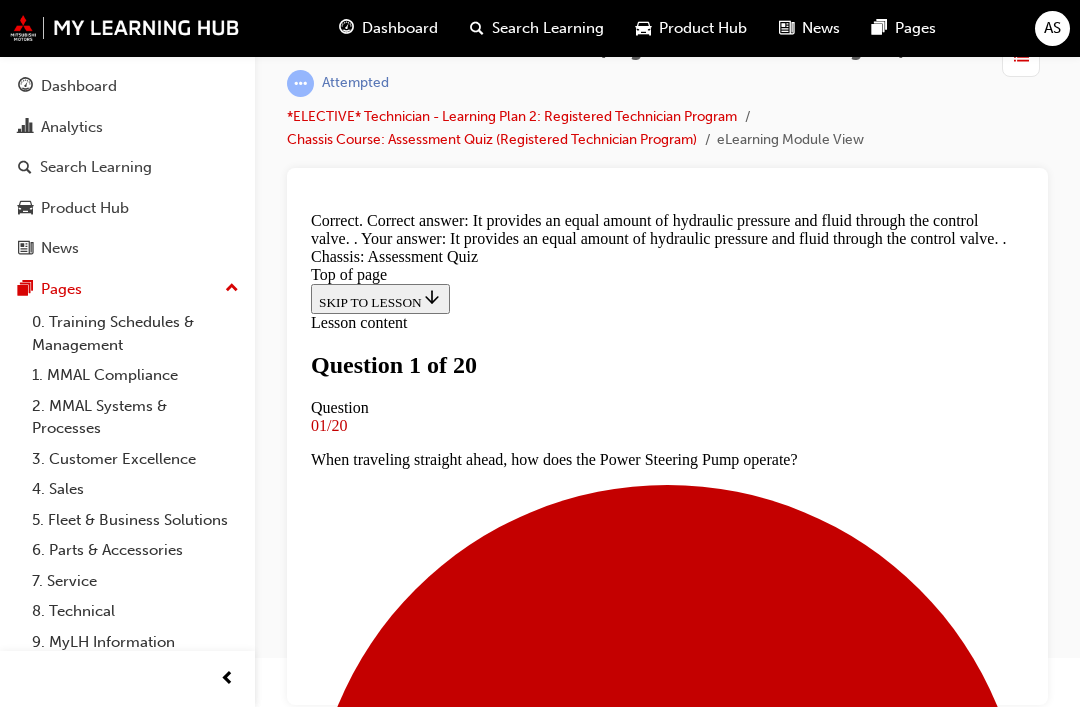 click on "Check for an unusual smell from the power steering reservoir" at bounding box center [667, 8627] 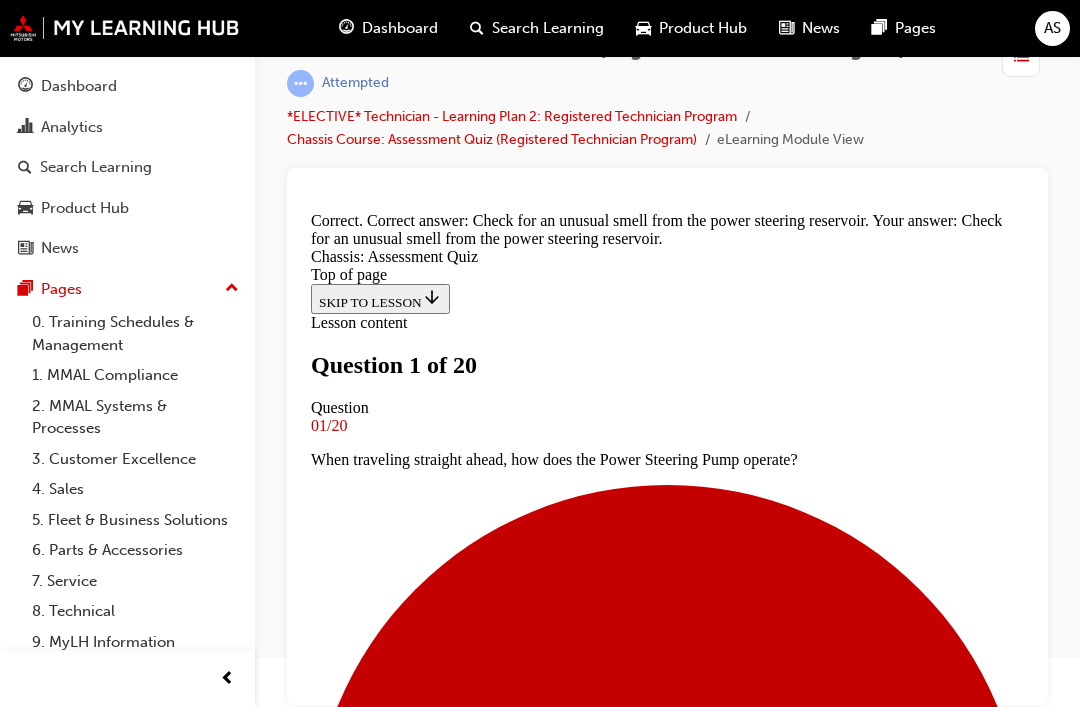 click on "NEXT" at bounding box center [337, 11408] 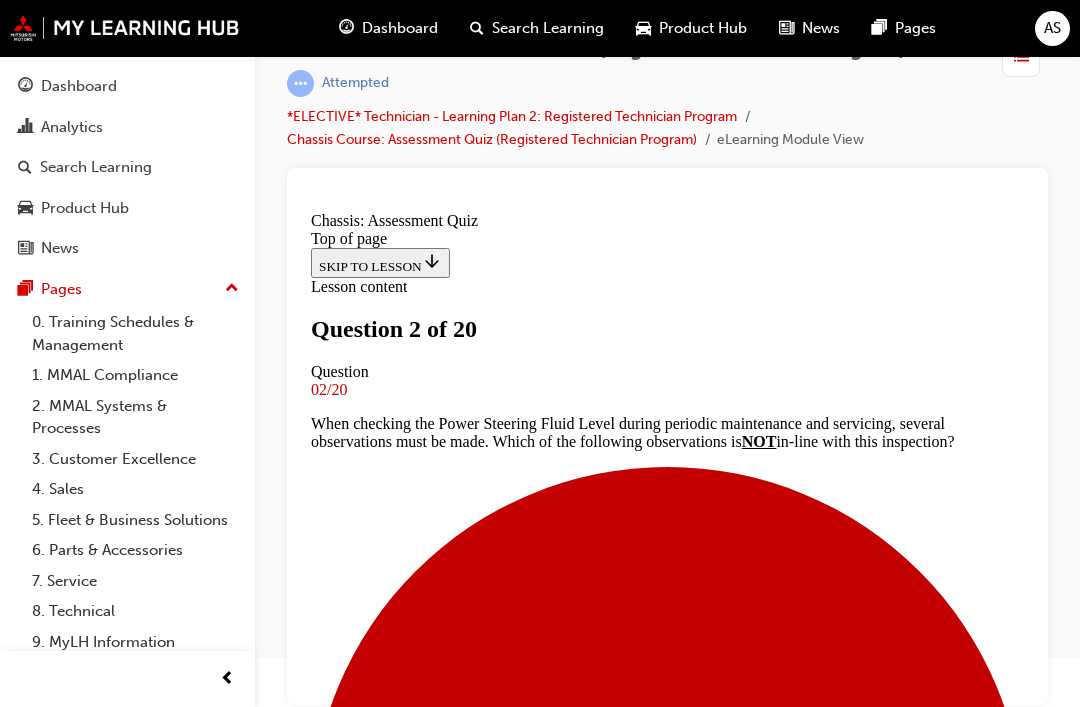 scroll, scrollTop: 326, scrollLeft: 0, axis: vertical 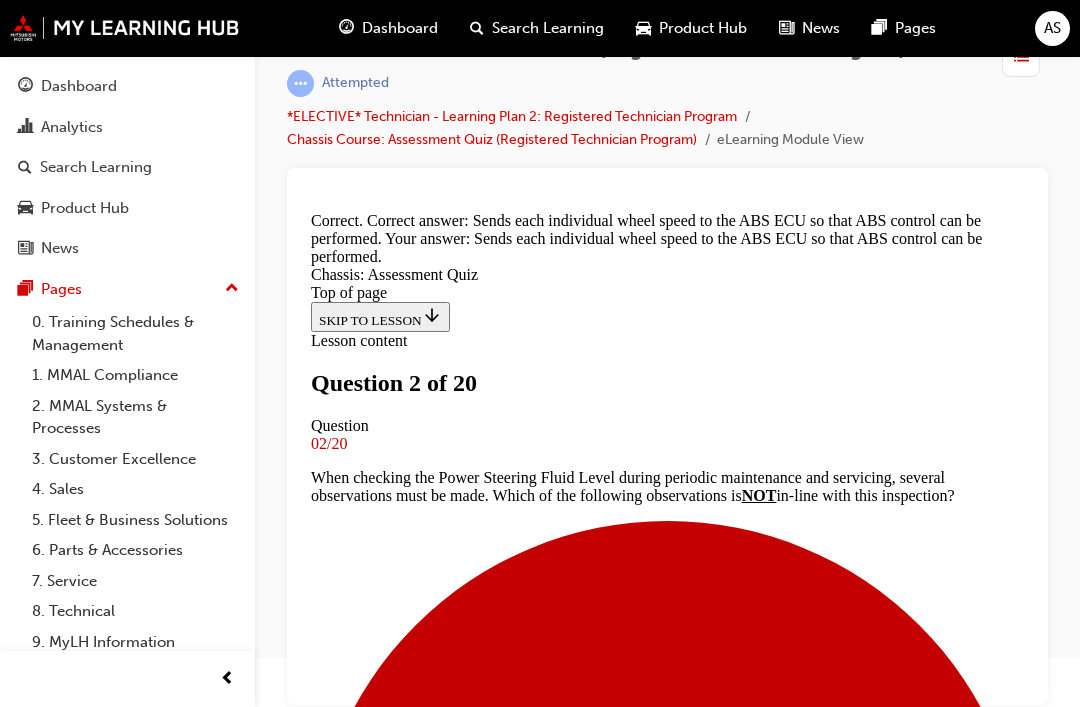 click on "NEXT" at bounding box center [337, 11426] 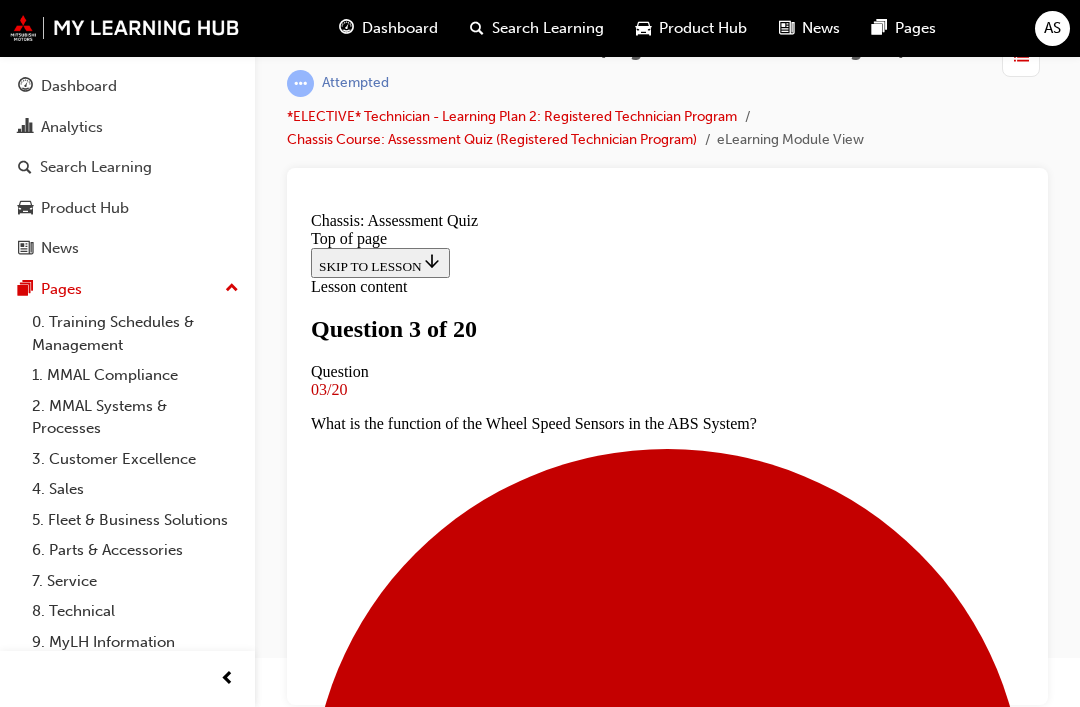 scroll, scrollTop: 464, scrollLeft: 0, axis: vertical 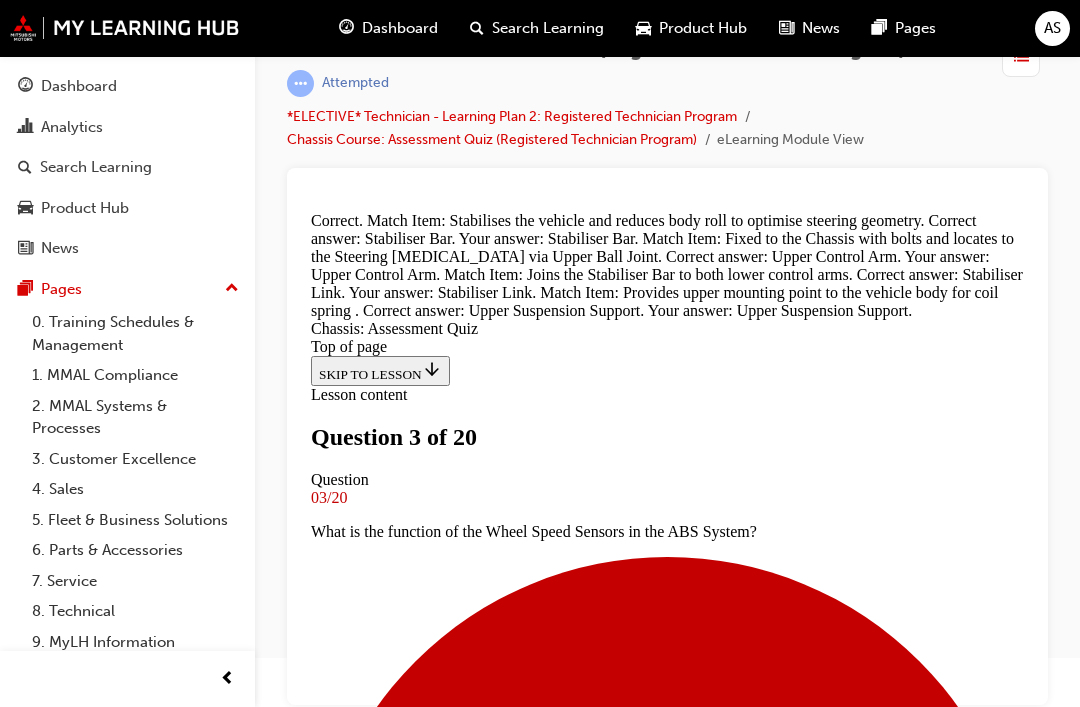 click on "NEXT" at bounding box center (337, 7648) 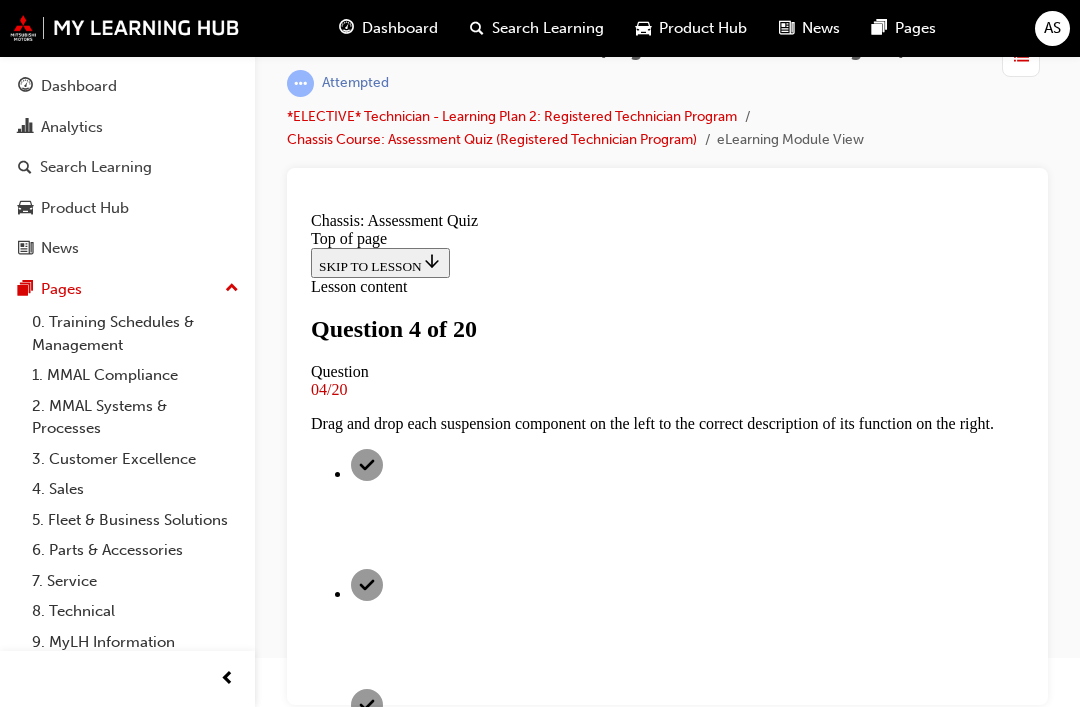 scroll, scrollTop: 252, scrollLeft: 0, axis: vertical 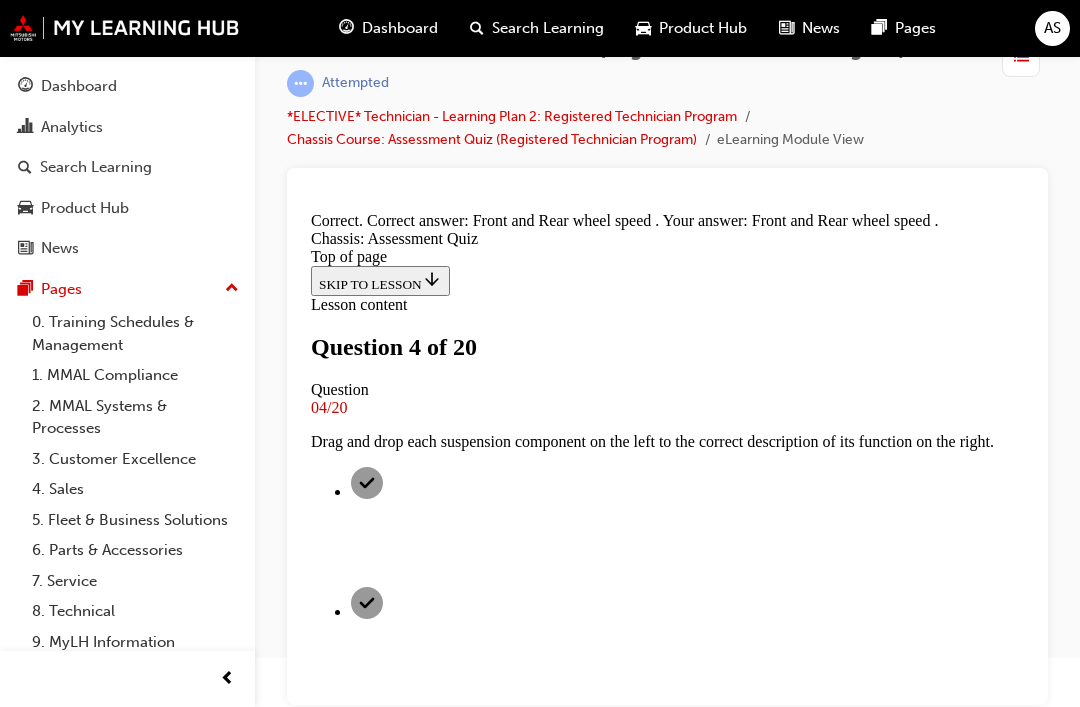 click on "NEXT" at bounding box center (337, 7576) 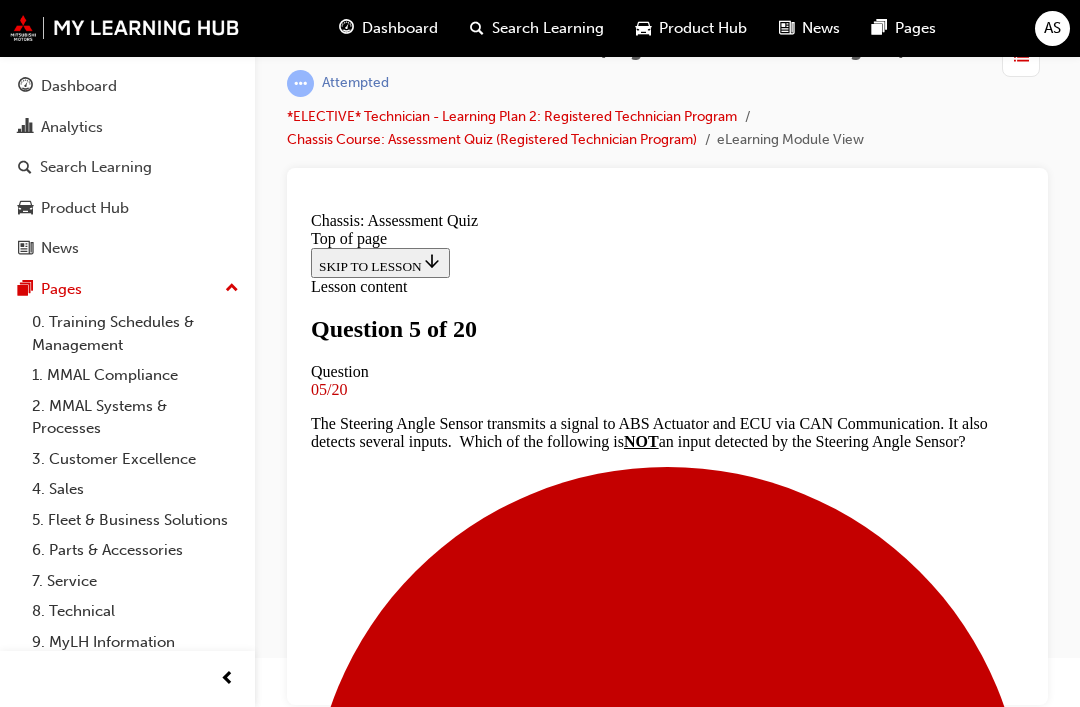 scroll, scrollTop: 3, scrollLeft: 0, axis: vertical 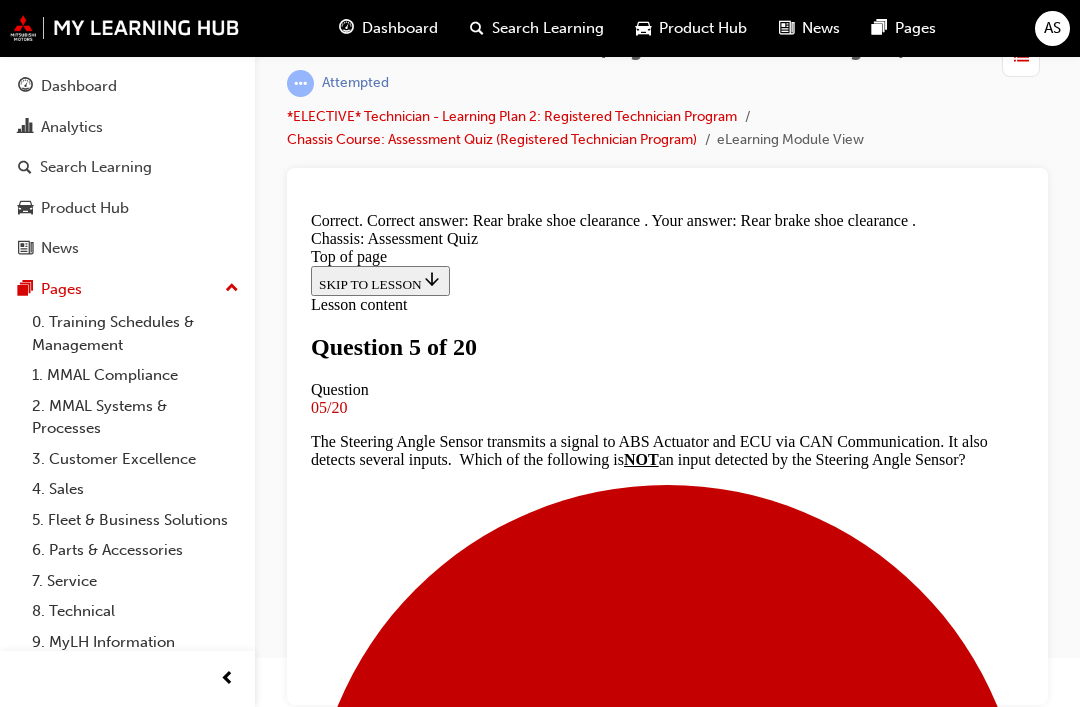 click on "NEXT" at bounding box center [337, 11408] 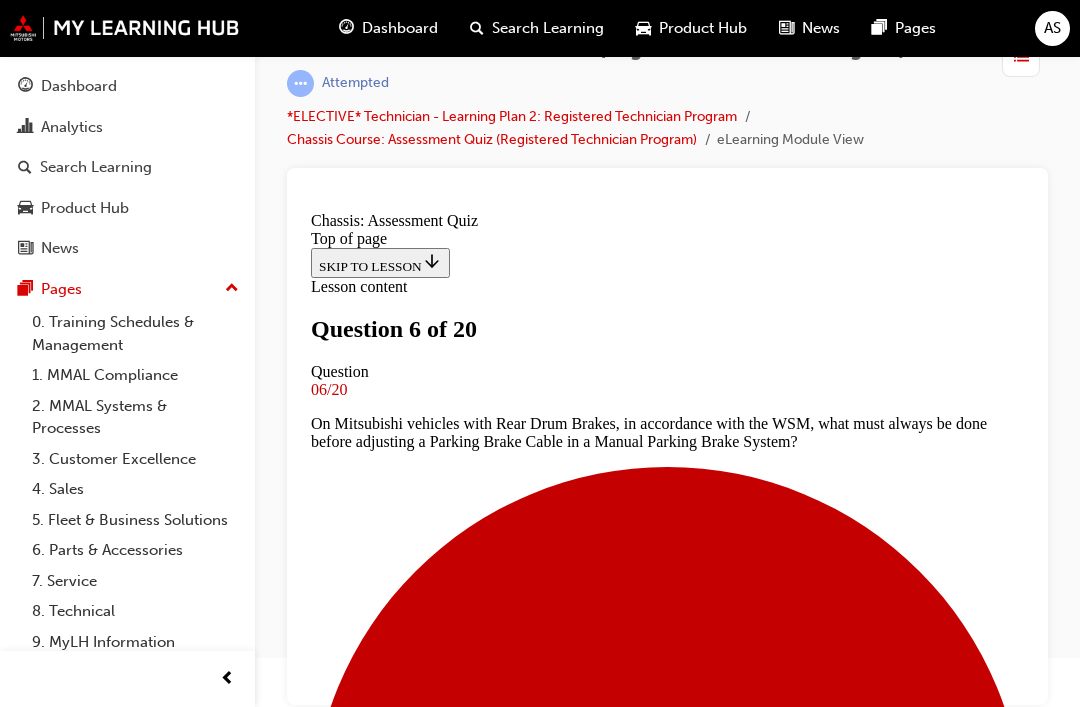 scroll, scrollTop: 3, scrollLeft: 0, axis: vertical 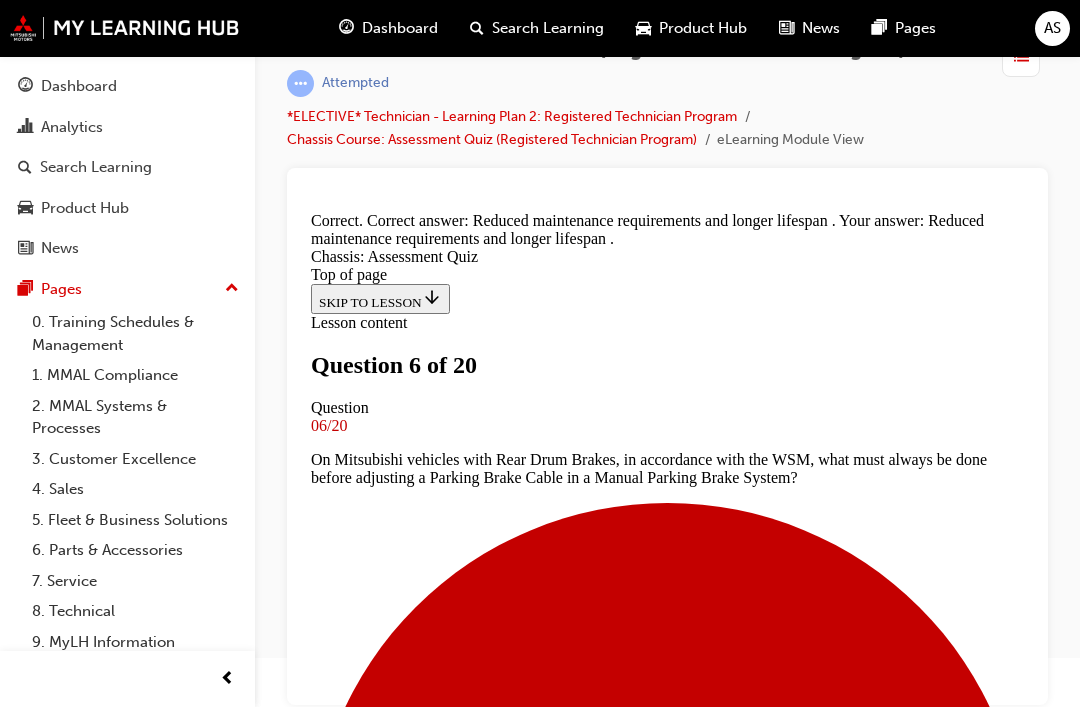 click on "NEXT" at bounding box center [337, 11408] 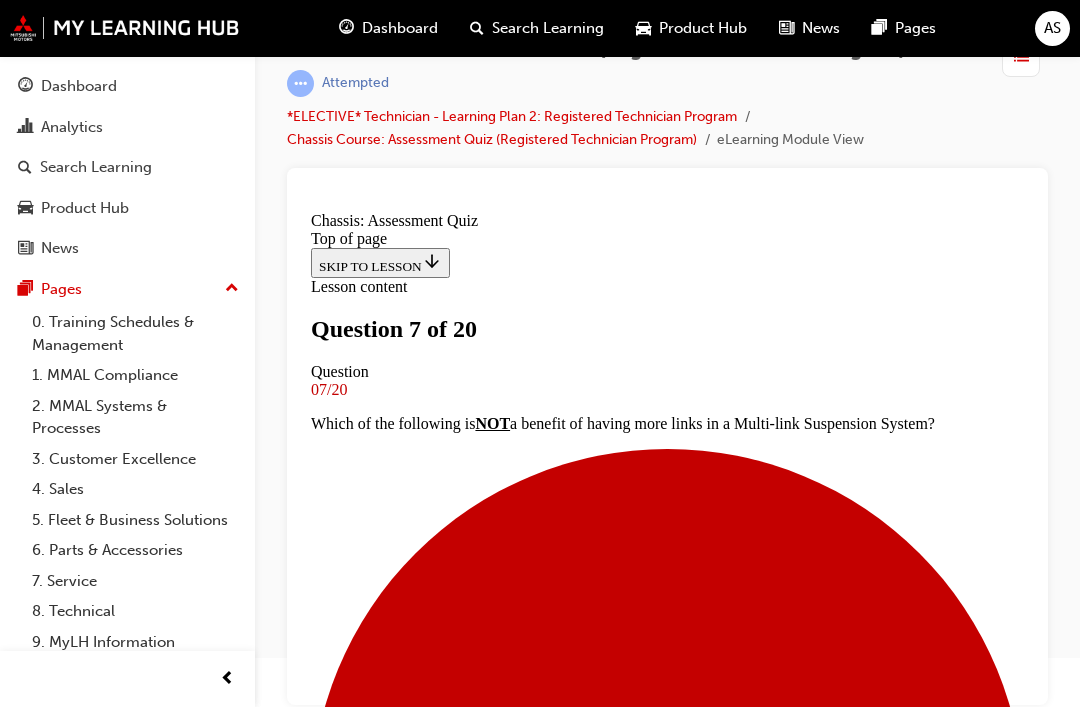 scroll, scrollTop: 298, scrollLeft: 0, axis: vertical 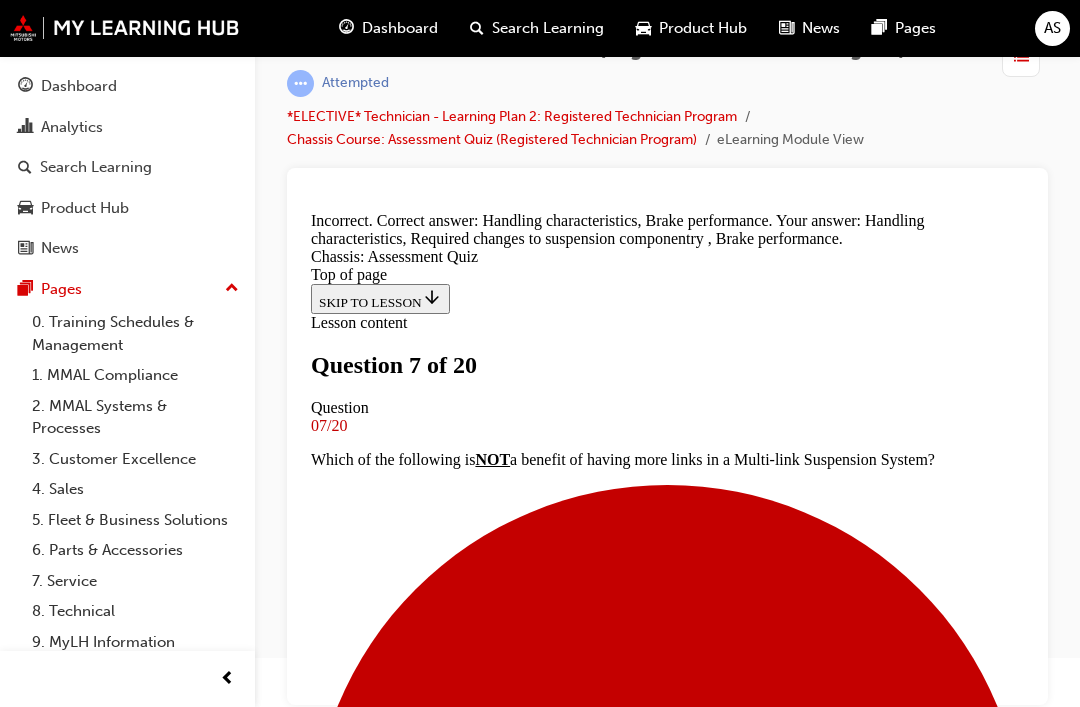 click on "NEXT" at bounding box center [337, 8999] 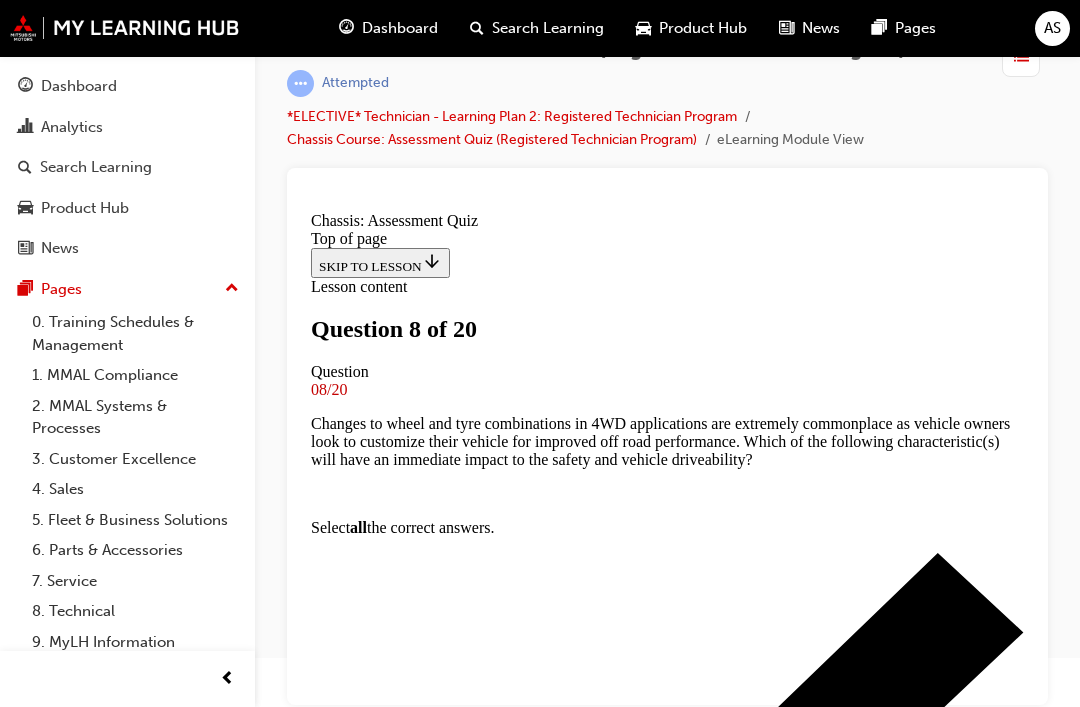 scroll, scrollTop: 320, scrollLeft: 0, axis: vertical 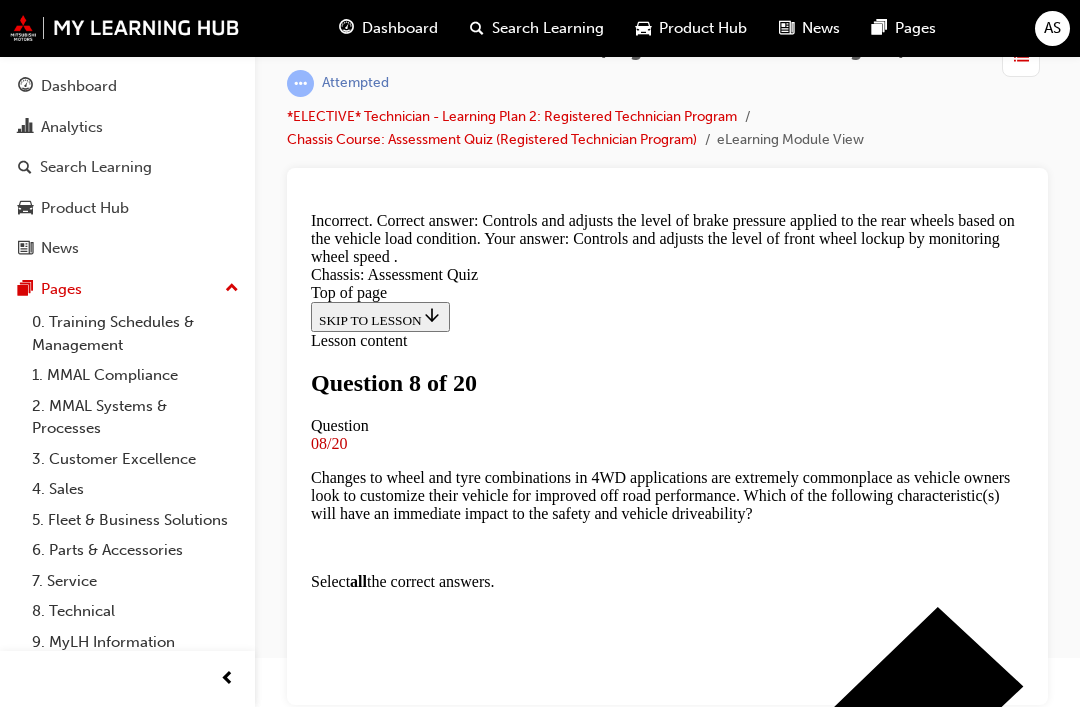click on "NEXT" at bounding box center [337, 8981] 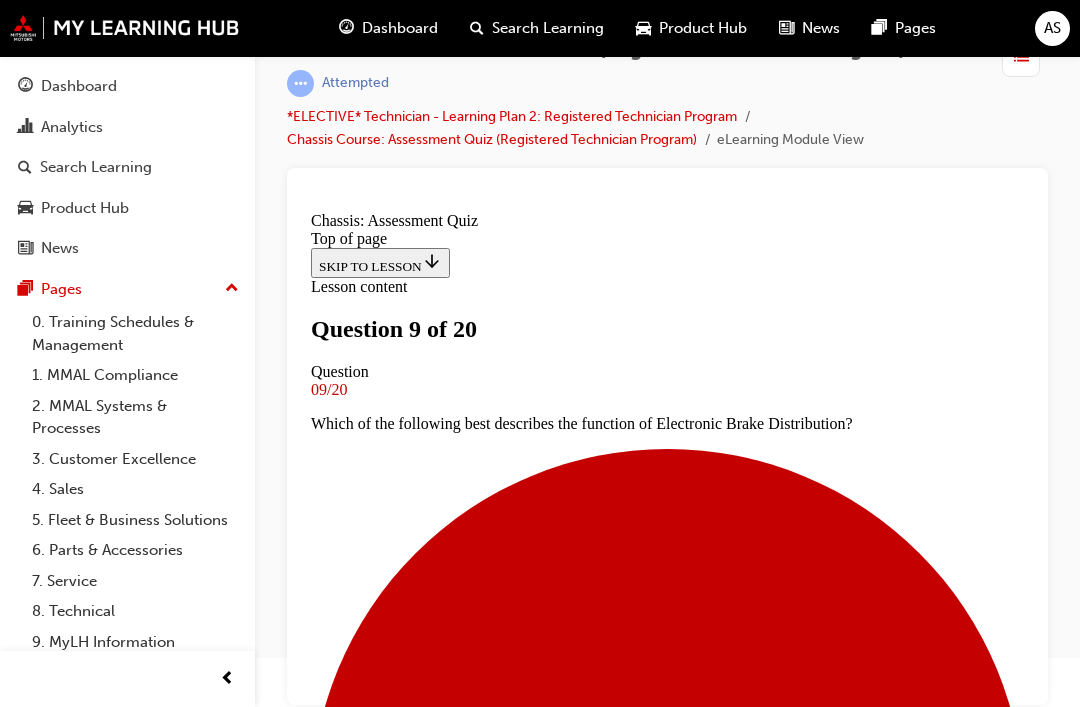 scroll, scrollTop: 309, scrollLeft: 0, axis: vertical 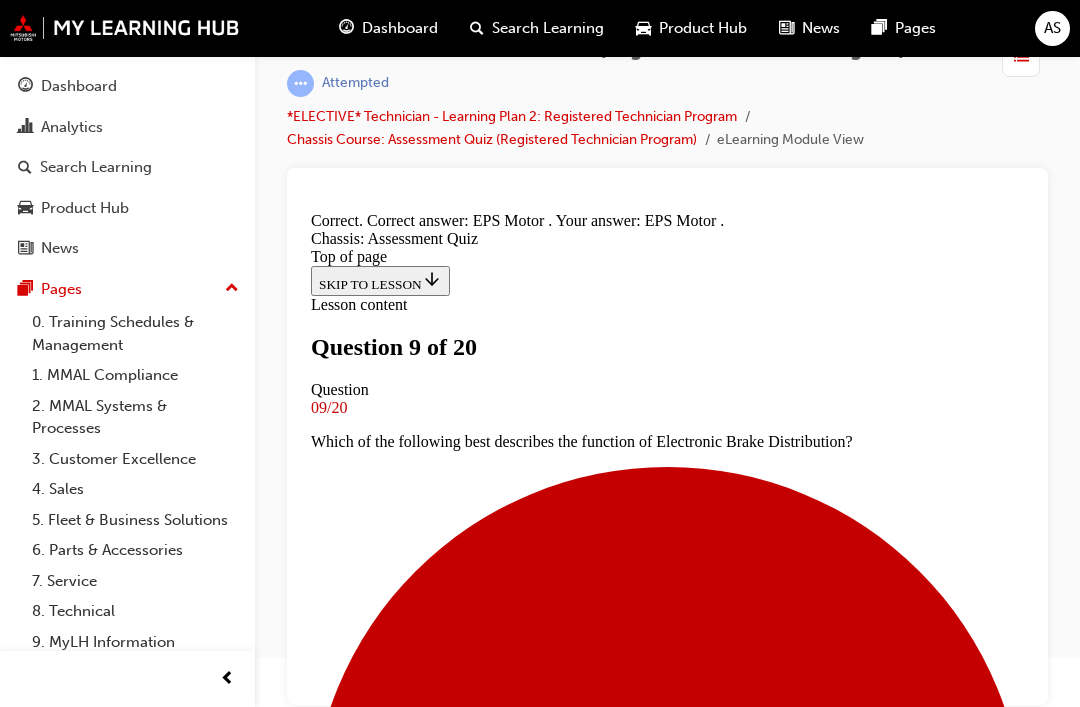 click on "NEXT" at bounding box center (337, 11354) 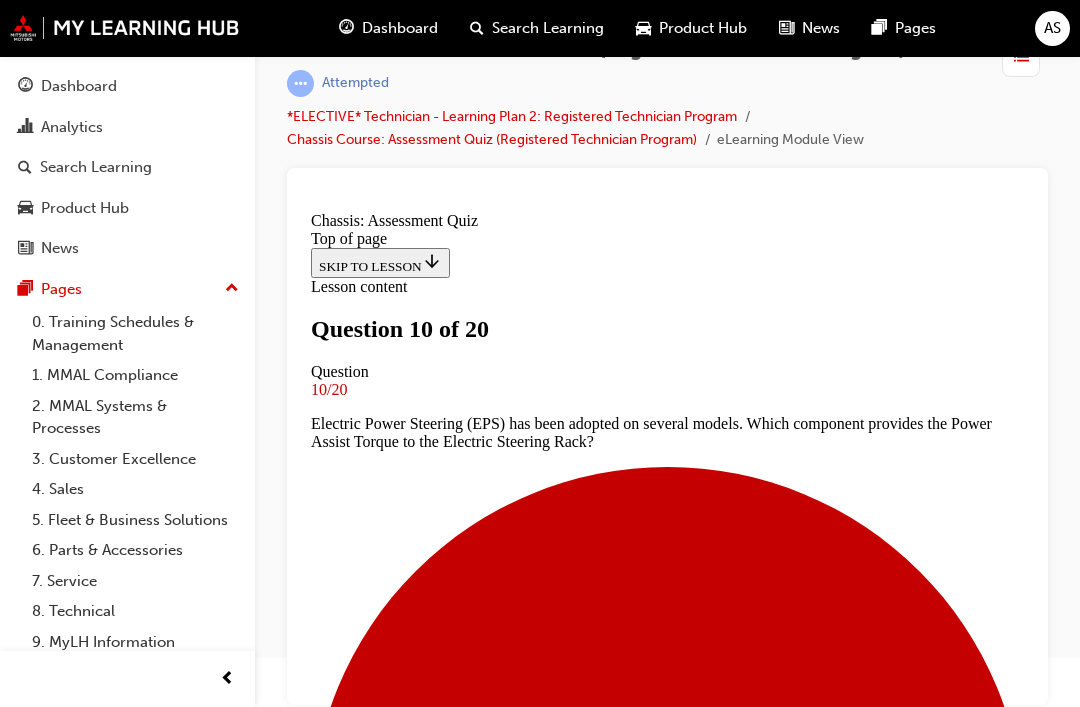 click at bounding box center [667, 6630] 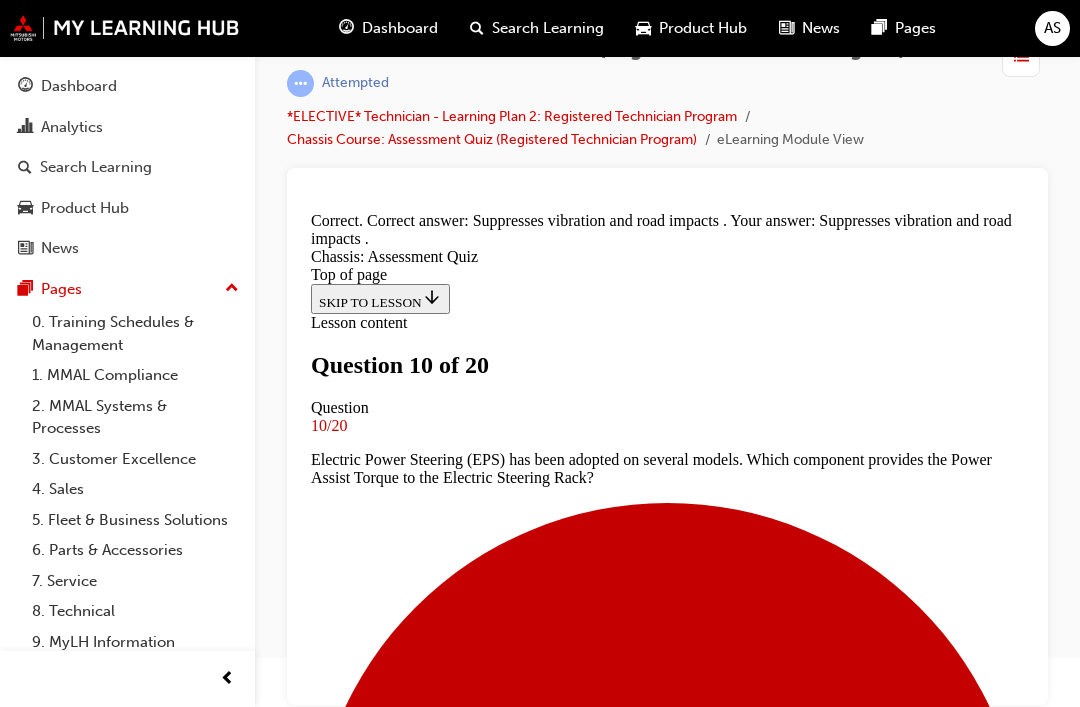 click on "NEXT" at bounding box center [337, 11408] 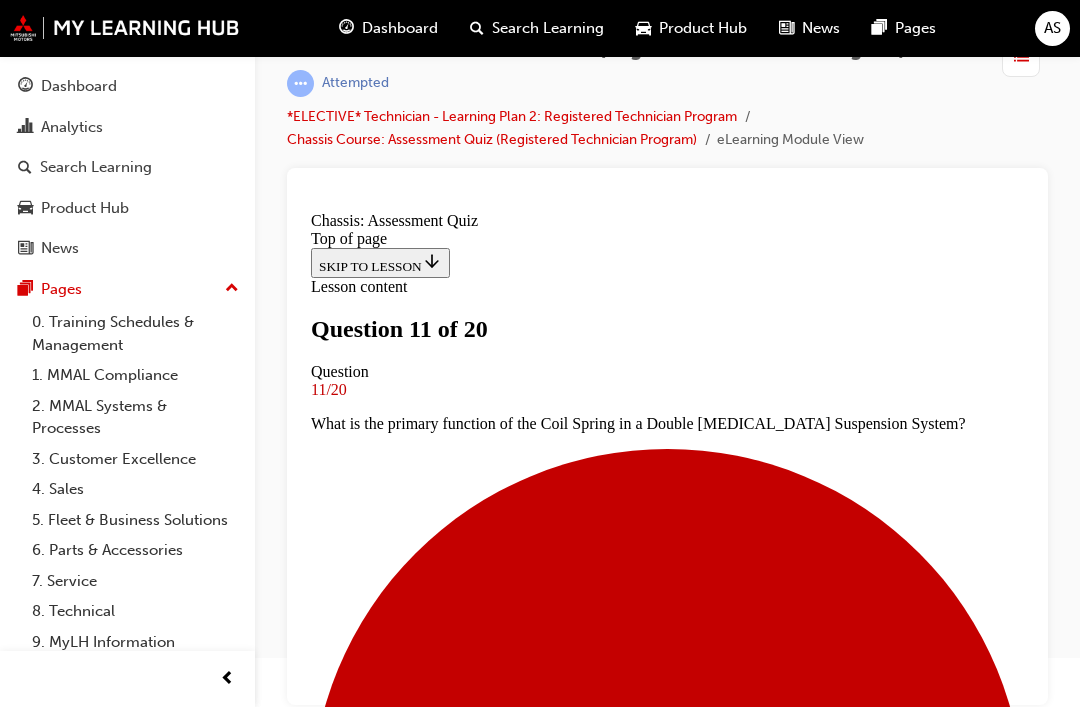 scroll, scrollTop: 270, scrollLeft: 0, axis: vertical 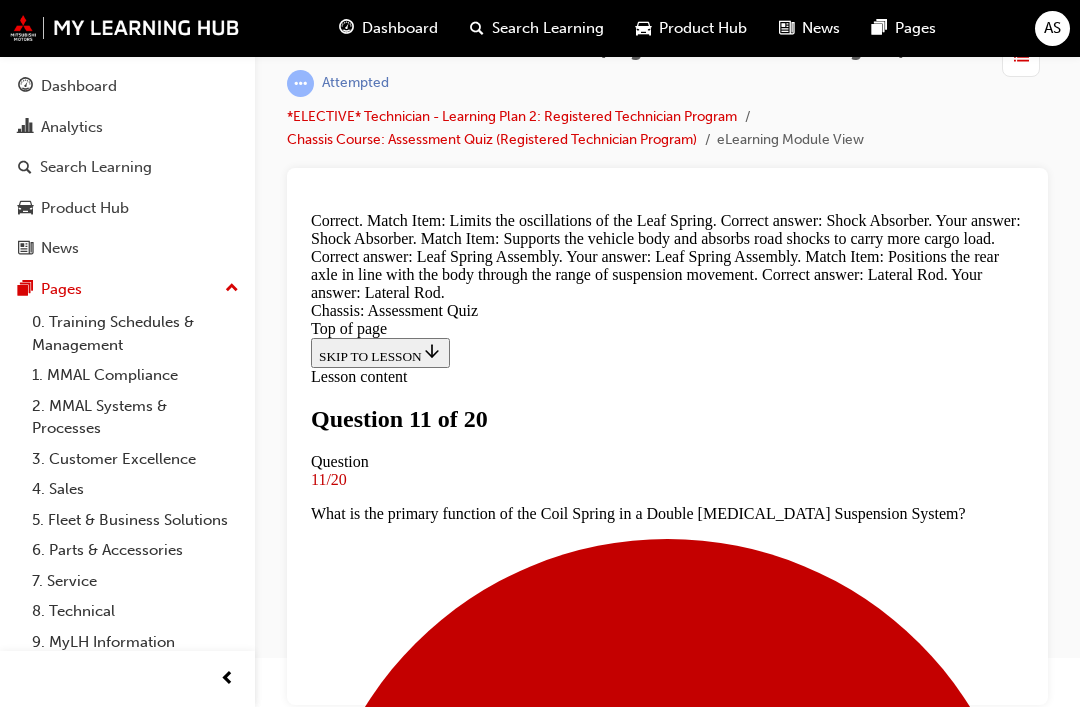 click on "NEXT" at bounding box center [337, 7270] 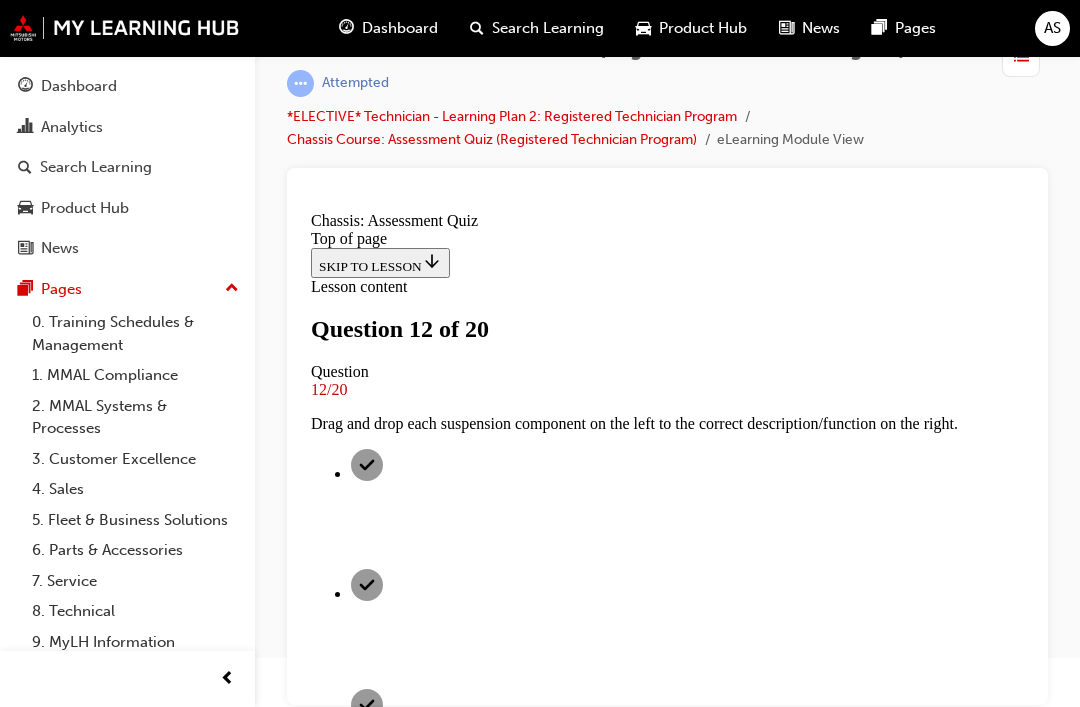 scroll, scrollTop: 156, scrollLeft: 0, axis: vertical 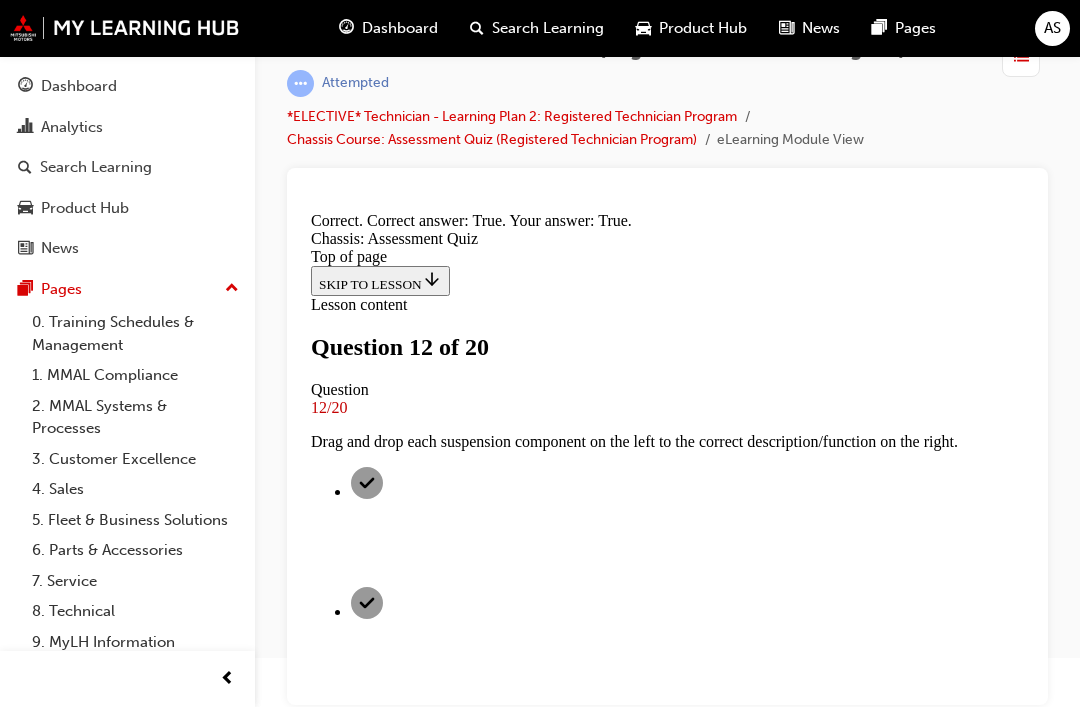 click on "NEXT" at bounding box center (337, 4615) 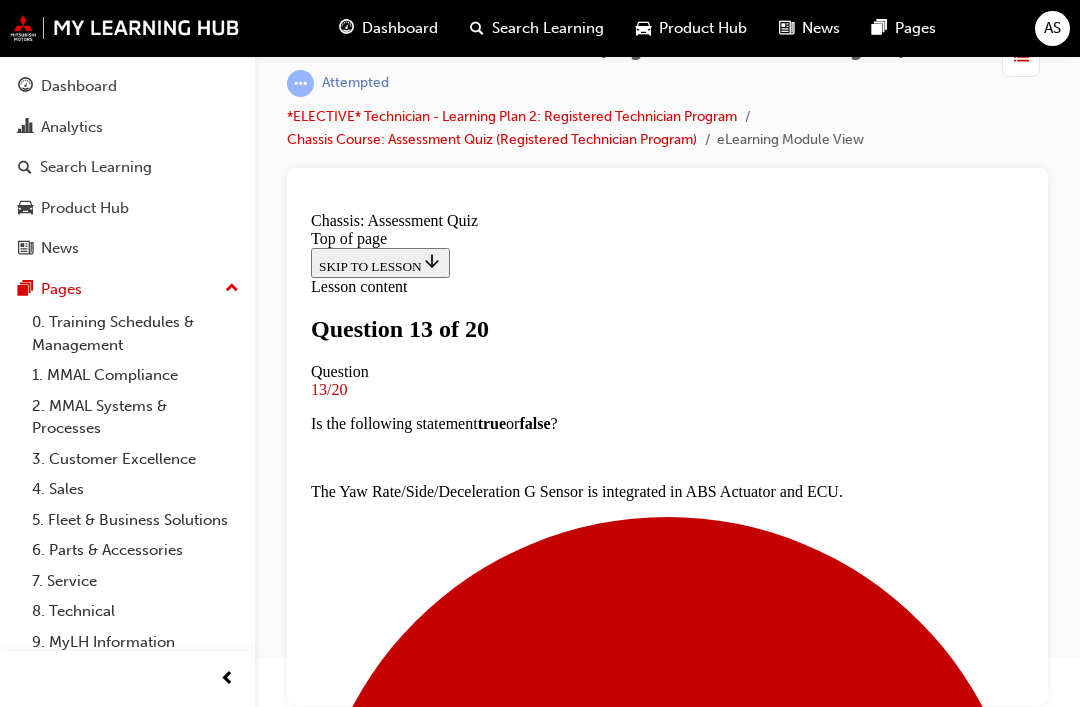 scroll, scrollTop: 202, scrollLeft: 0, axis: vertical 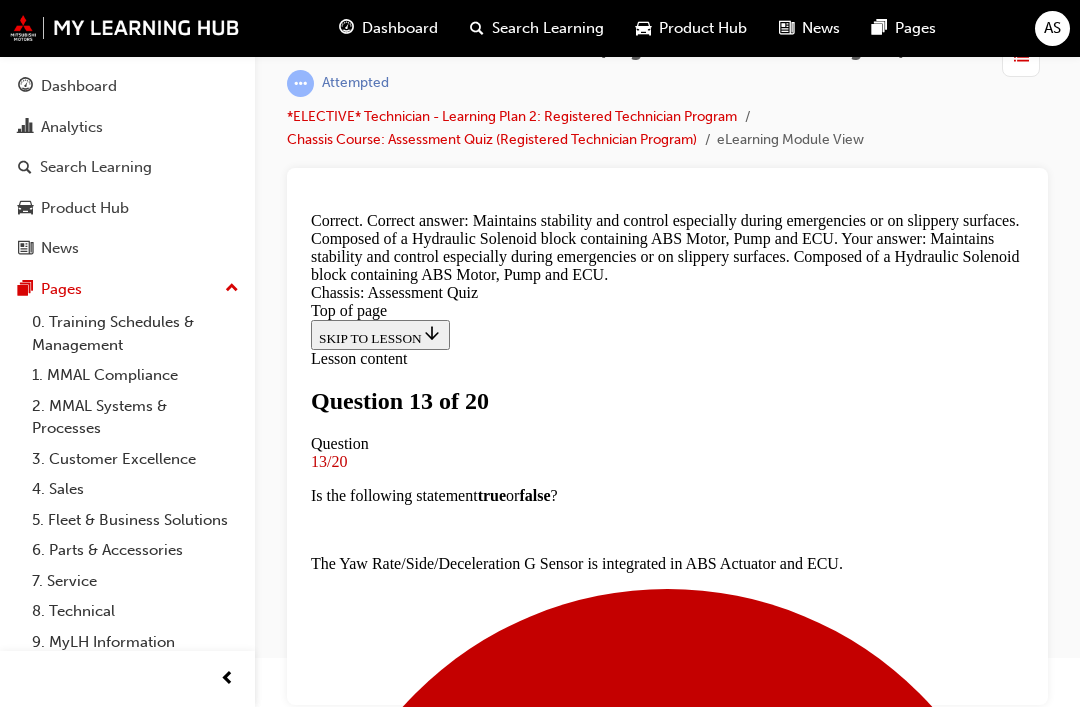 click on "NEXT" at bounding box center (337, 10222) 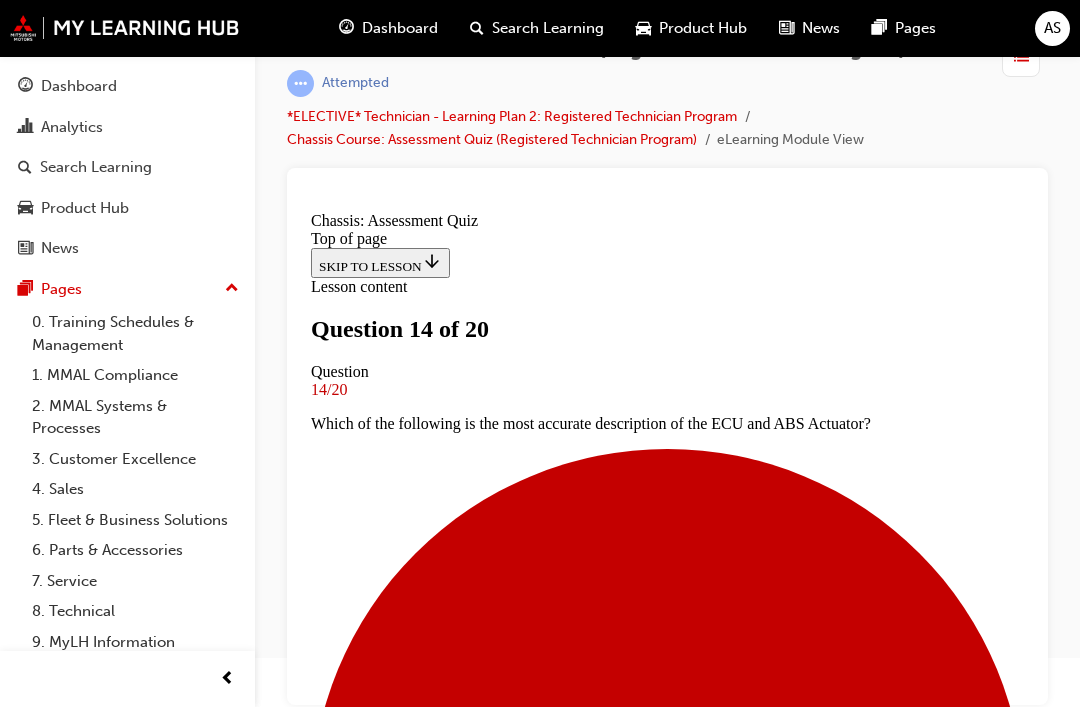 click on "There still is a mechanical connection to the steering wheels to allow the car to be controlled." at bounding box center (667, 11260) 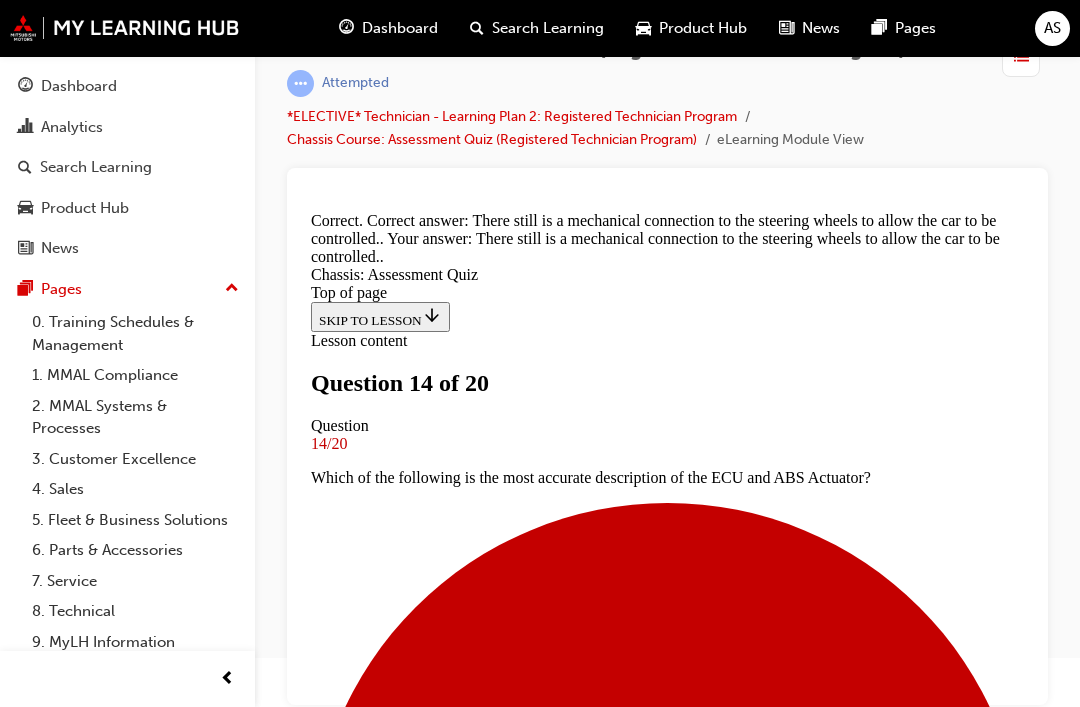 click on "NEXT" at bounding box center [337, 12787] 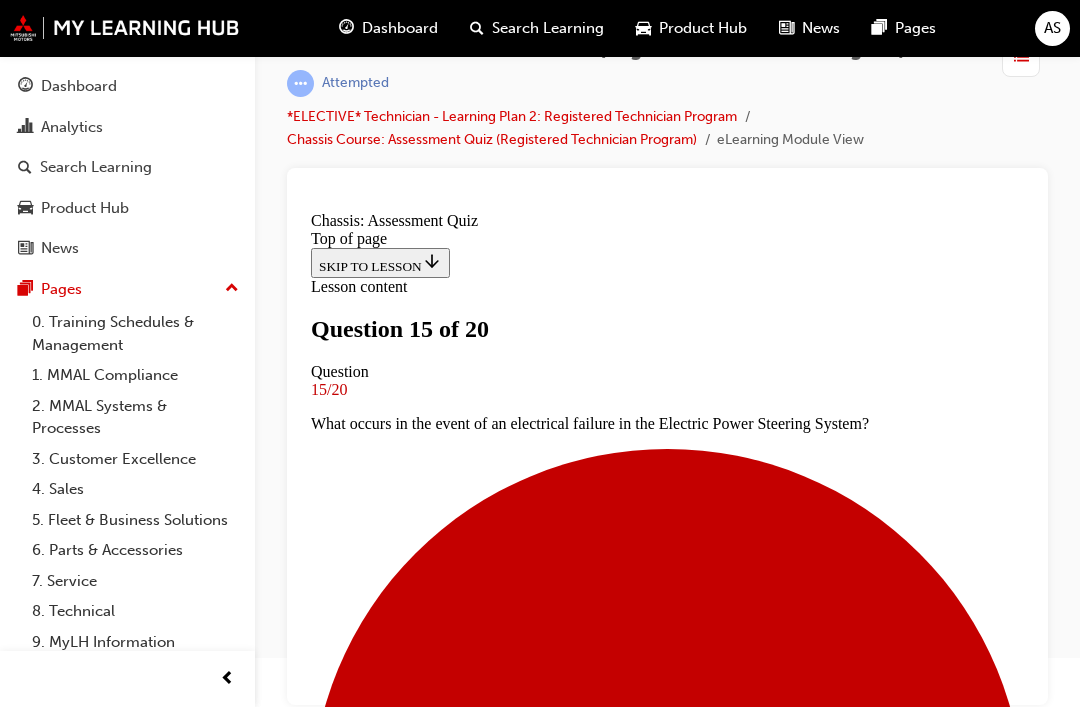 scroll, scrollTop: 322, scrollLeft: 0, axis: vertical 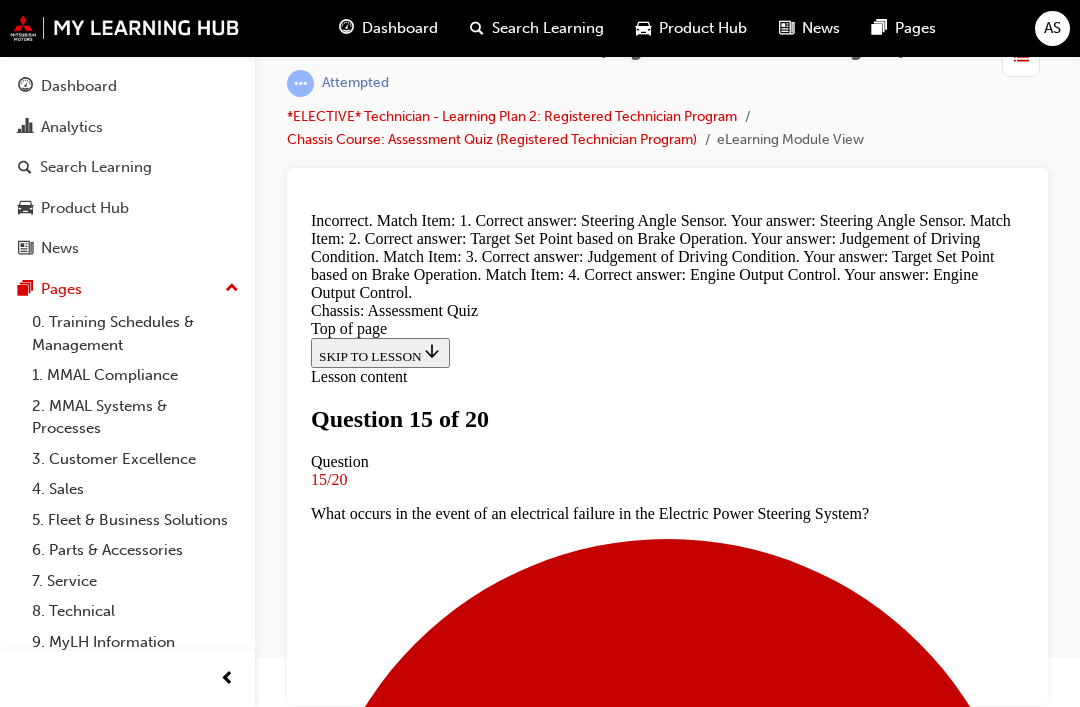 click on "NEXT" at bounding box center (337, 7157) 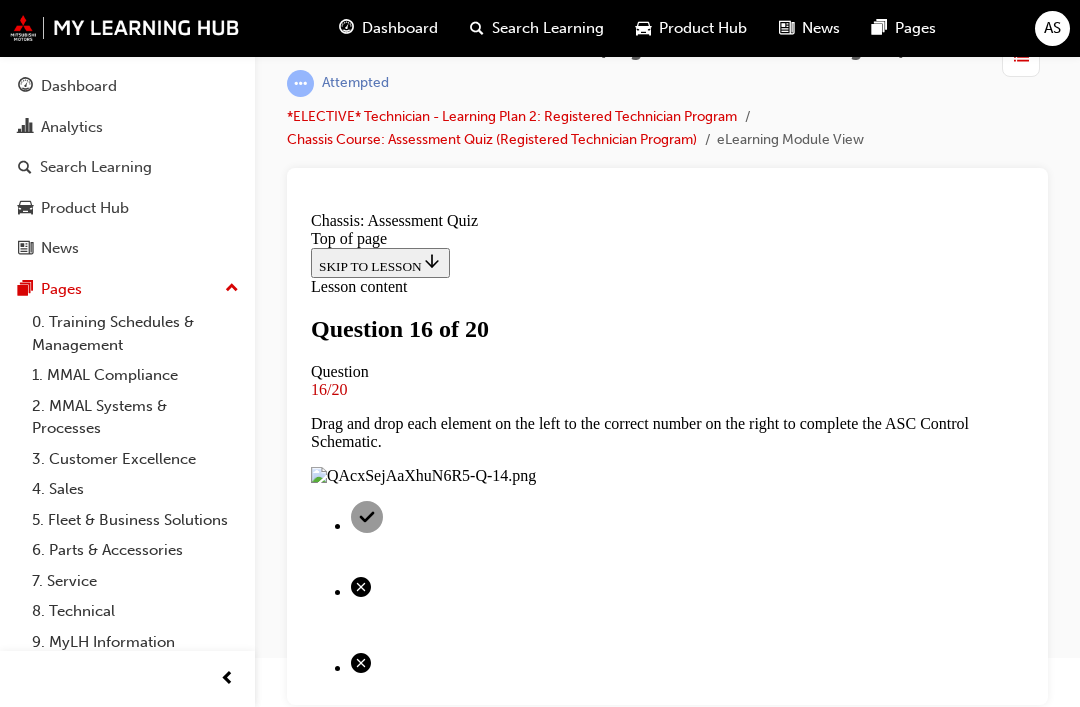 click on "The ECU monitors for a wheel close to lock up point then would go into pressure hold mode for that wheel to stop further pressure increase which would cause the wheel lock up." at bounding box center (667, 5635) 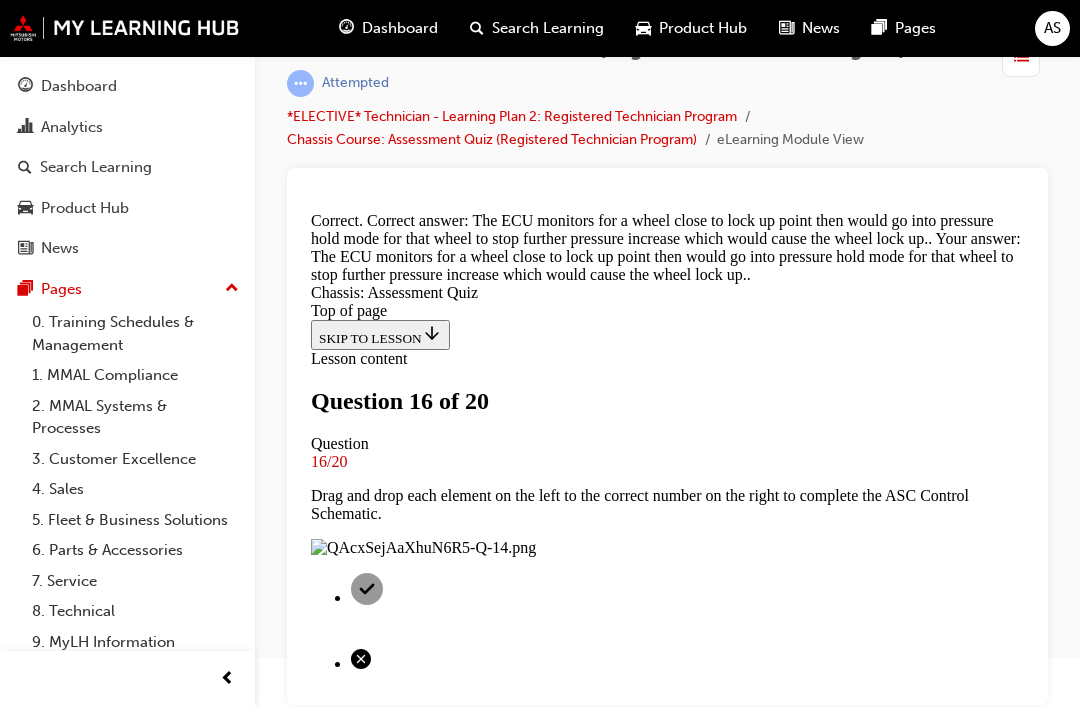 click on "NEXT" at bounding box center (337, 7208) 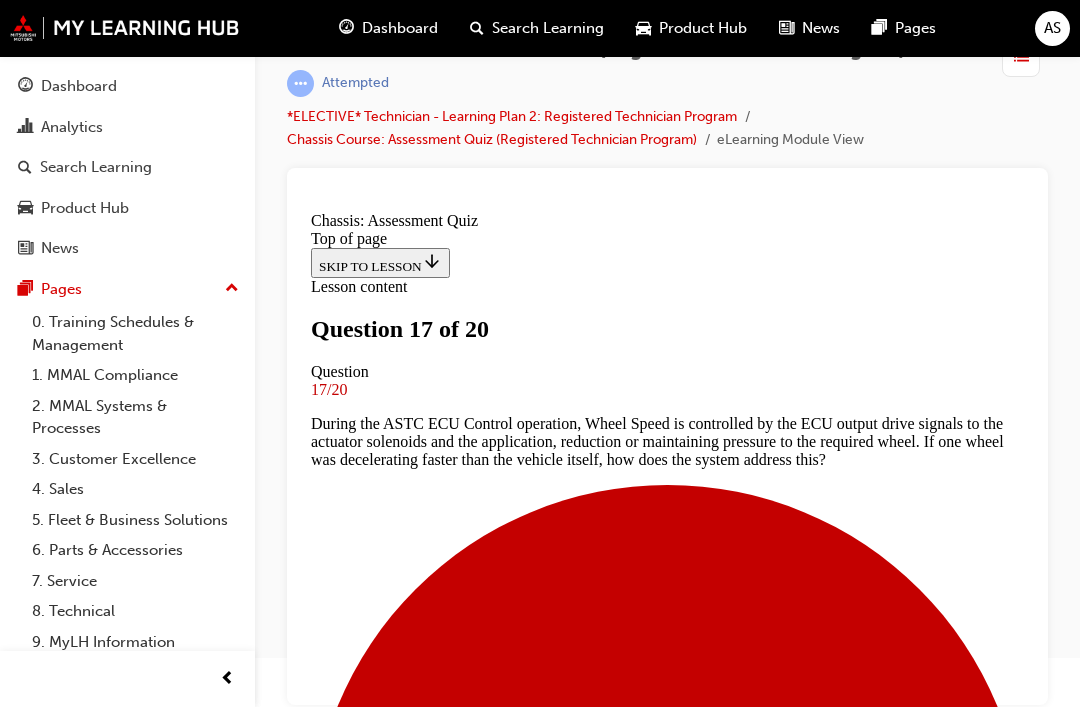 scroll, scrollTop: 519, scrollLeft: 0, axis: vertical 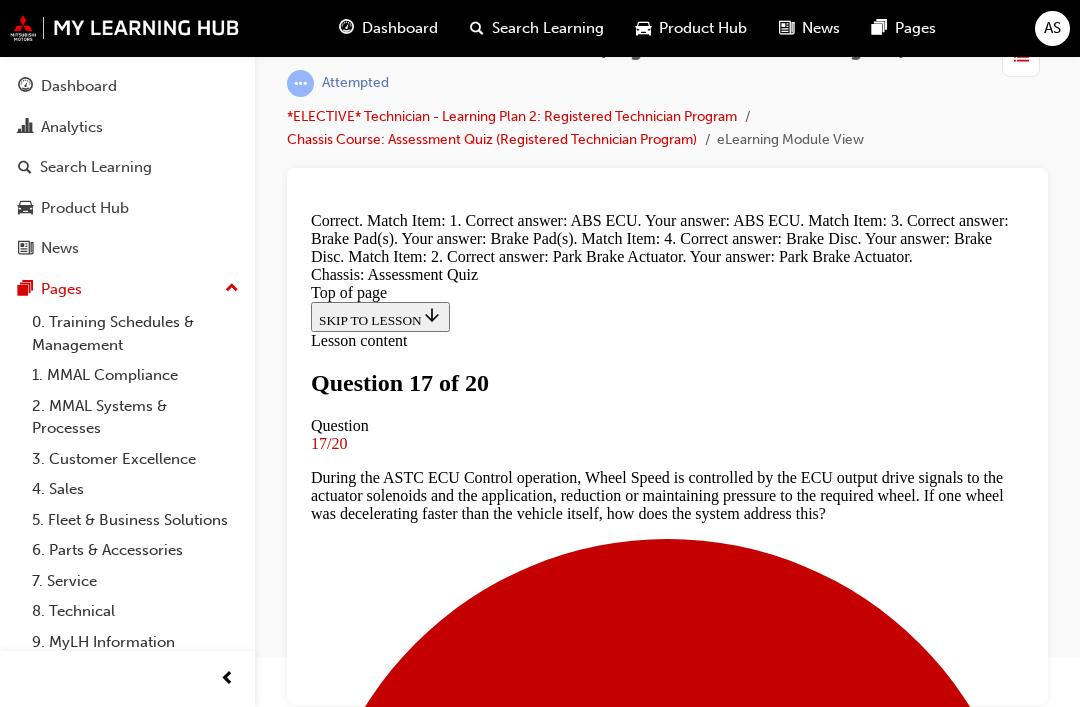 click on "NEXT" at bounding box center (337, 6996) 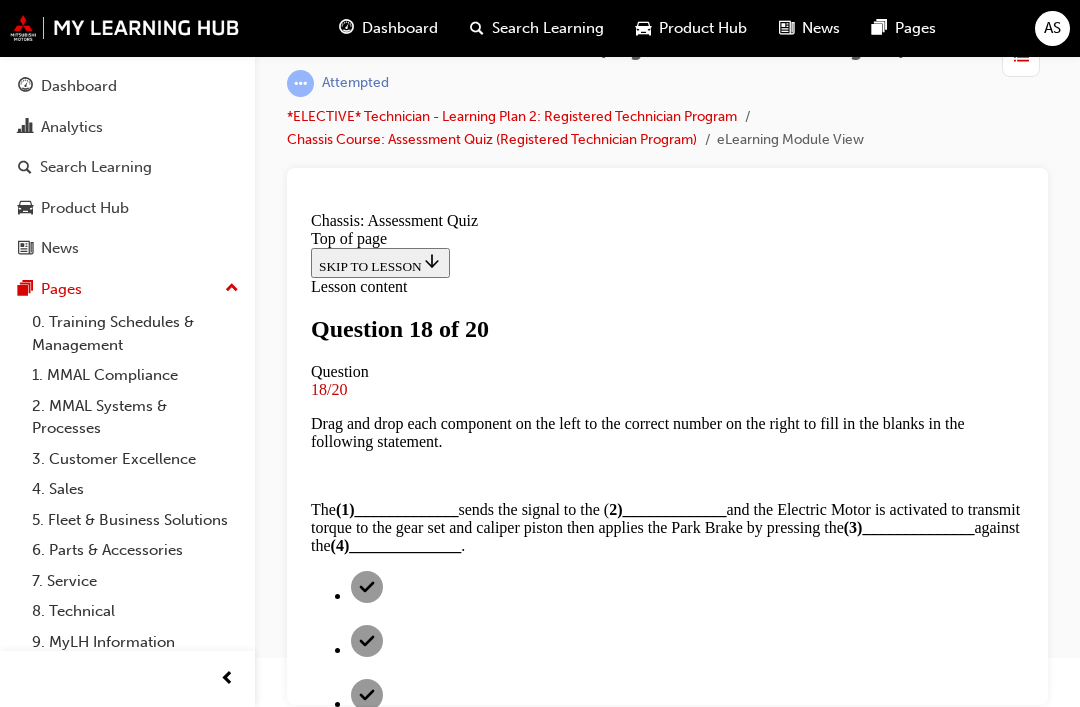 scroll, scrollTop: 173, scrollLeft: 0, axis: vertical 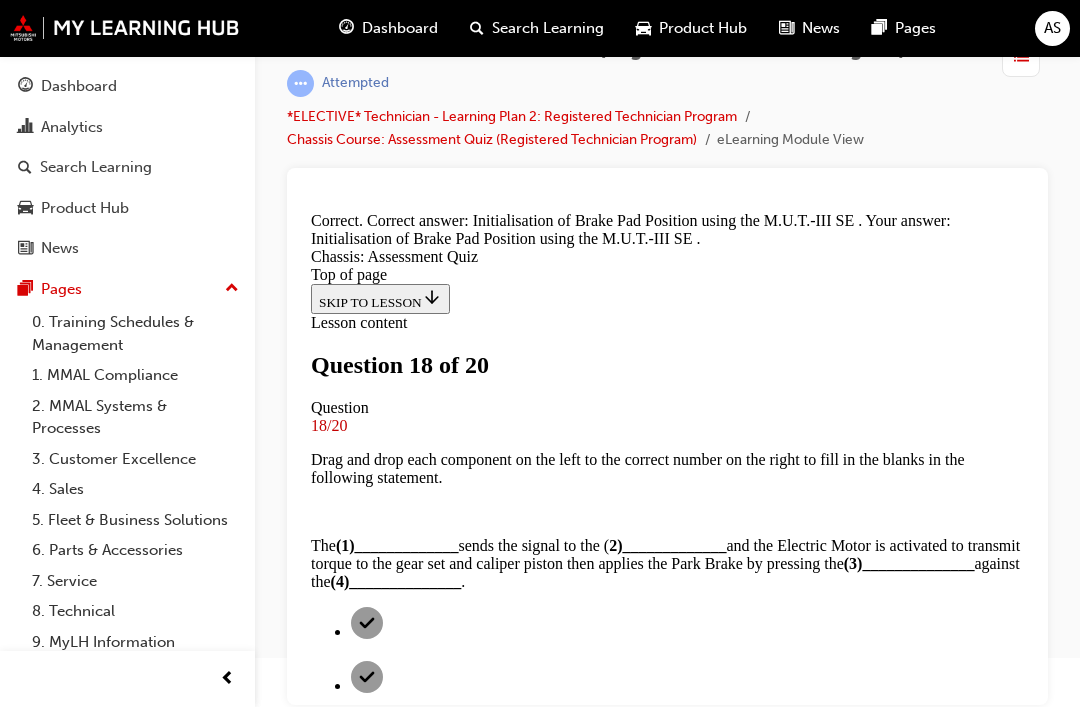 click on "NEXT" at bounding box center [337, 6924] 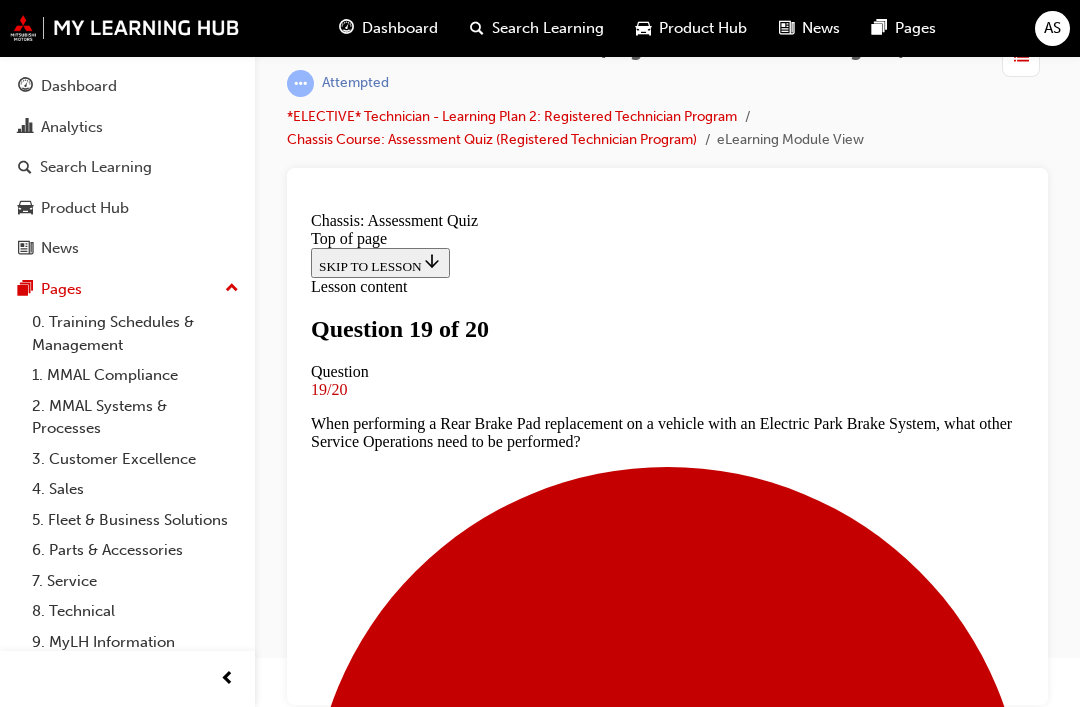 click on "SUBMIT" at bounding box center [344, 7094] 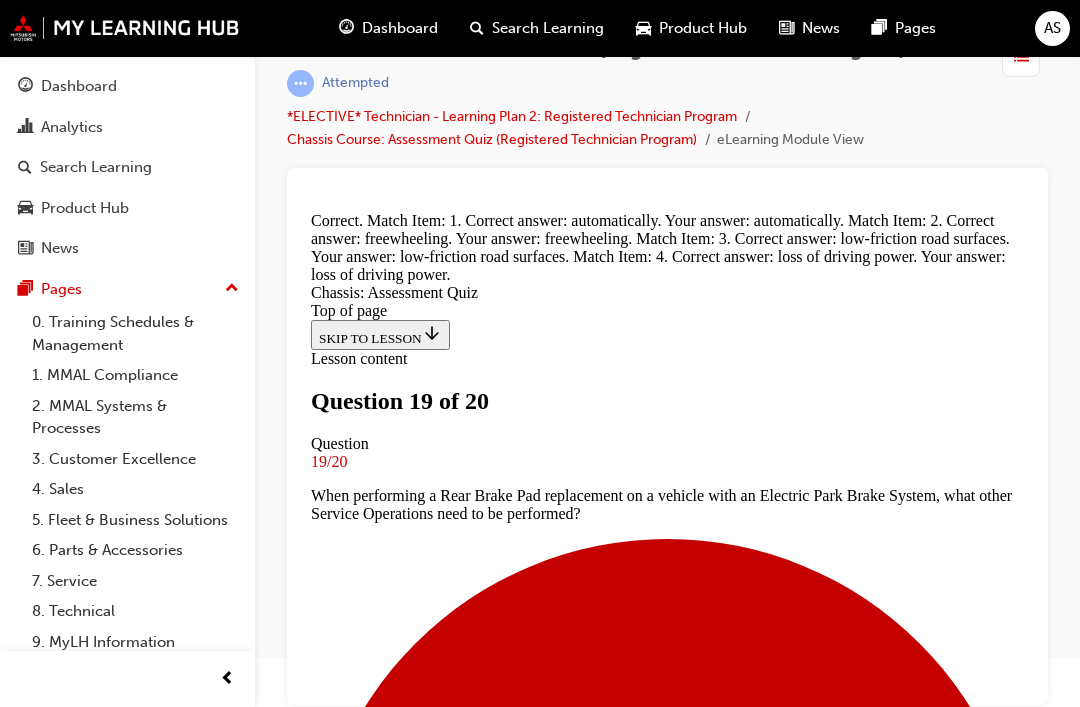 click on "NEXT" at bounding box center [337, 7206] 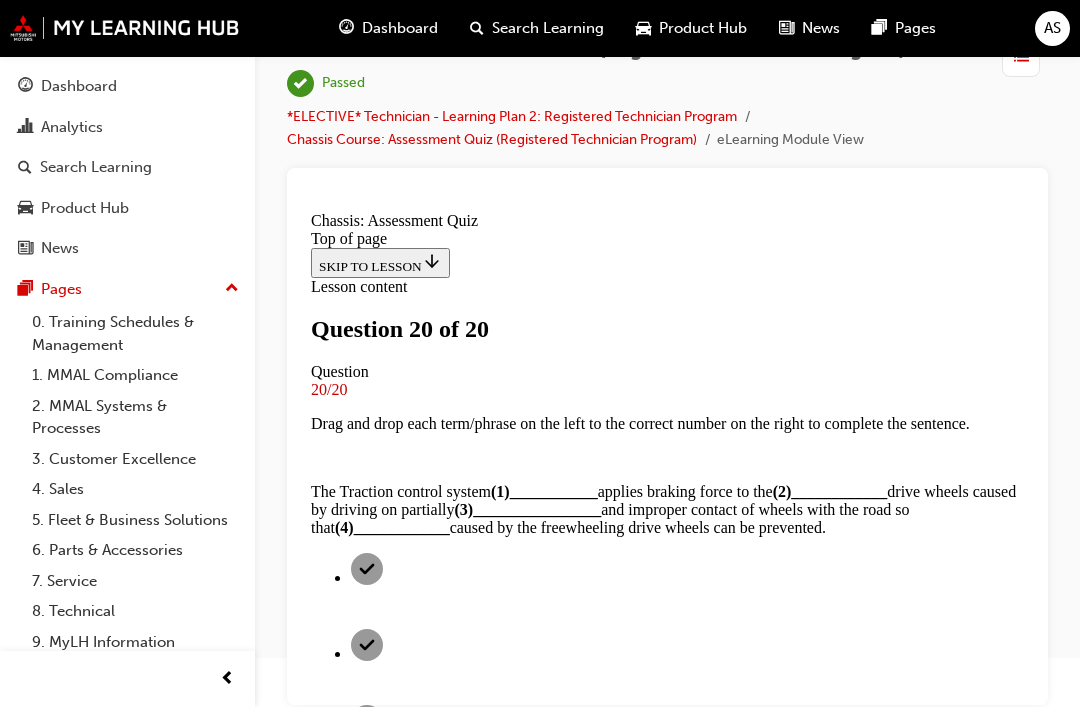 scroll, scrollTop: 405, scrollLeft: 0, axis: vertical 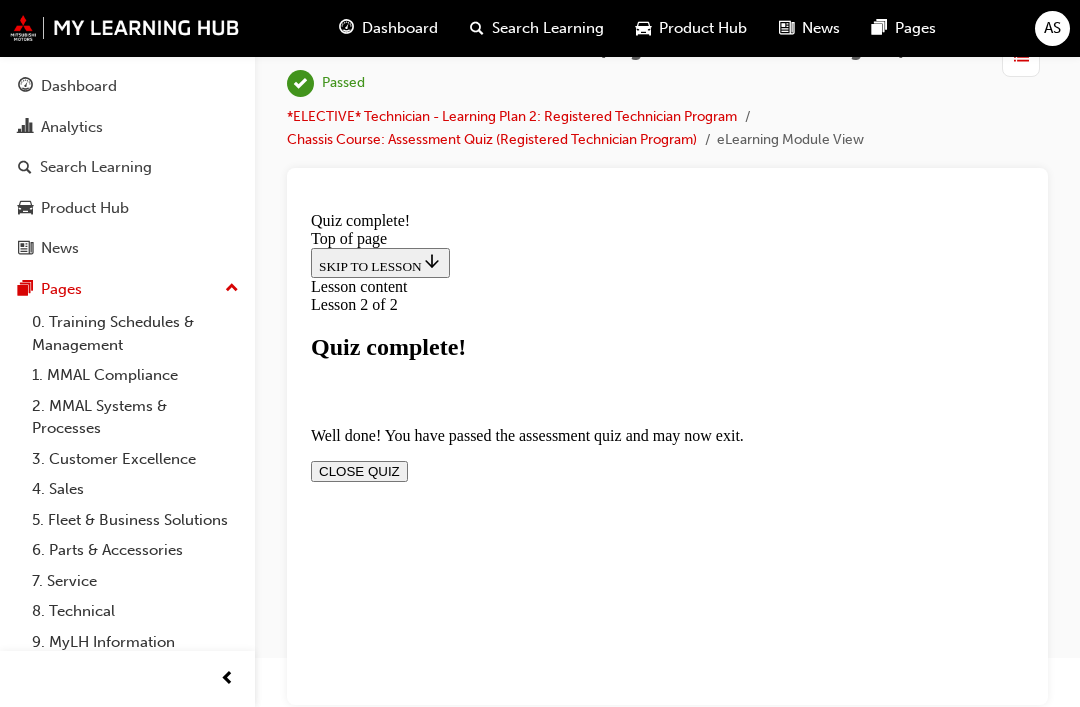 click on "CLOSE QUIZ" at bounding box center (359, 470) 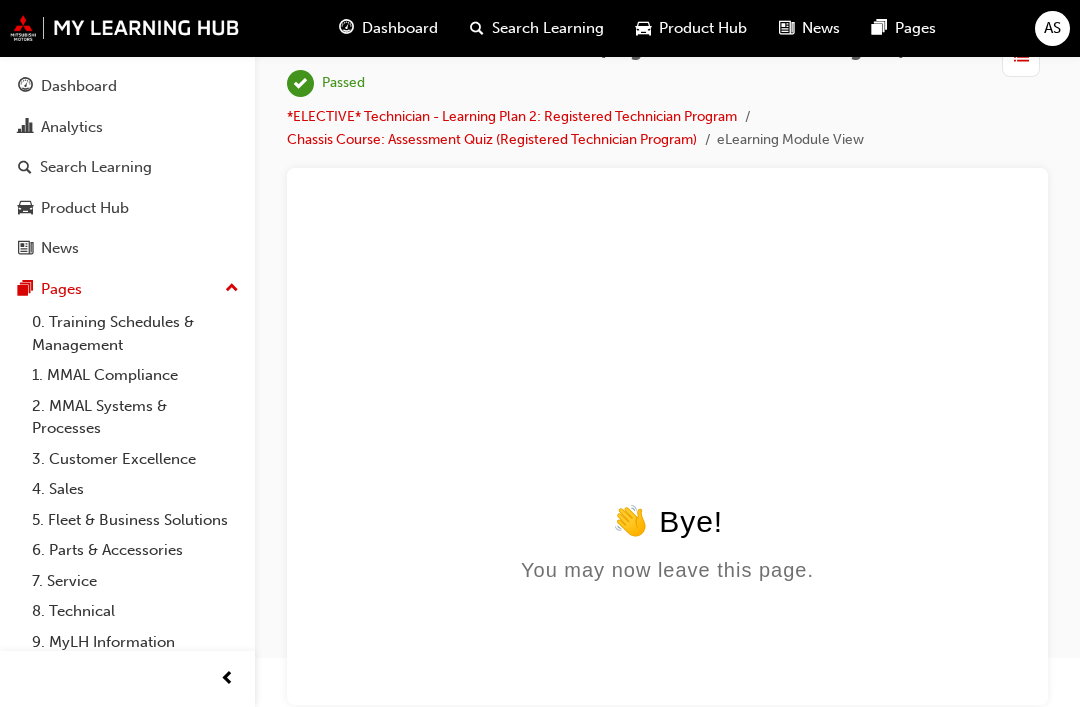 click on "*ELECTIVE* Technician - Learning Plan 2: Registered Technician Program" at bounding box center [512, 116] 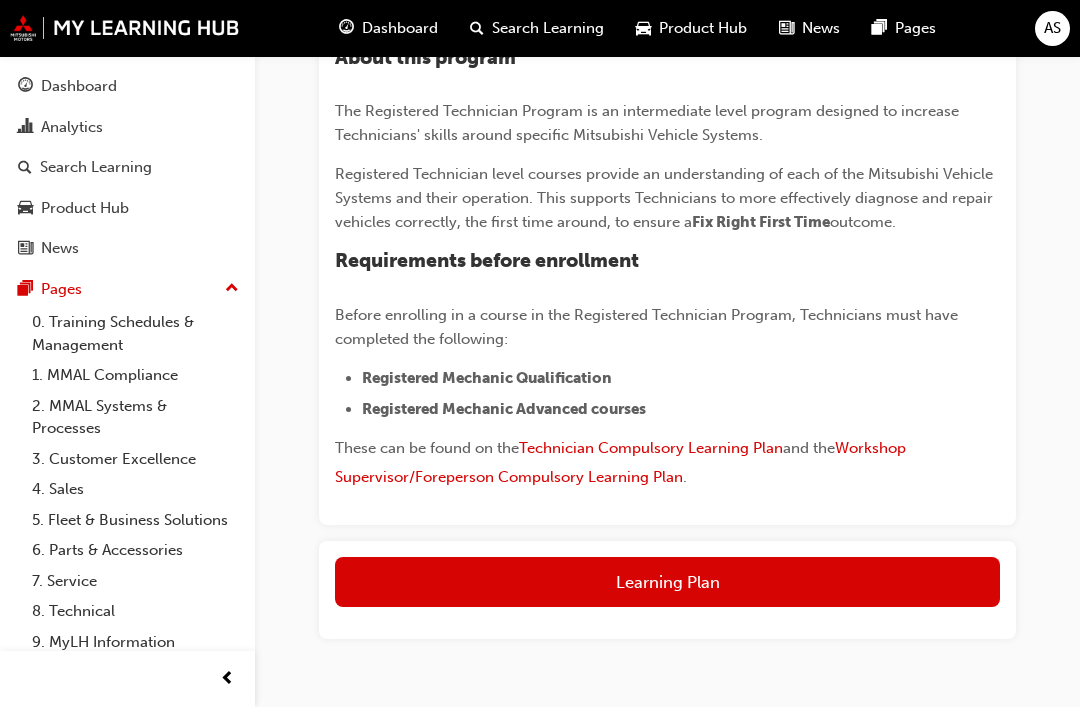 scroll, scrollTop: 482, scrollLeft: 0, axis: vertical 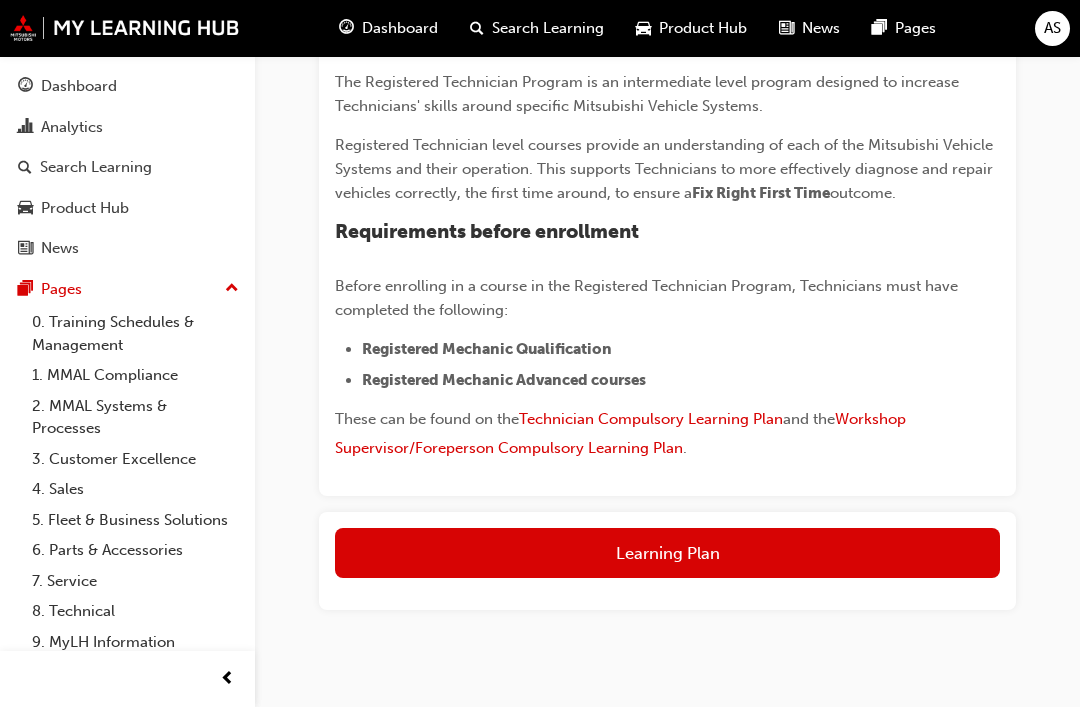 click on "Learning Plan" at bounding box center (667, 553) 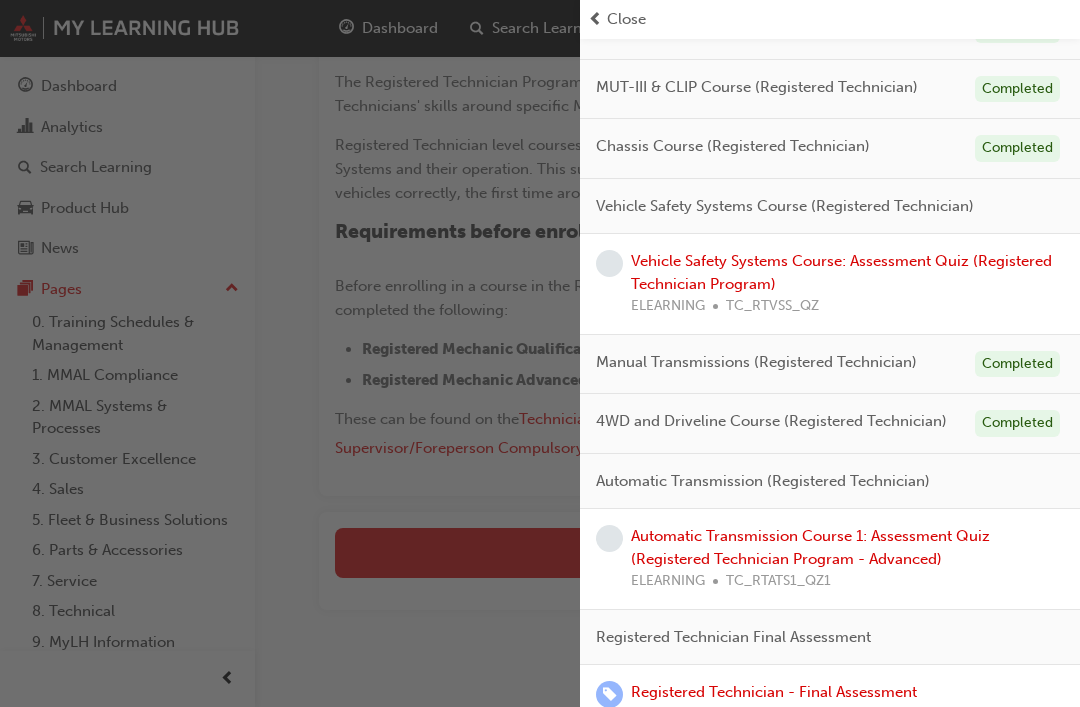 scroll, scrollTop: 477, scrollLeft: 0, axis: vertical 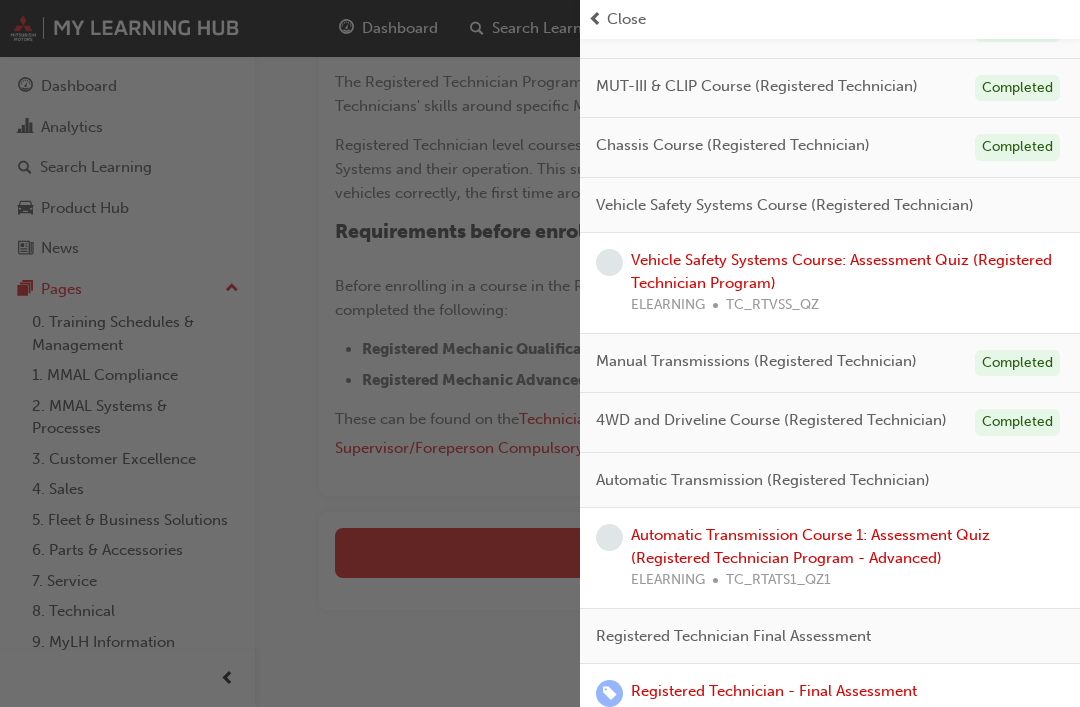 click on "Automatic Transmission Course 1: Assessment Quiz (Registered Technician Program - Advanced)" at bounding box center [810, 546] 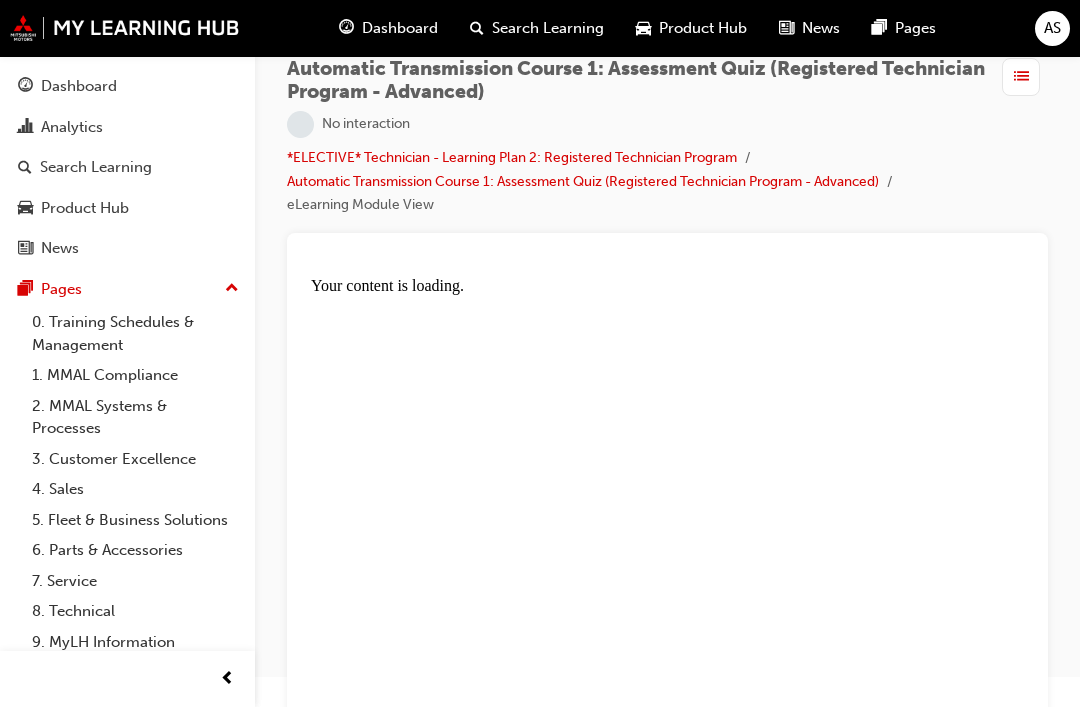 scroll, scrollTop: 0, scrollLeft: 0, axis: both 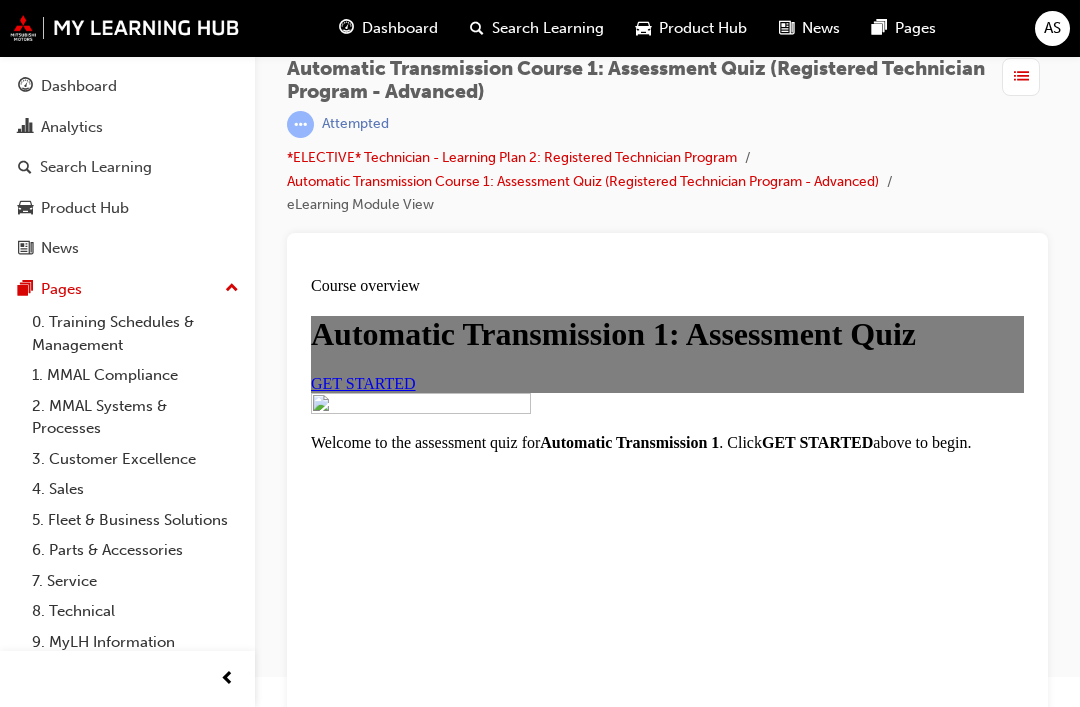 click on "GET STARTED" at bounding box center (363, 382) 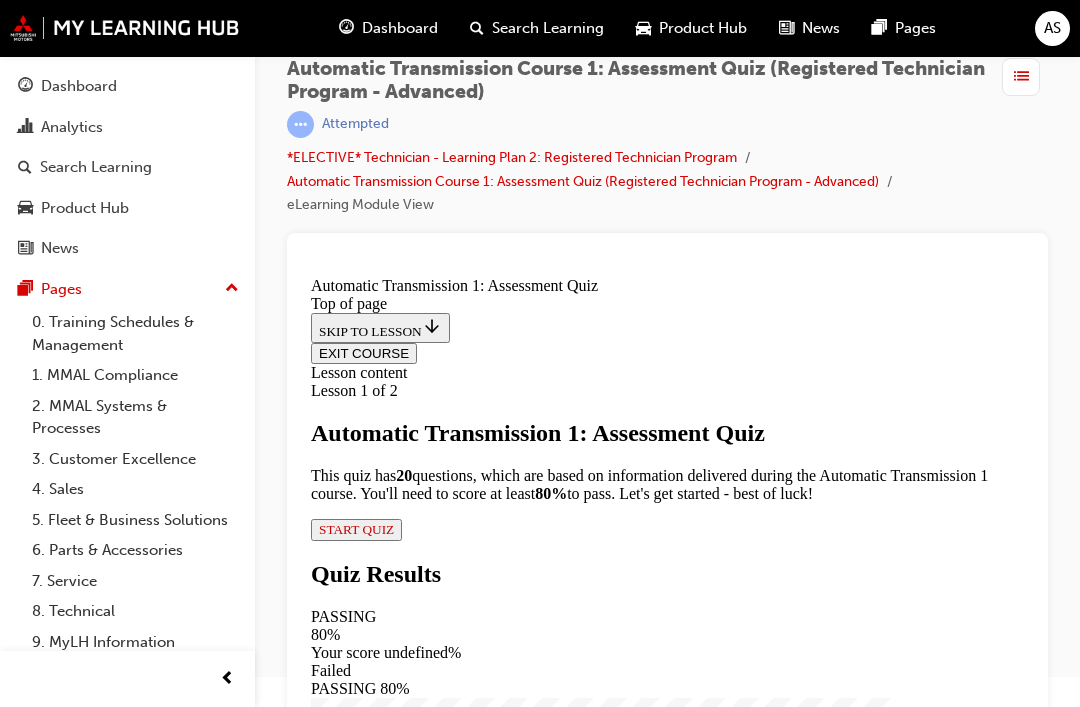 click on "START QUIZ" at bounding box center (356, 528) 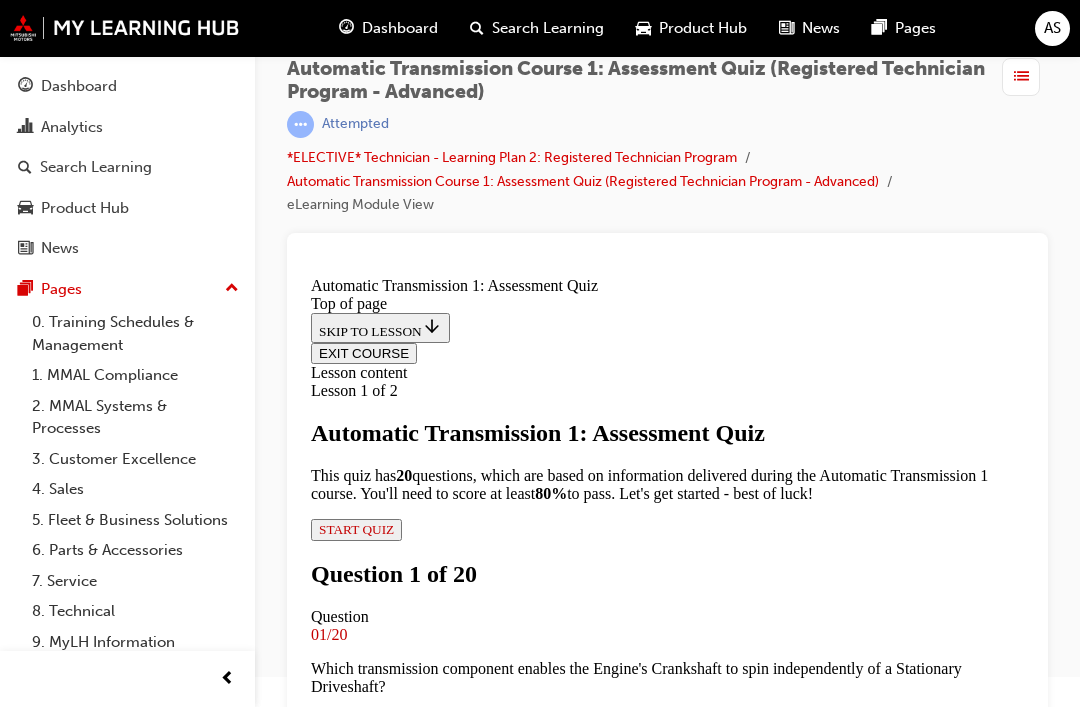 scroll, scrollTop: 149, scrollLeft: 0, axis: vertical 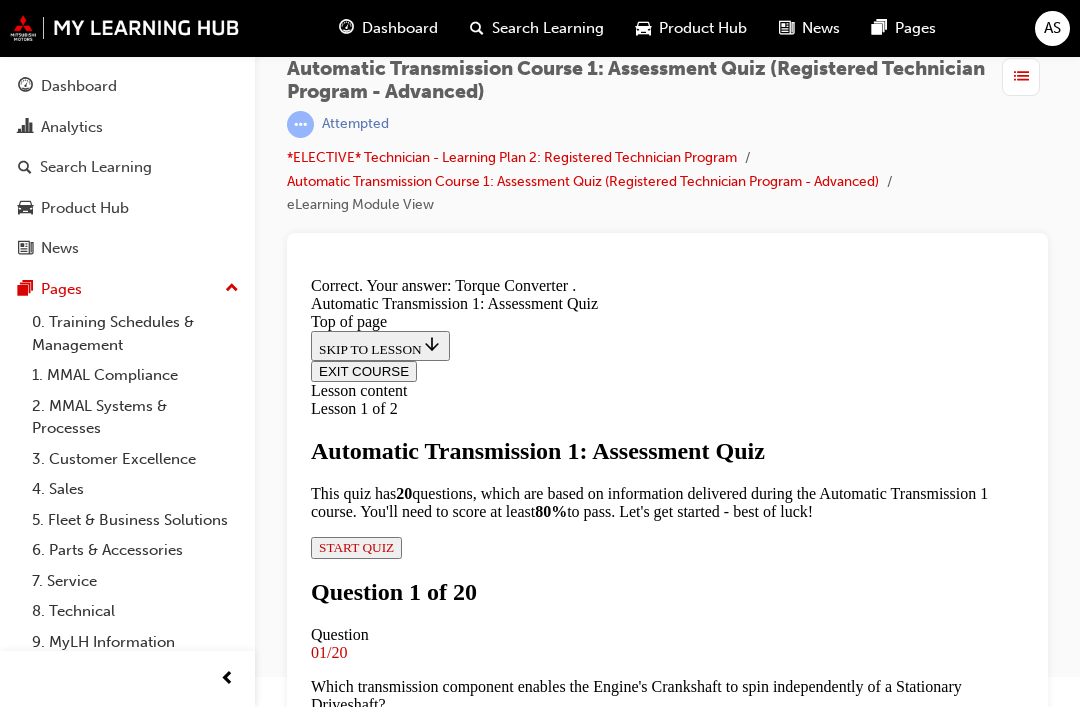 click on "NEXT" at bounding box center [337, 6100] 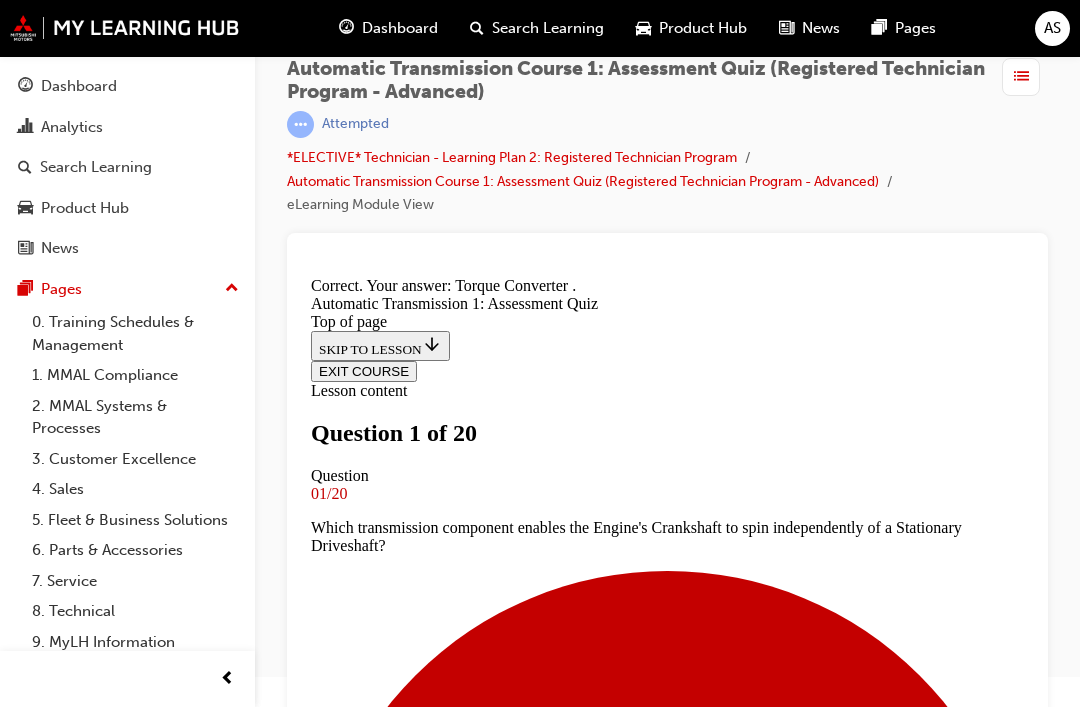 scroll, scrollTop: 378, scrollLeft: 0, axis: vertical 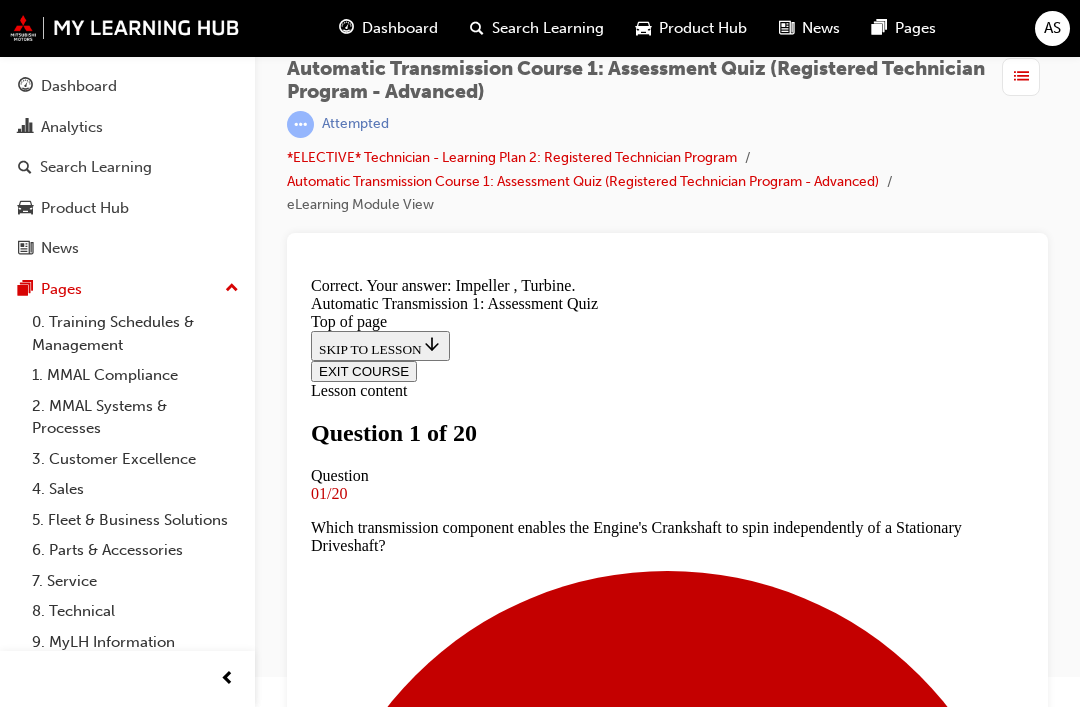 click on "NEXT" at bounding box center (337, 8420) 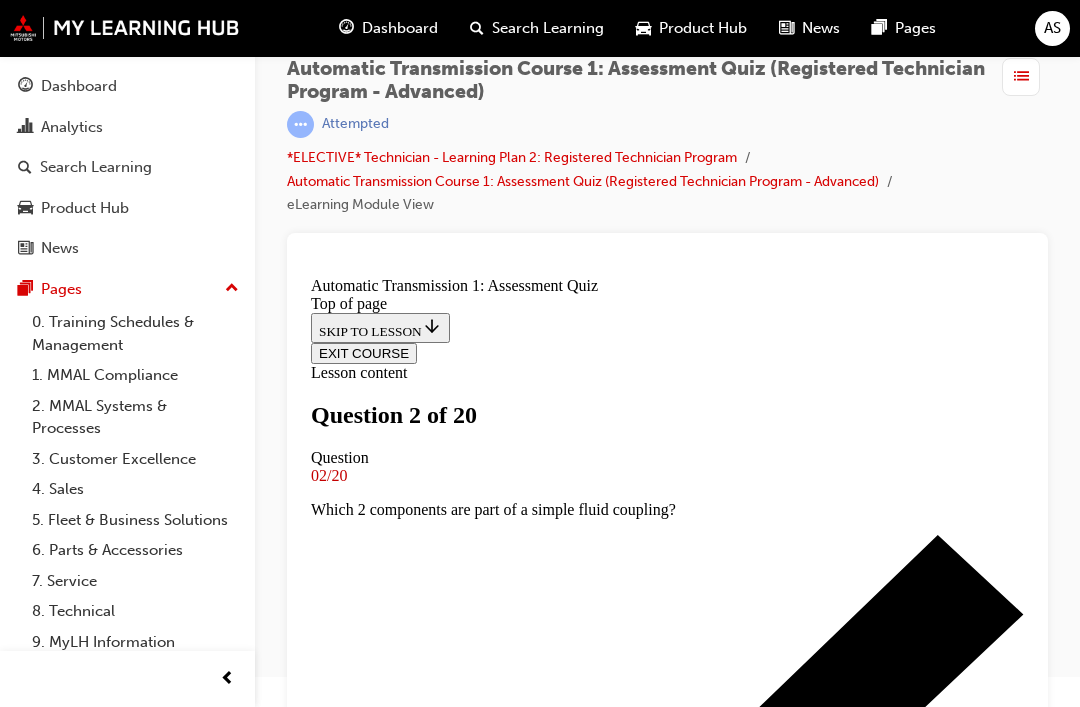 scroll, scrollTop: 170, scrollLeft: 0, axis: vertical 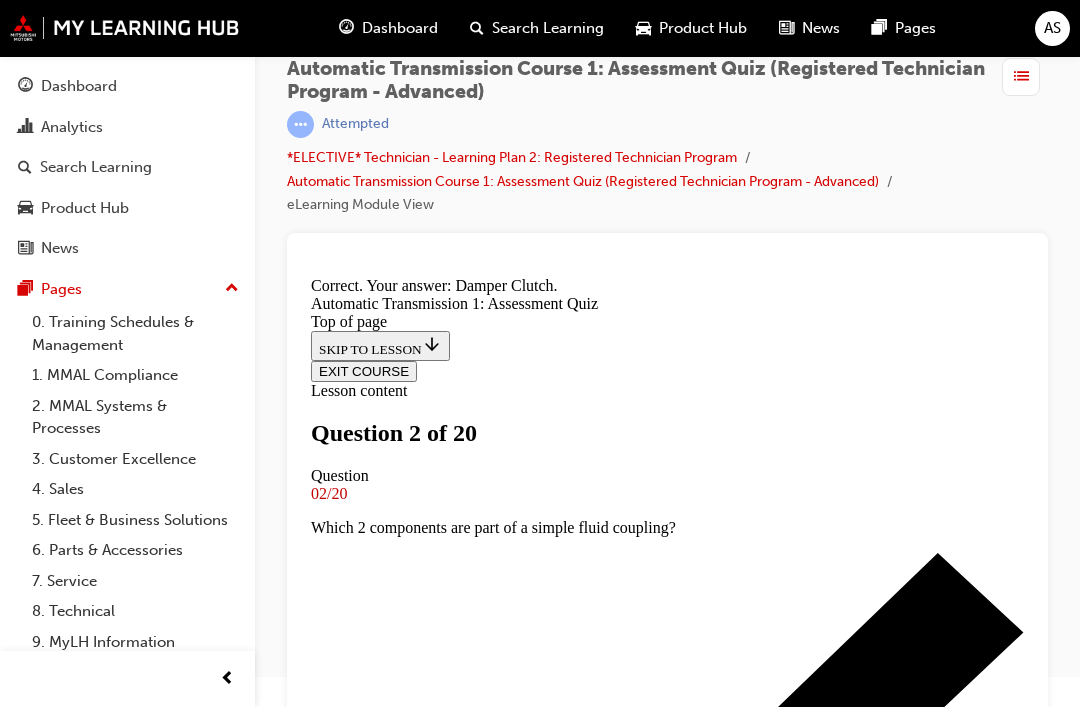 click on "NEXT" at bounding box center [337, 8420] 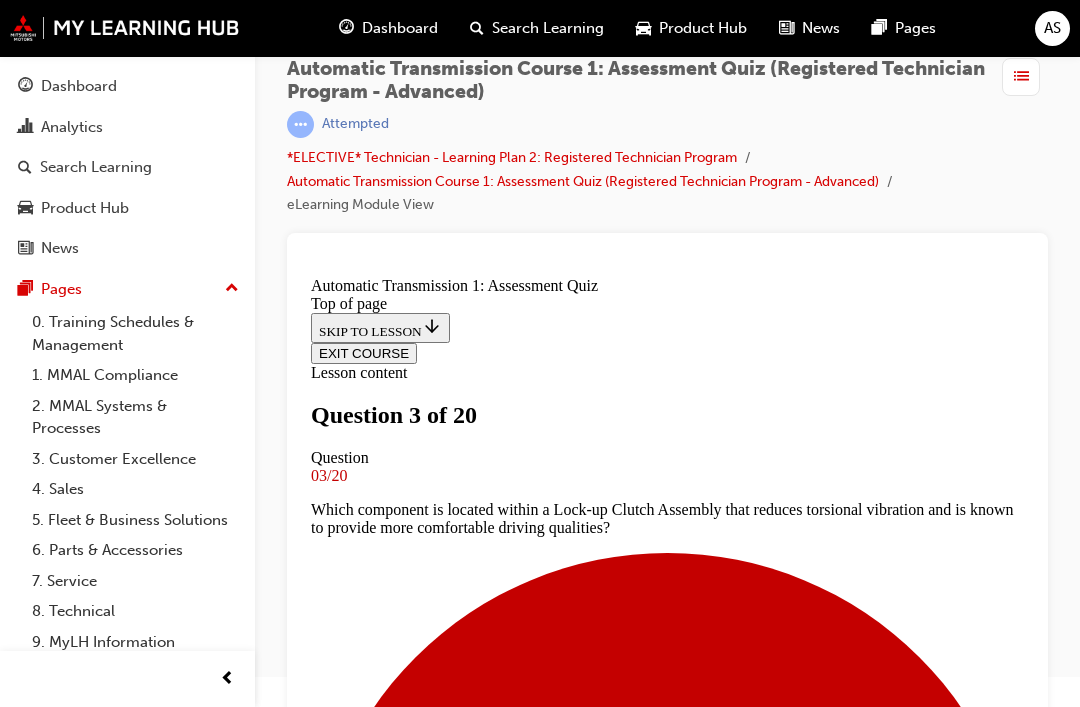 scroll, scrollTop: 124, scrollLeft: 0, axis: vertical 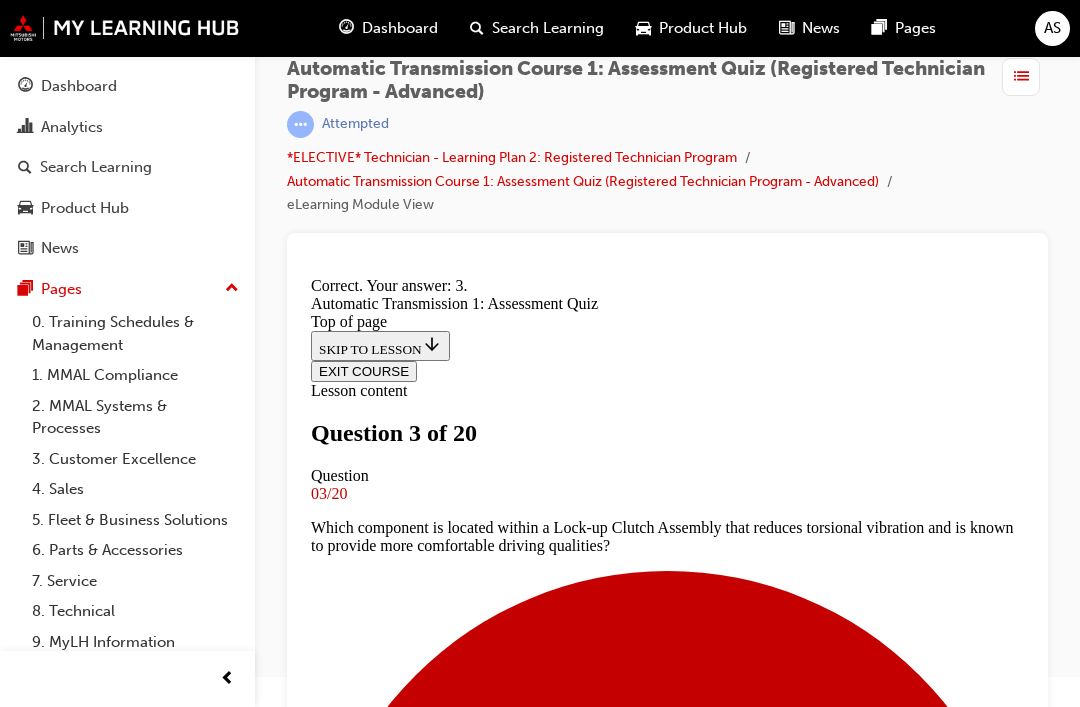 click on "NEXT" at bounding box center [337, 11476] 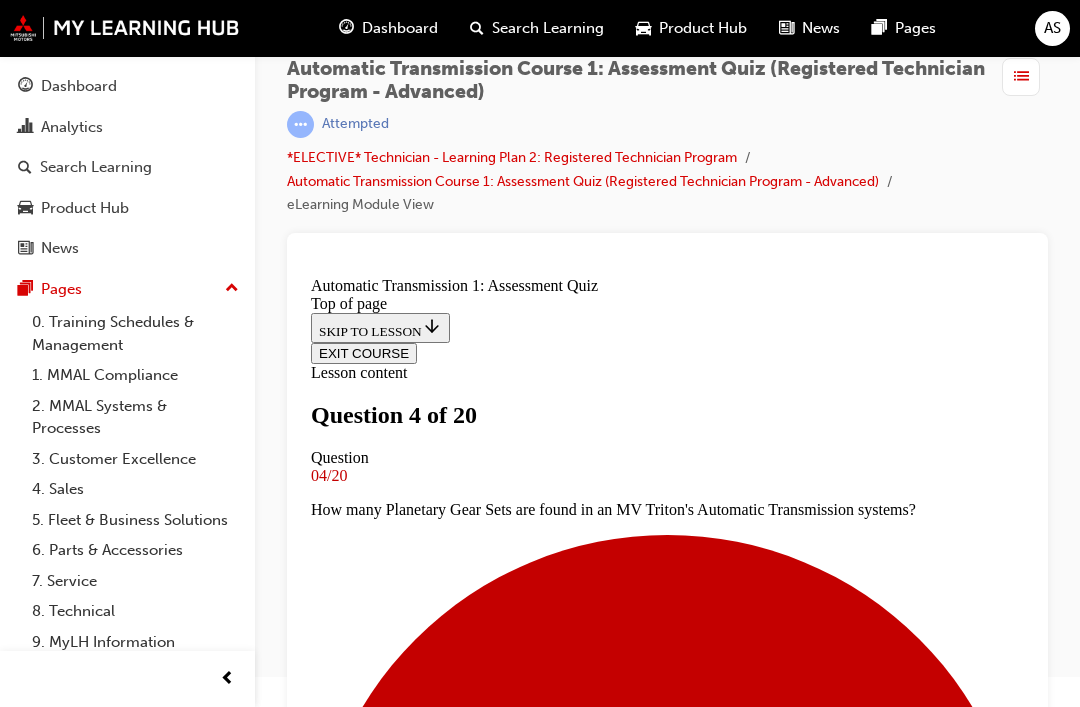 scroll, scrollTop: 319, scrollLeft: 0, axis: vertical 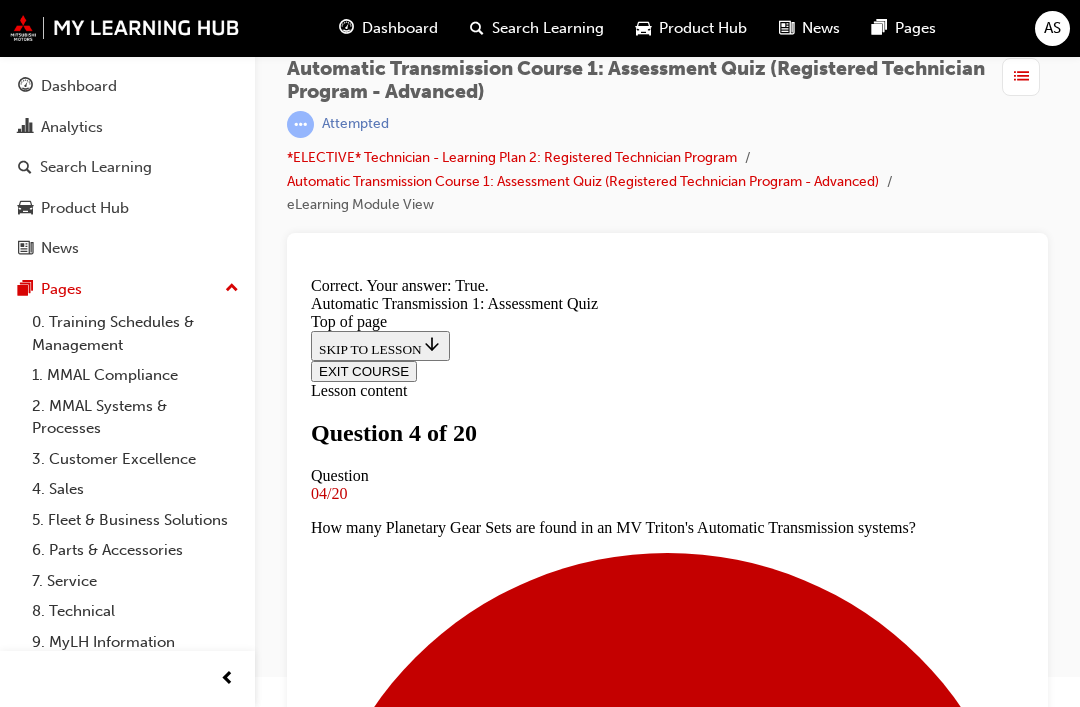 click on "NEXT" at bounding box center (337, 8875) 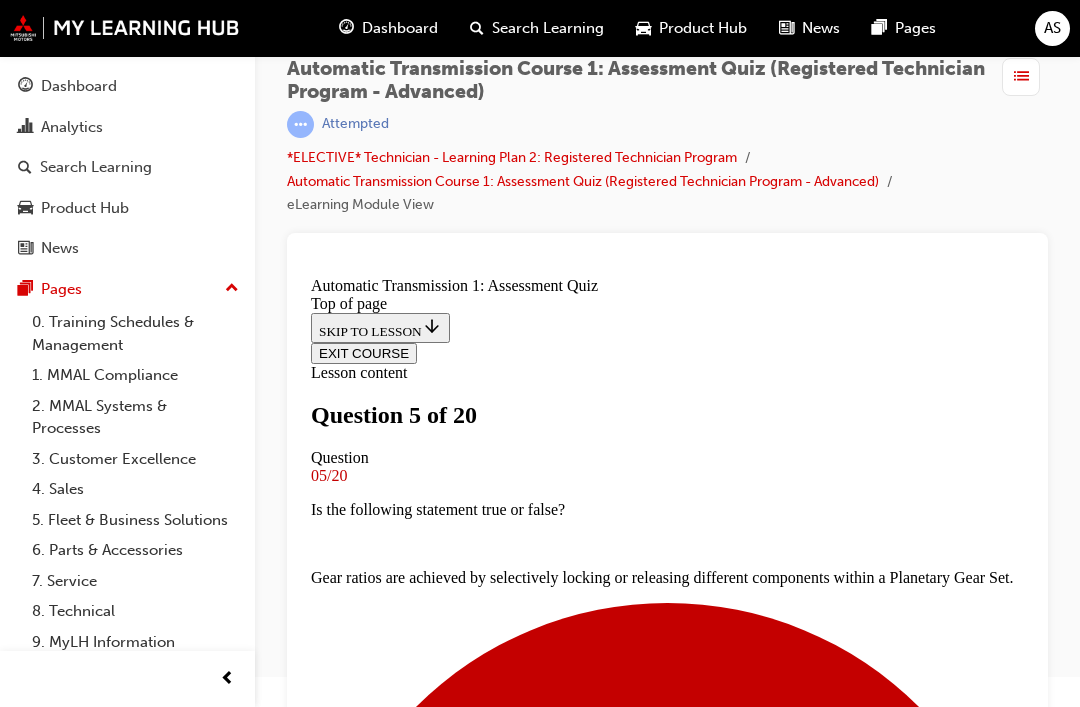 scroll, scrollTop: 165, scrollLeft: 0, axis: vertical 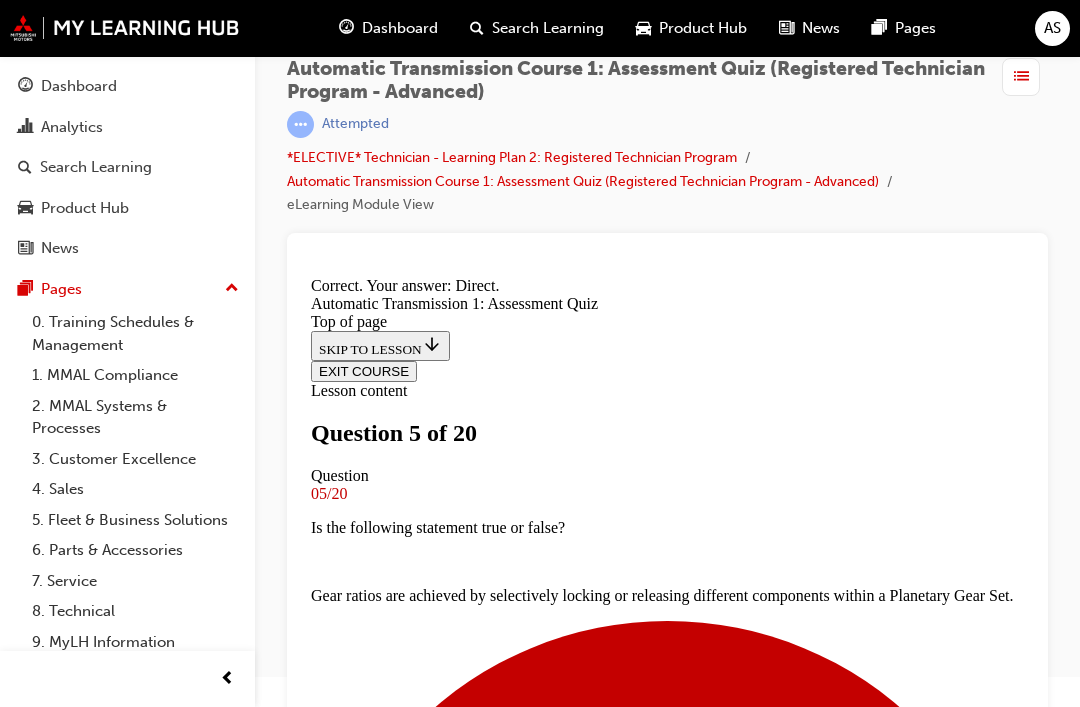 click on "NEXT" at bounding box center [337, 8893] 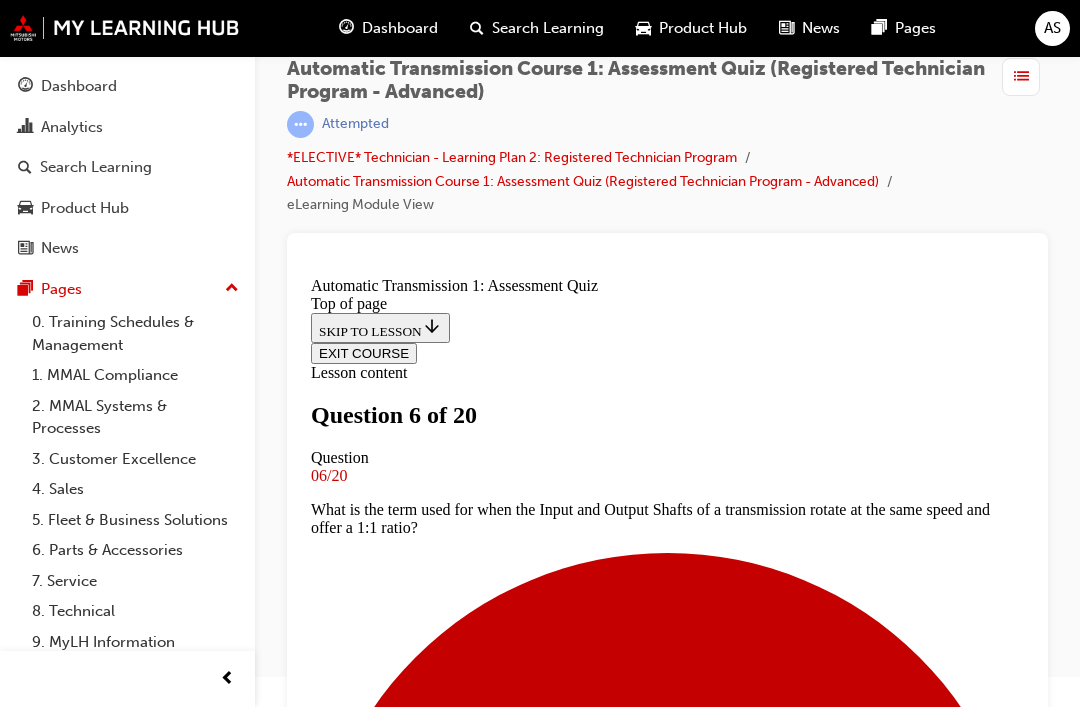 scroll, scrollTop: 146, scrollLeft: 0, axis: vertical 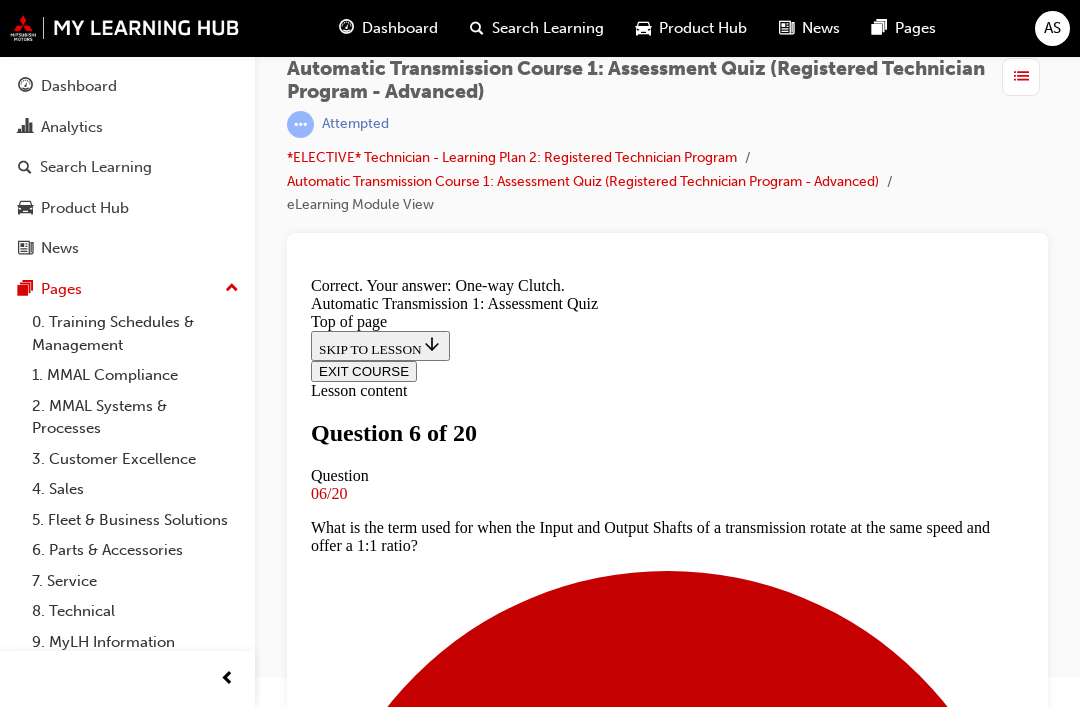click on "NEXT" at bounding box center [337, 11476] 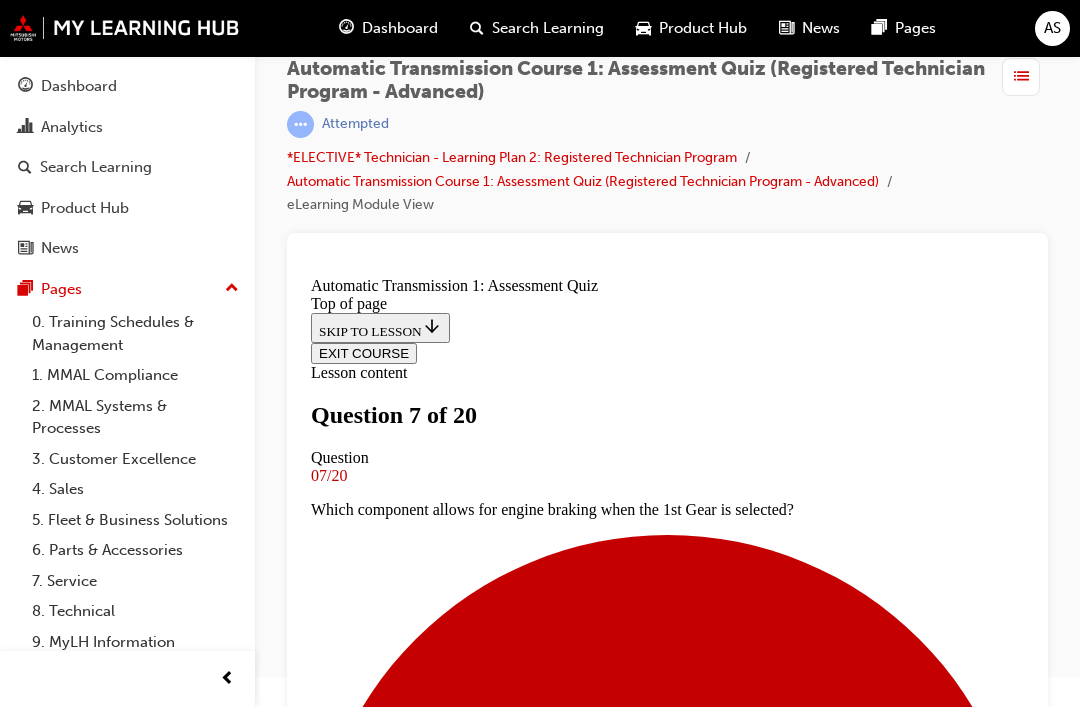 scroll, scrollTop: 351, scrollLeft: 0, axis: vertical 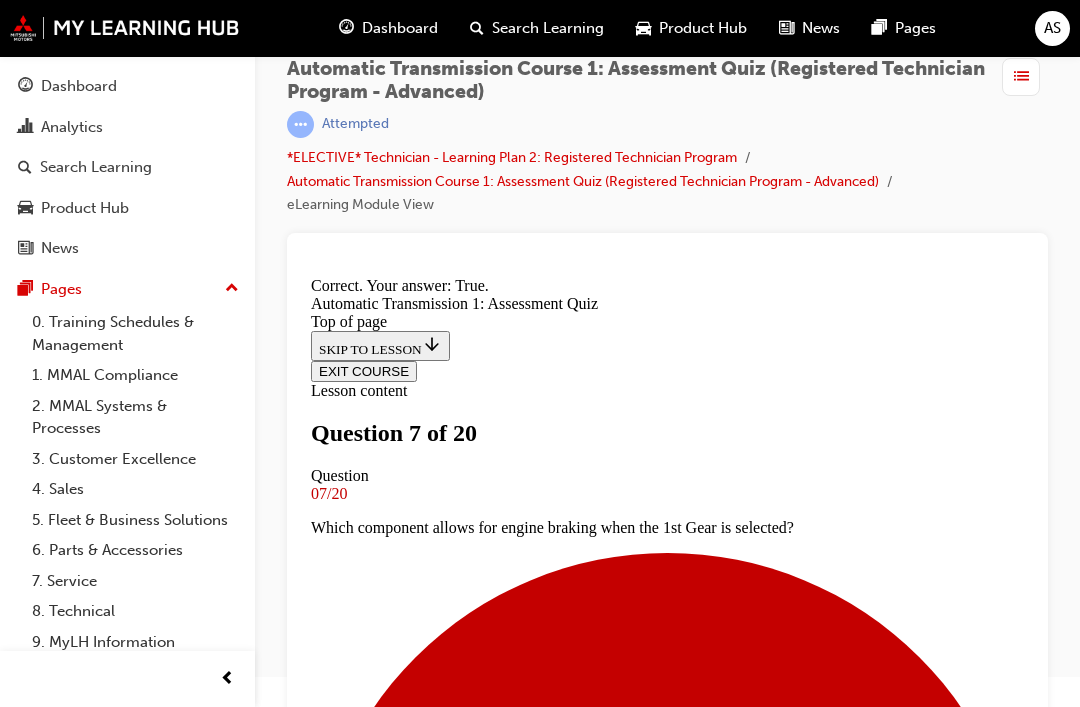 click on "NEXT" at bounding box center (337, 8893) 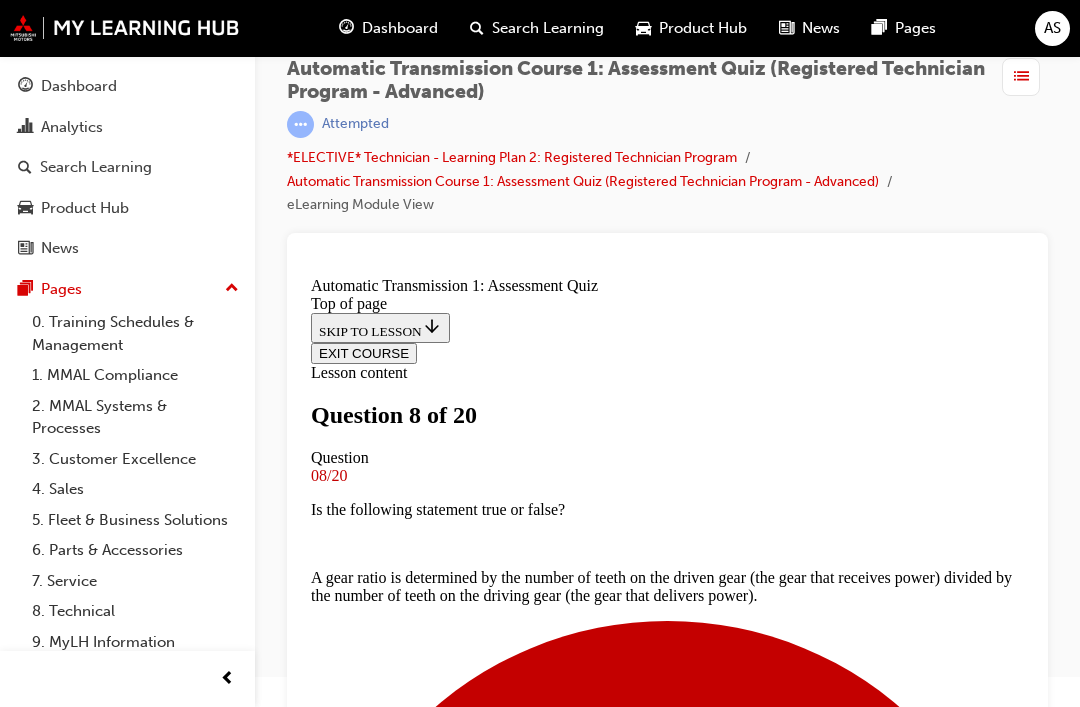 scroll, scrollTop: 329, scrollLeft: 0, axis: vertical 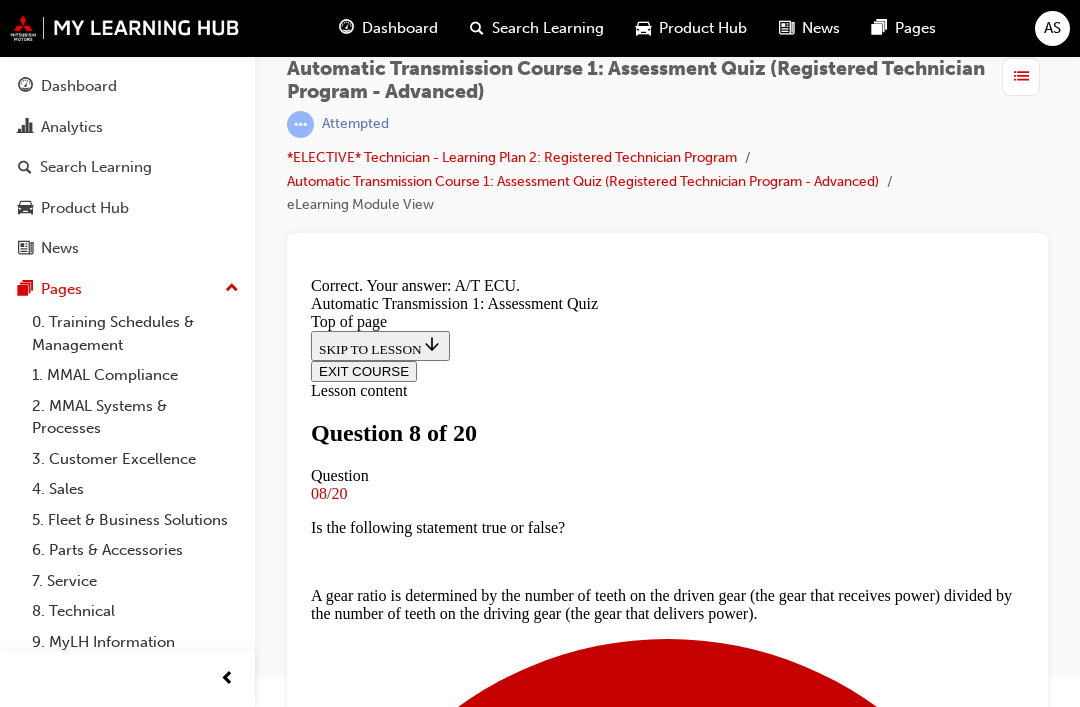 click on "NEXT" at bounding box center [337, 7567] 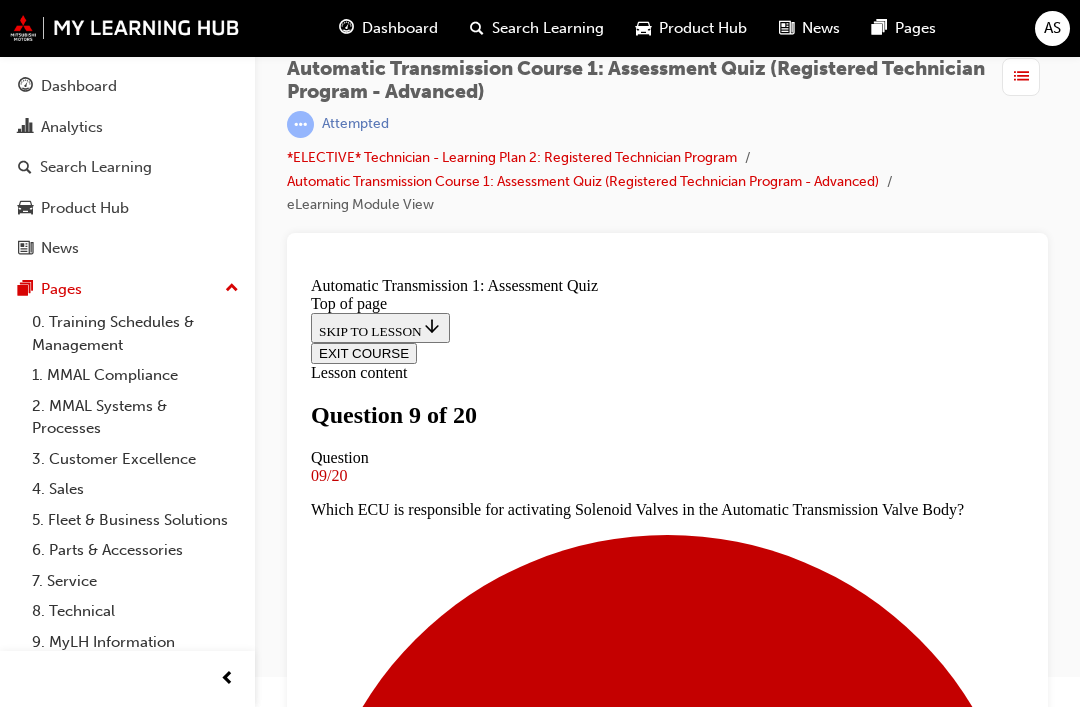 scroll, scrollTop: 393, scrollLeft: 0, axis: vertical 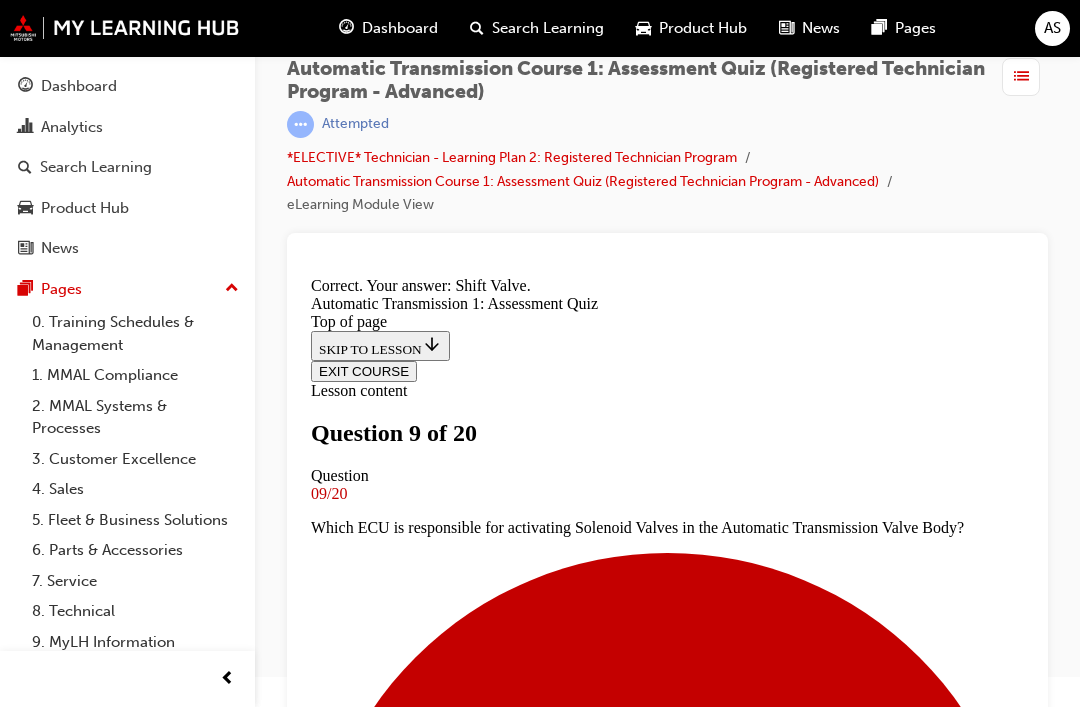click on "NEXT" at bounding box center (337, 10132) 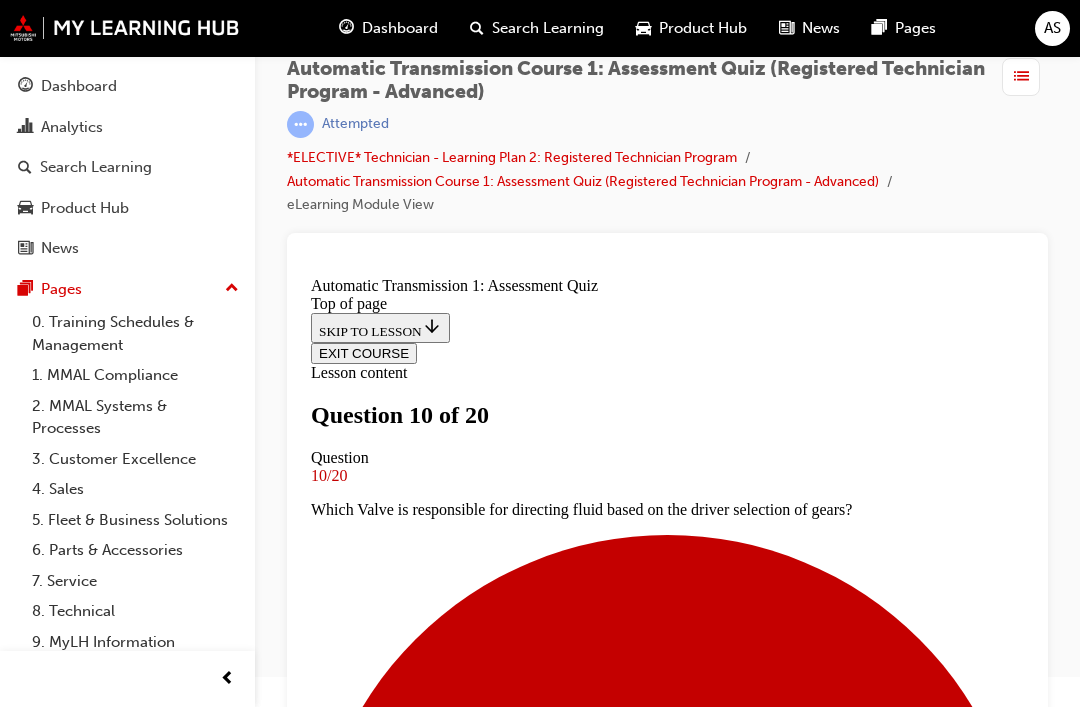scroll, scrollTop: 319, scrollLeft: 0, axis: vertical 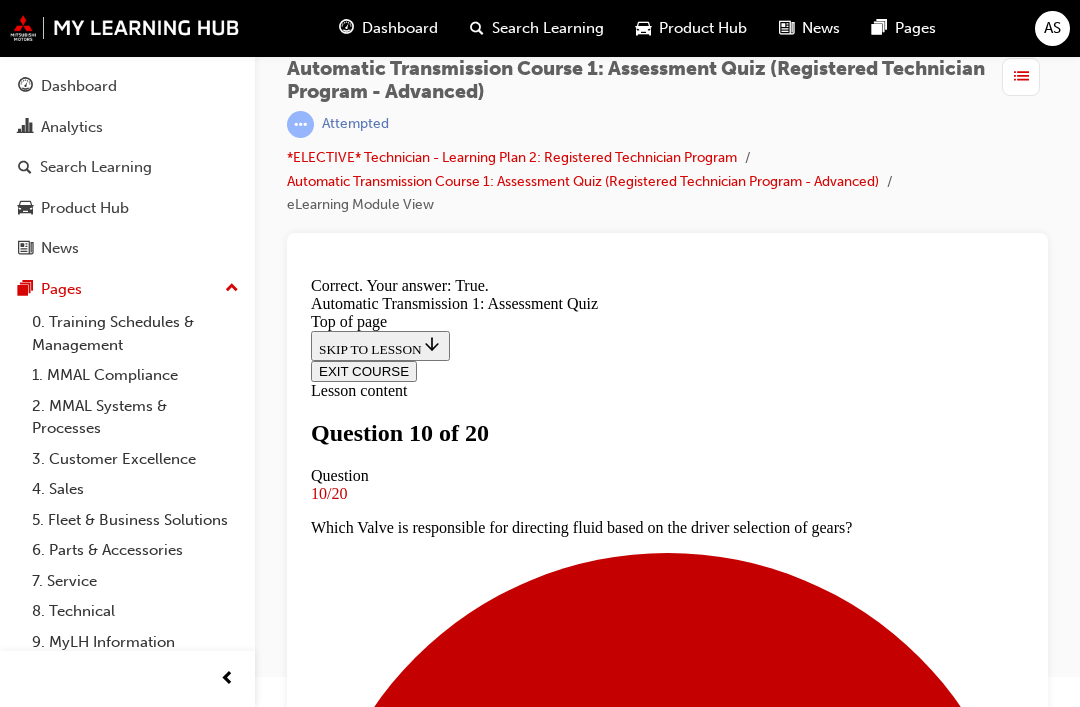 click on "NEXT" at bounding box center [337, 8893] 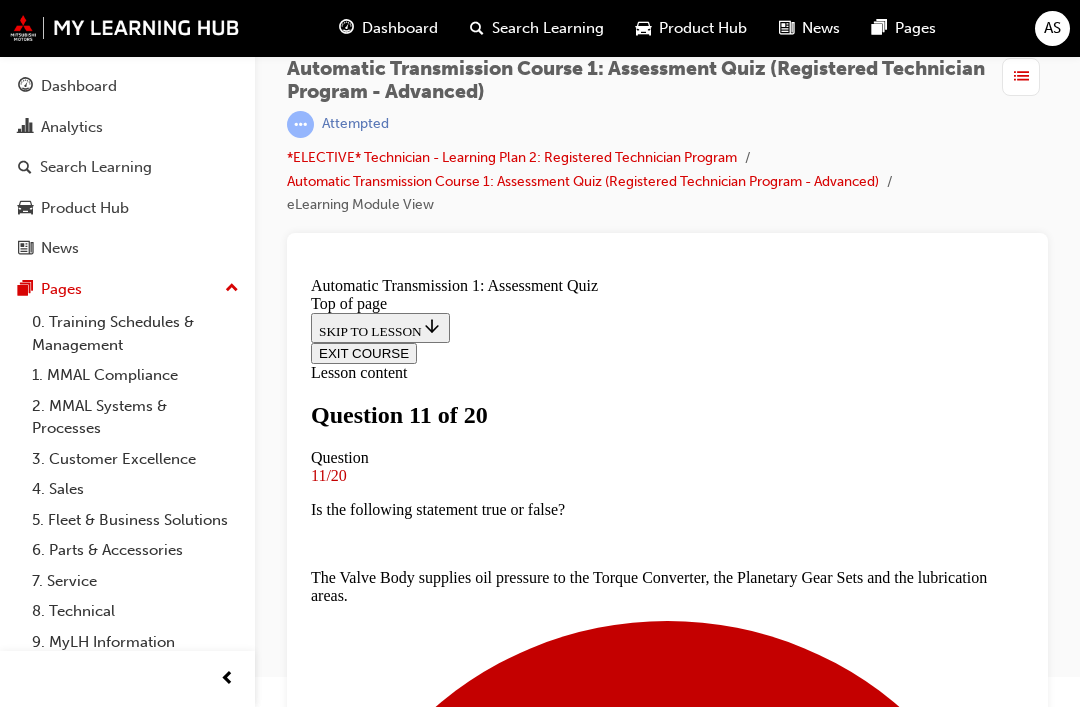 scroll, scrollTop: 3, scrollLeft: 0, axis: vertical 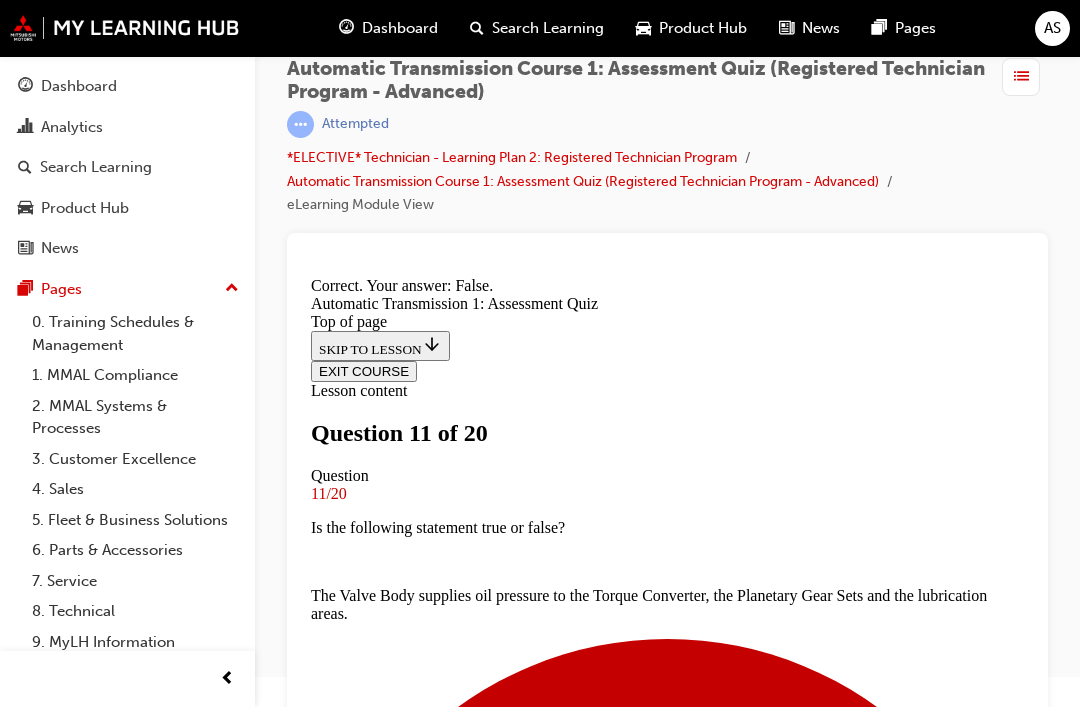 click on "NEXT" at bounding box center [337, 6310] 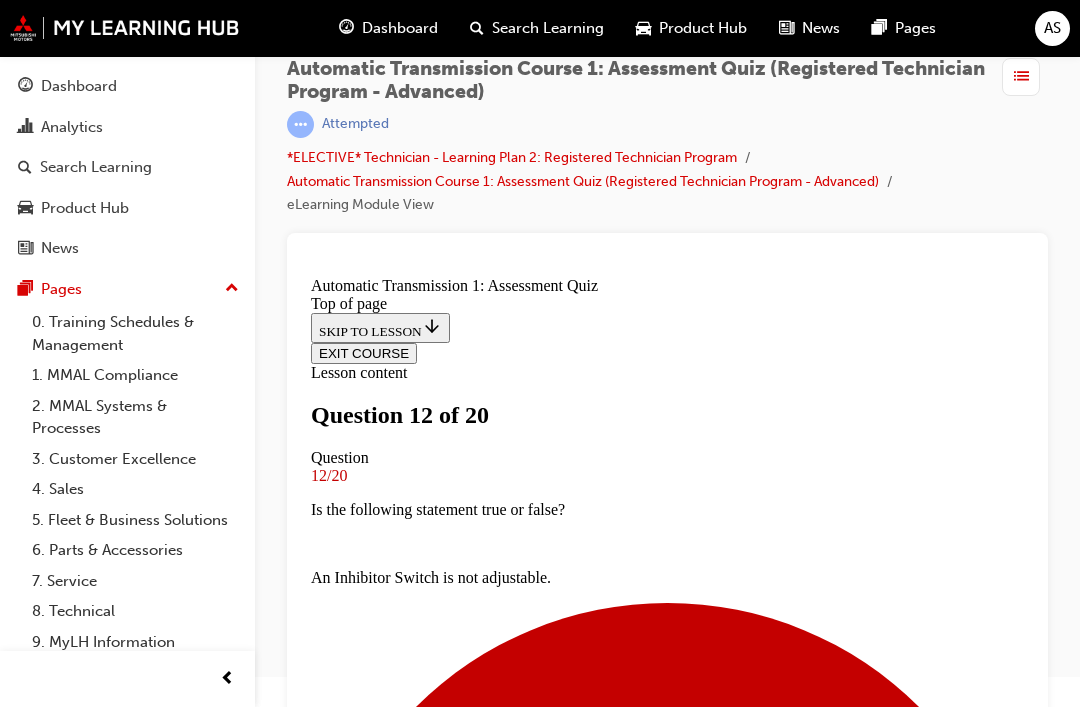 click on "Attract and keep any foreign material or contaminants." at bounding box center (667, 6076) 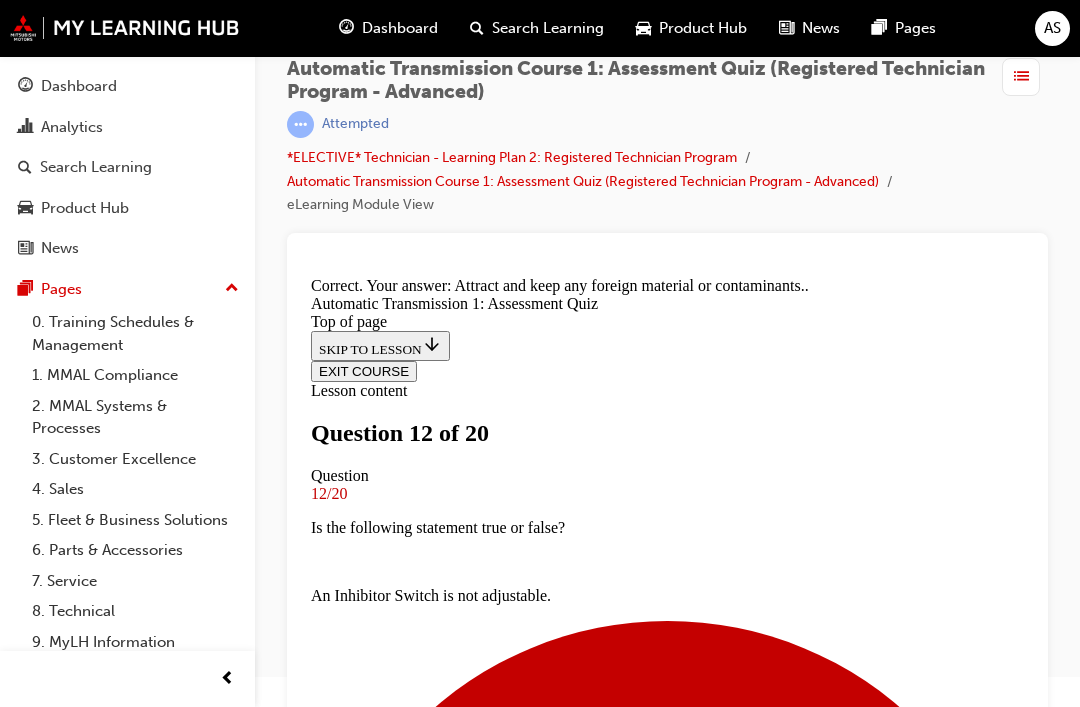 click on "NEXT" at bounding box center (337, 8875) 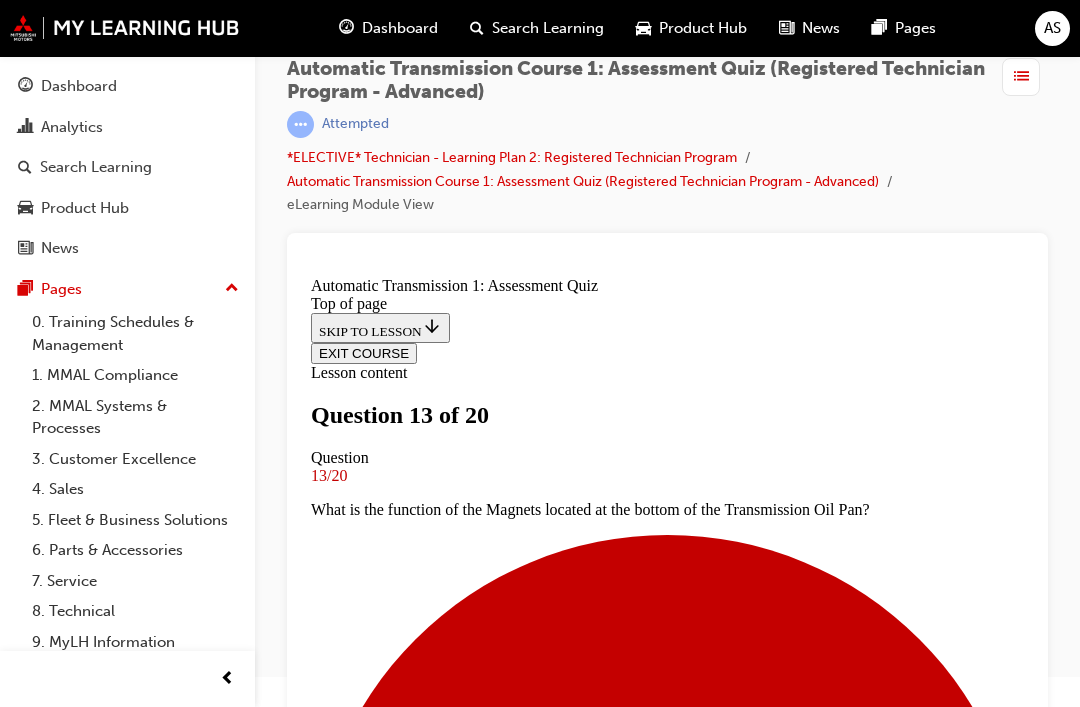 scroll, scrollTop: 363, scrollLeft: 0, axis: vertical 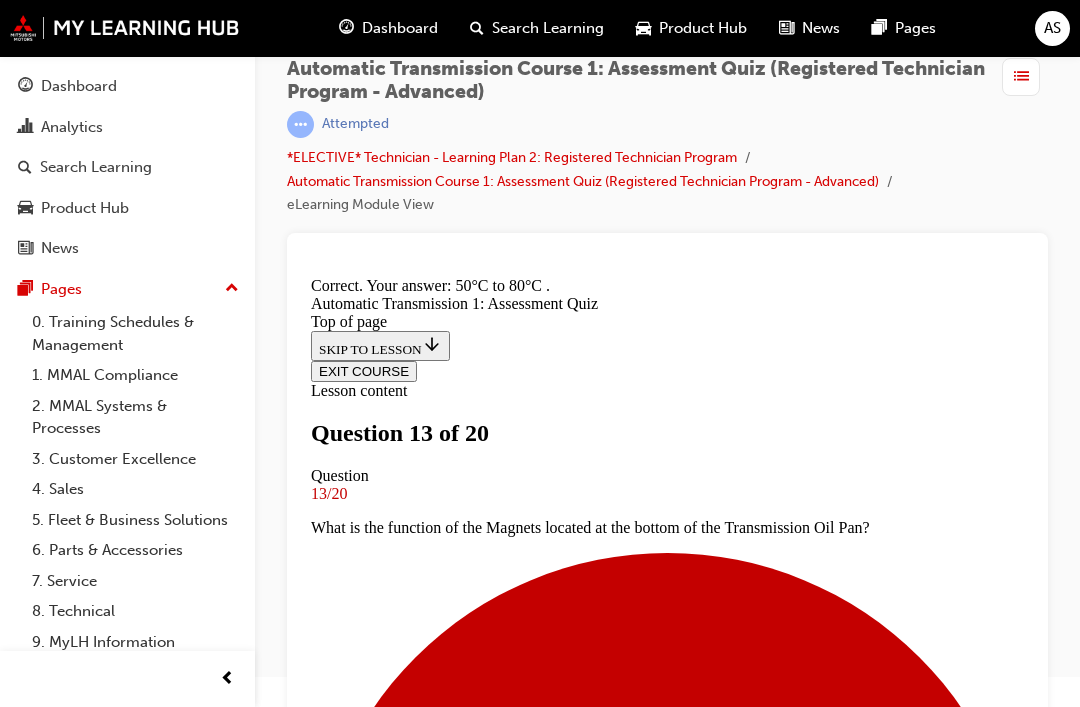 click on "Question 14 of 20 Question 14/20 When performing an Automatic Transmission Fluid Level Check for MV Triton and MY16 Pajero Sport, the A/T Fluid Temperature must be between what temperatures? 0°C to 50°C Correctly unselected 50°C to 80°C  Correctly selected 85°C to 110°C Correctly unselected Correct SUBMIT NEXT" at bounding box center [667, 8058] 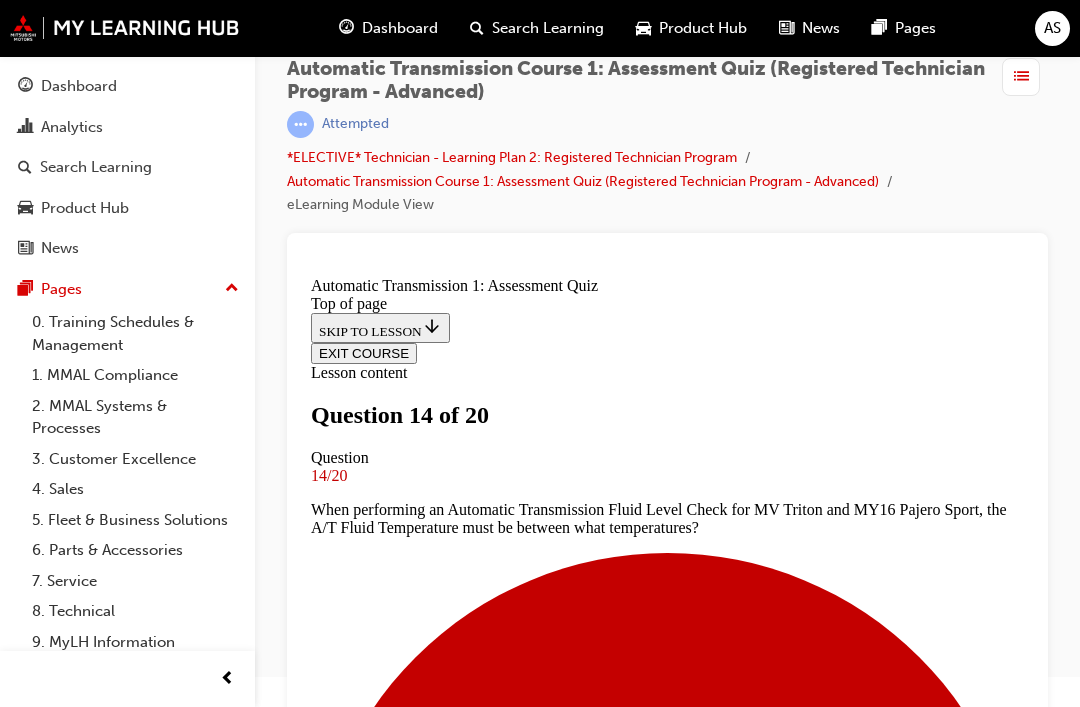 scroll, scrollTop: 206, scrollLeft: 0, axis: vertical 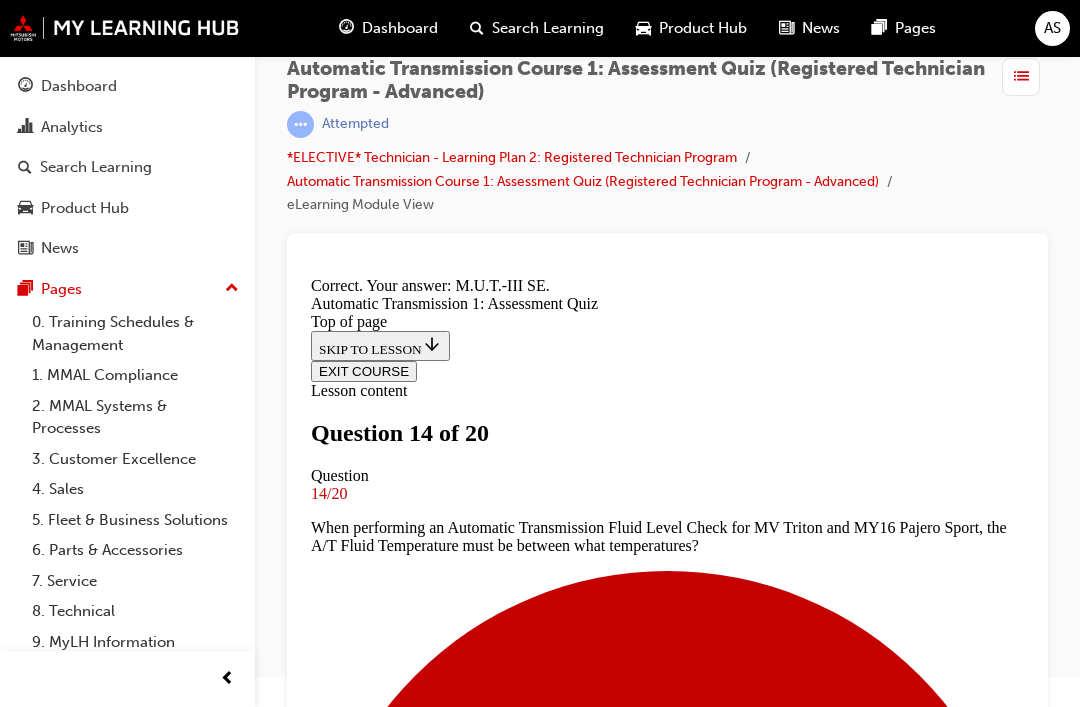 click on "NEXT" at bounding box center [337, 10168] 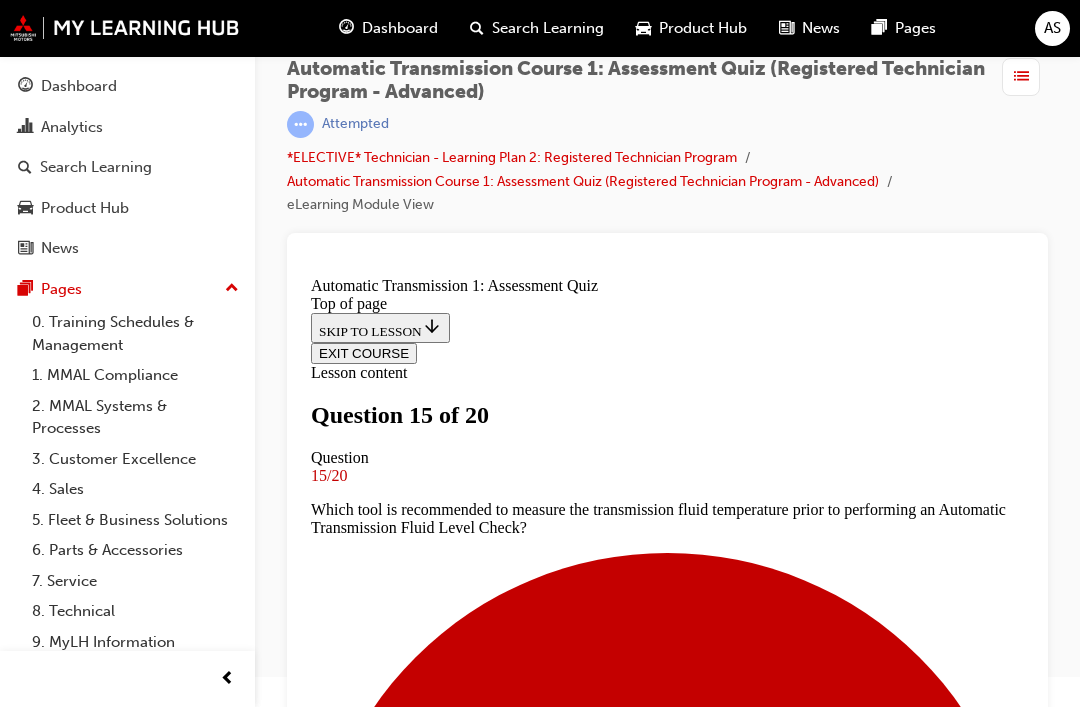 scroll, scrollTop: 115, scrollLeft: 0, axis: vertical 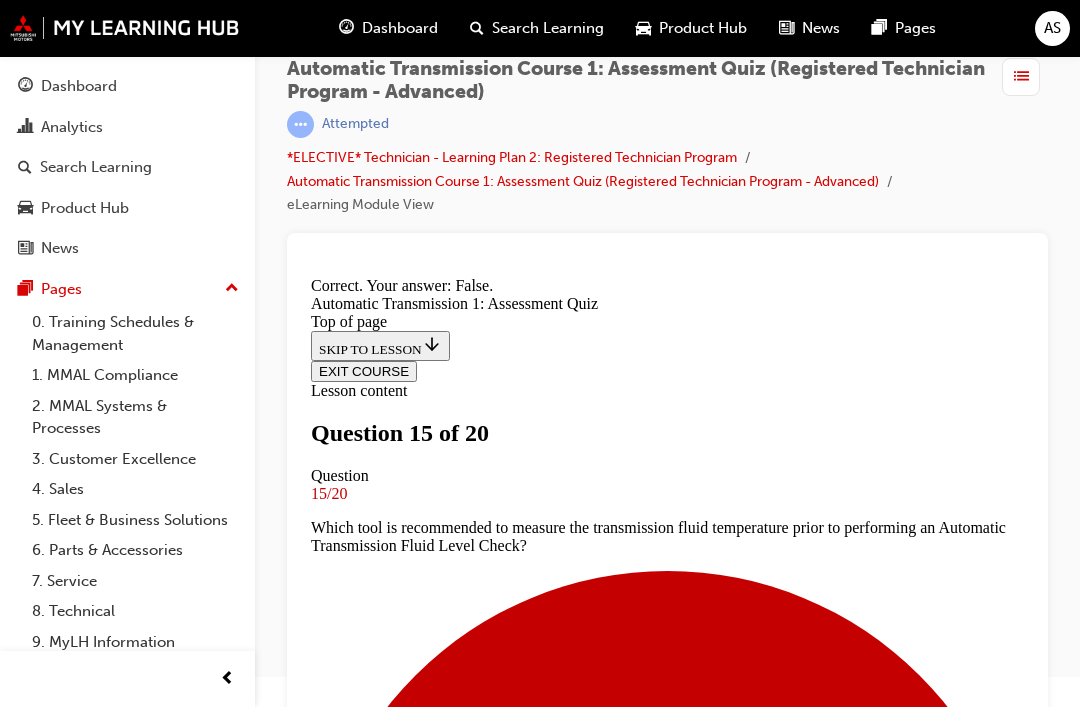 click on "NEXT" at bounding box center [337, 8893] 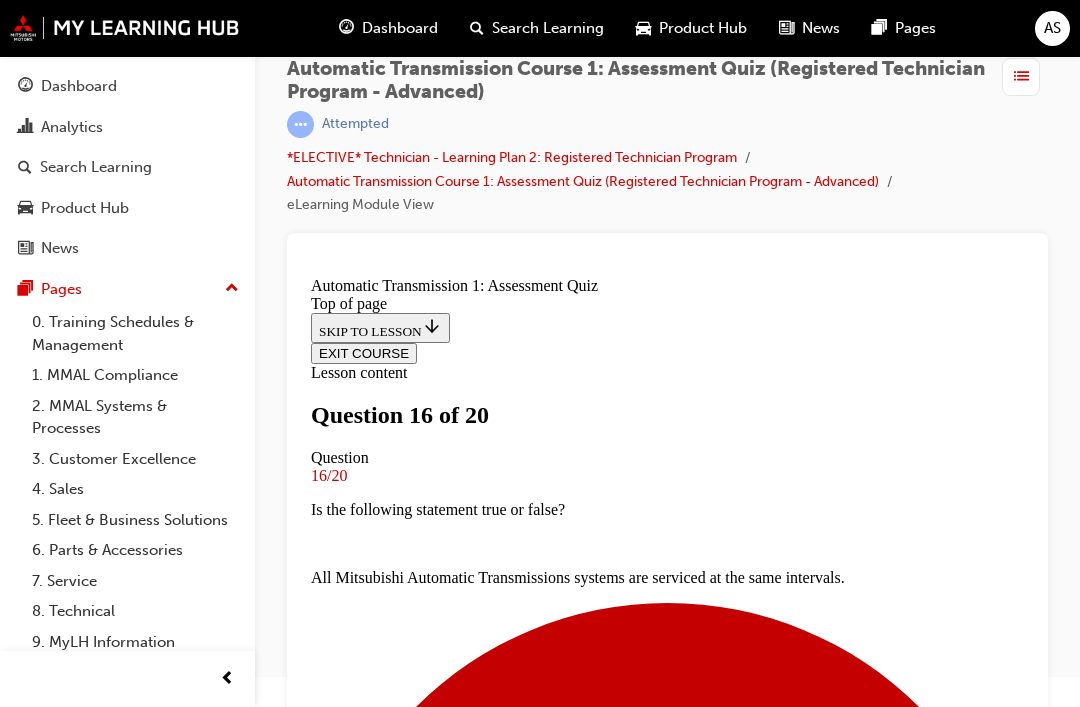 scroll, scrollTop: 213, scrollLeft: 0, axis: vertical 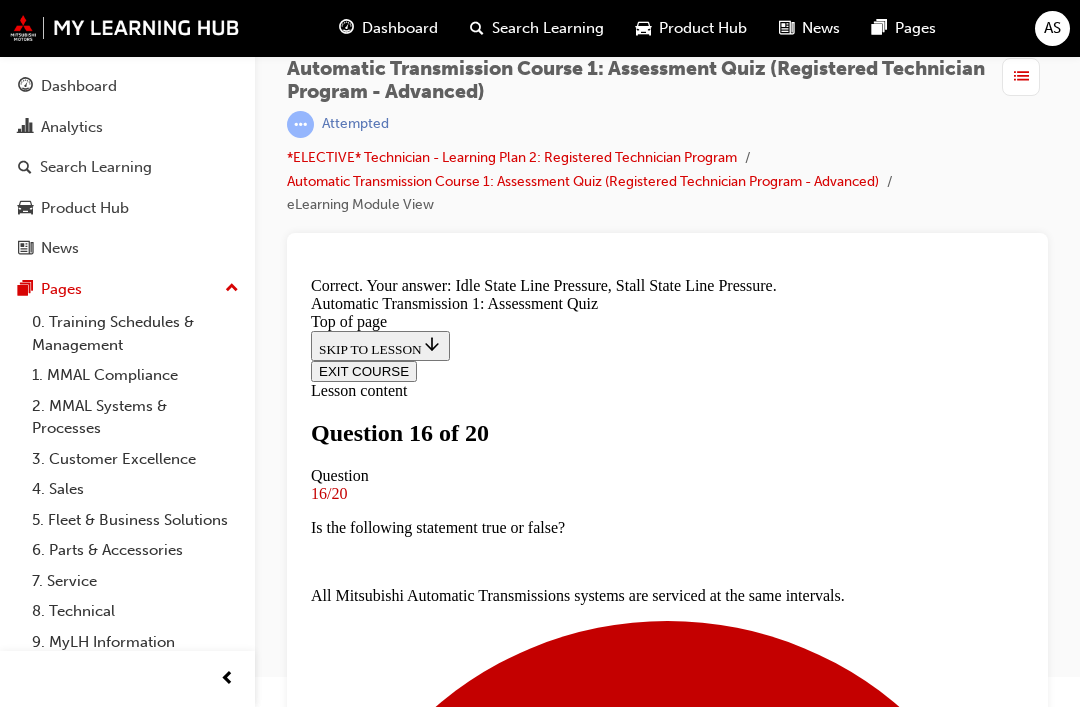 click on "NEXT" at bounding box center [337, 5819] 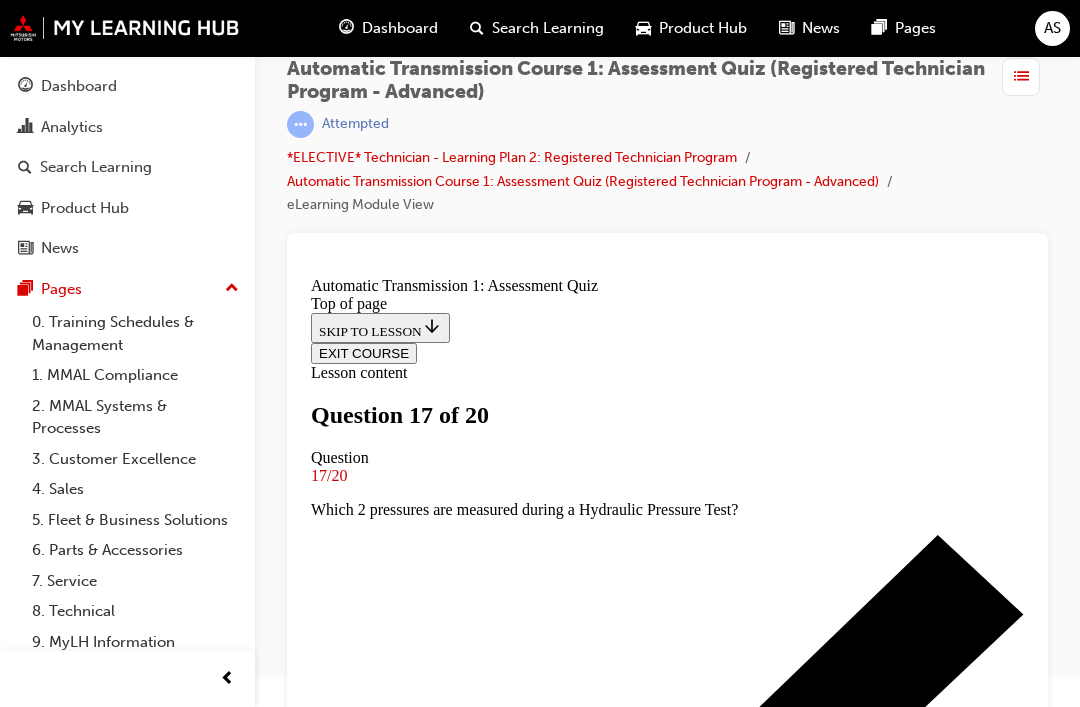 scroll, scrollTop: 374, scrollLeft: 0, axis: vertical 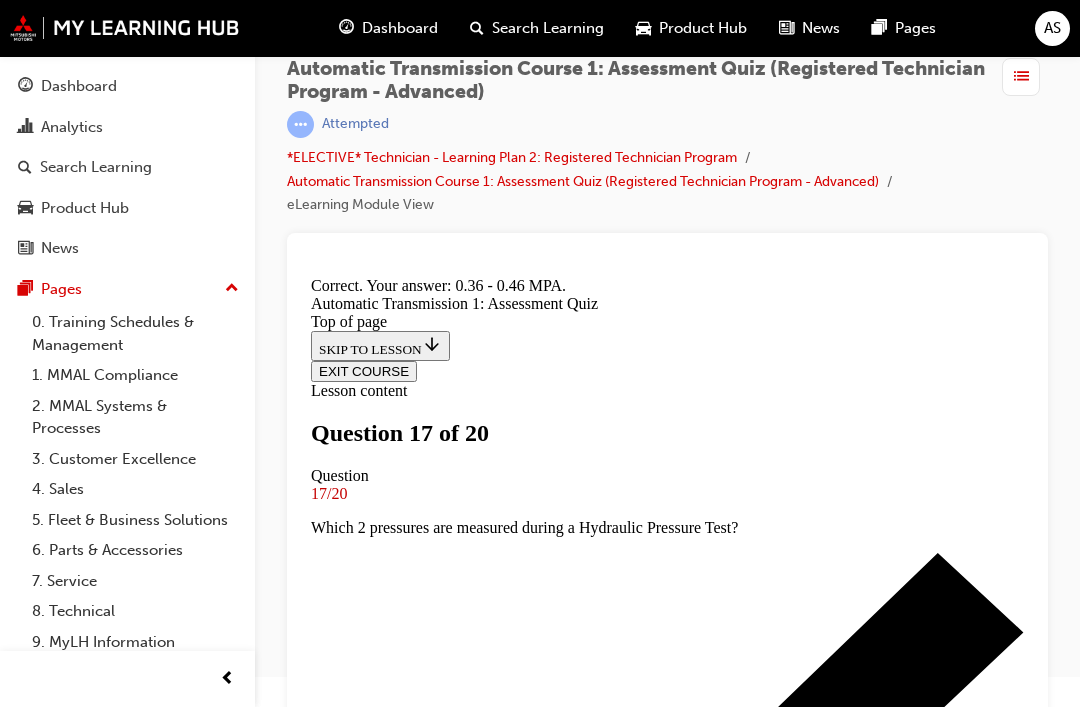 click on "NEXT" at bounding box center (337, 8402) 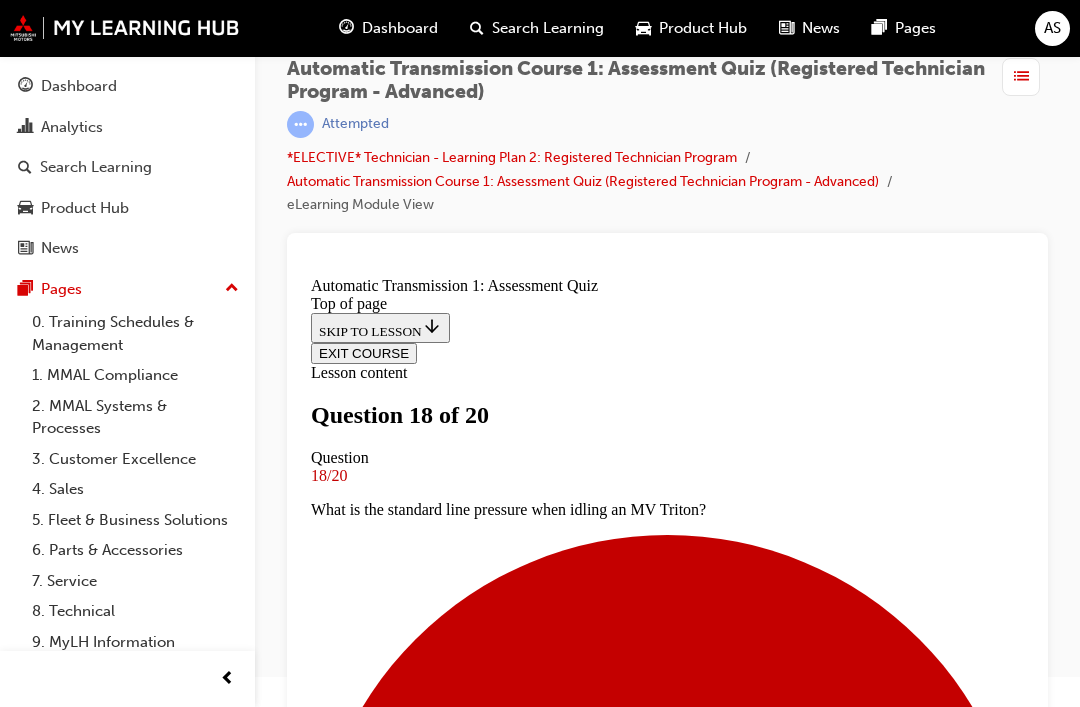 scroll, scrollTop: 408, scrollLeft: 0, axis: vertical 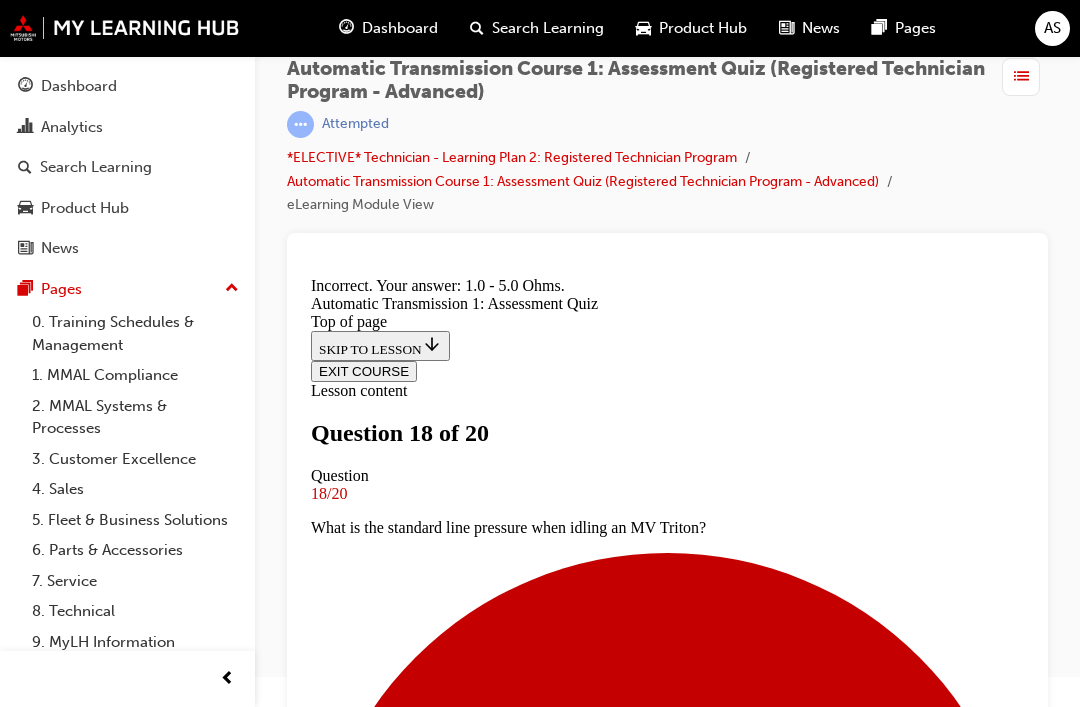 click on "NEXT" at bounding box center (337, 11404) 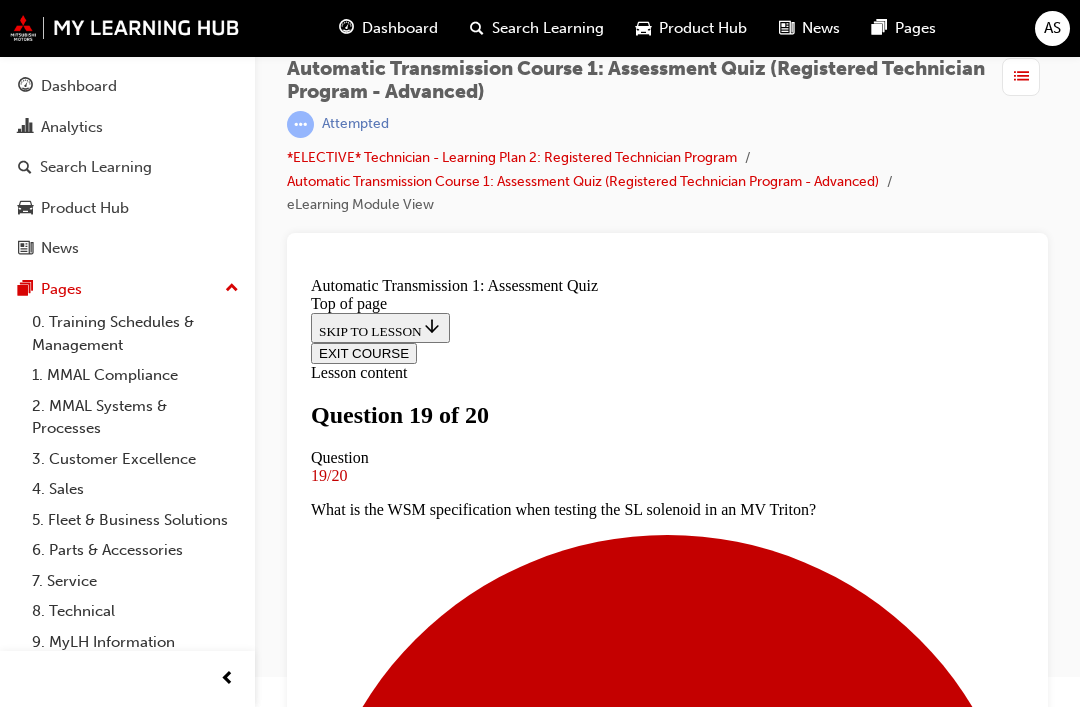 scroll, scrollTop: 461, scrollLeft: 0, axis: vertical 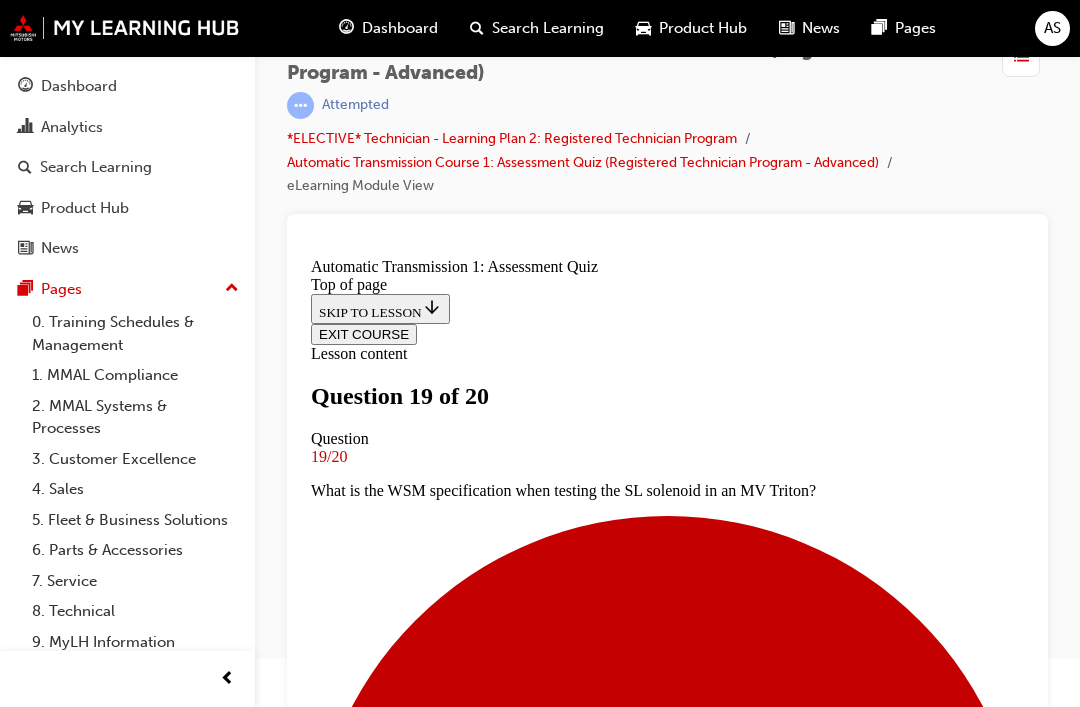 click at bounding box center (667, 10565) 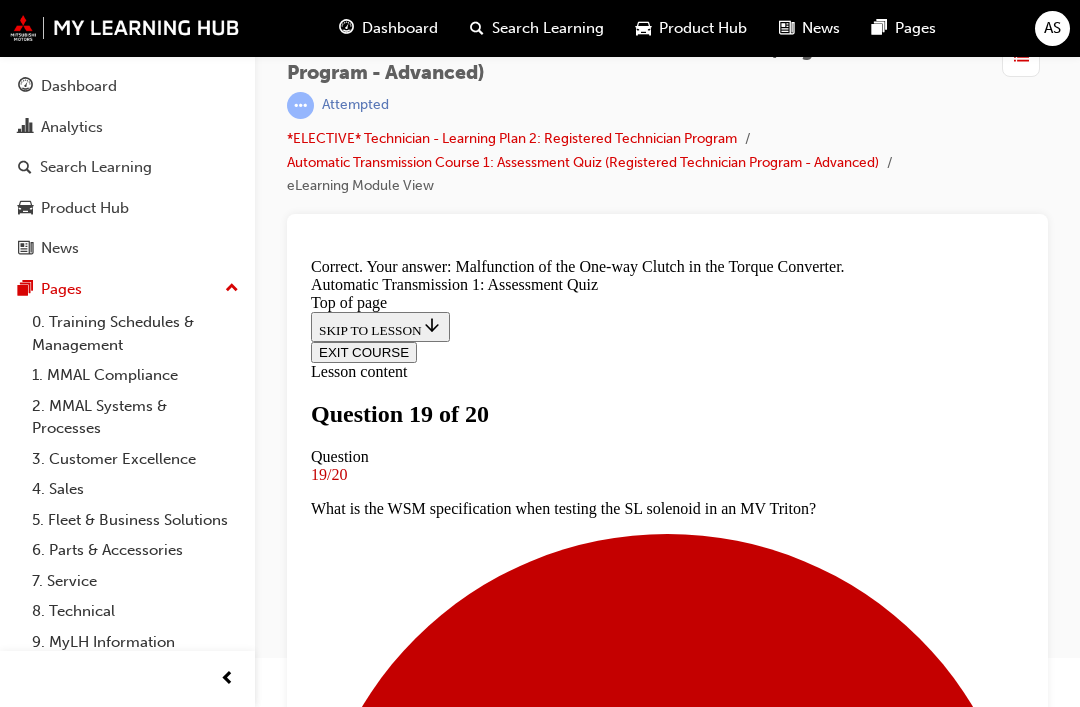 click on "NEXT" at bounding box center [337, 11403] 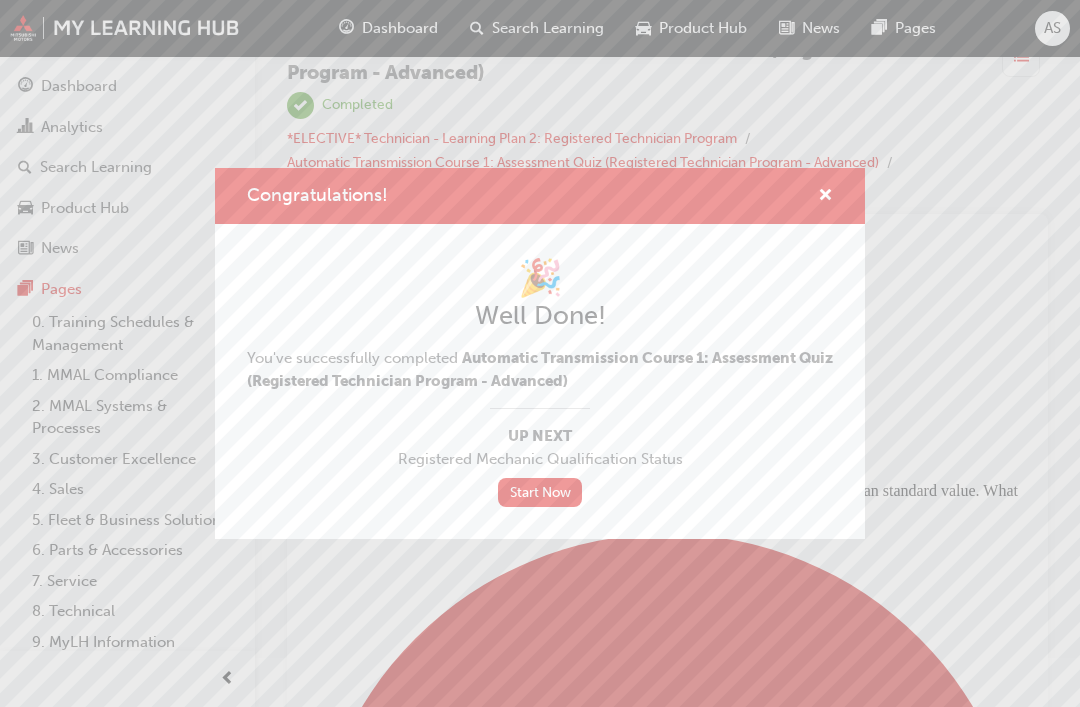 scroll, scrollTop: 3, scrollLeft: 0, axis: vertical 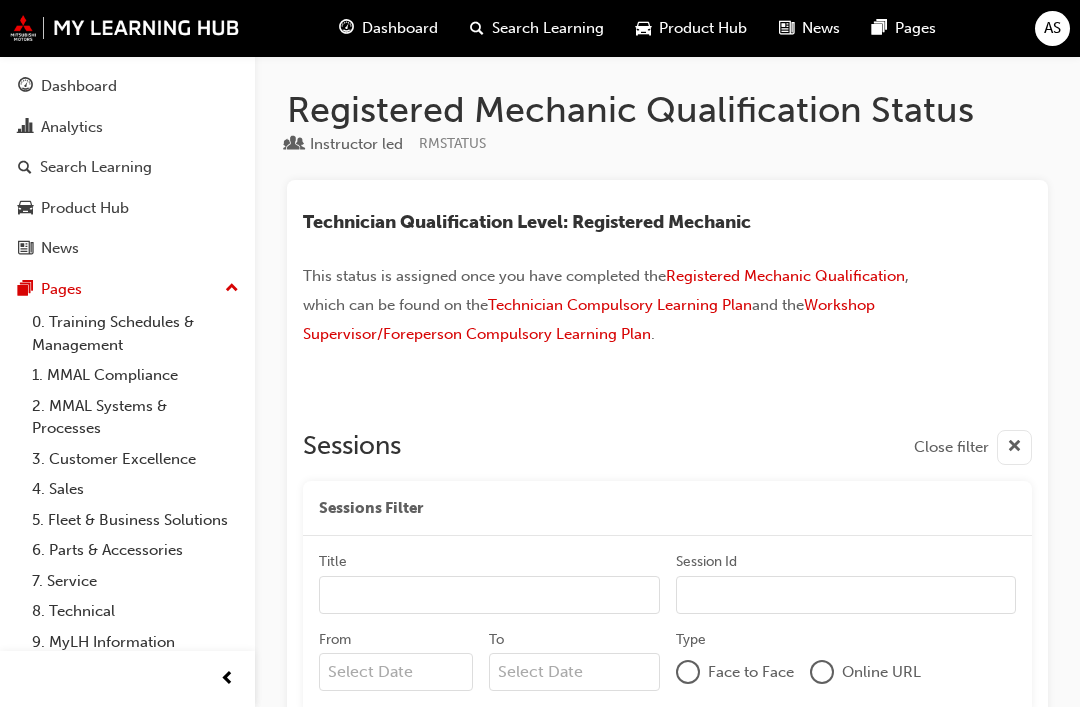 click on "Dashboard" at bounding box center [79, 86] 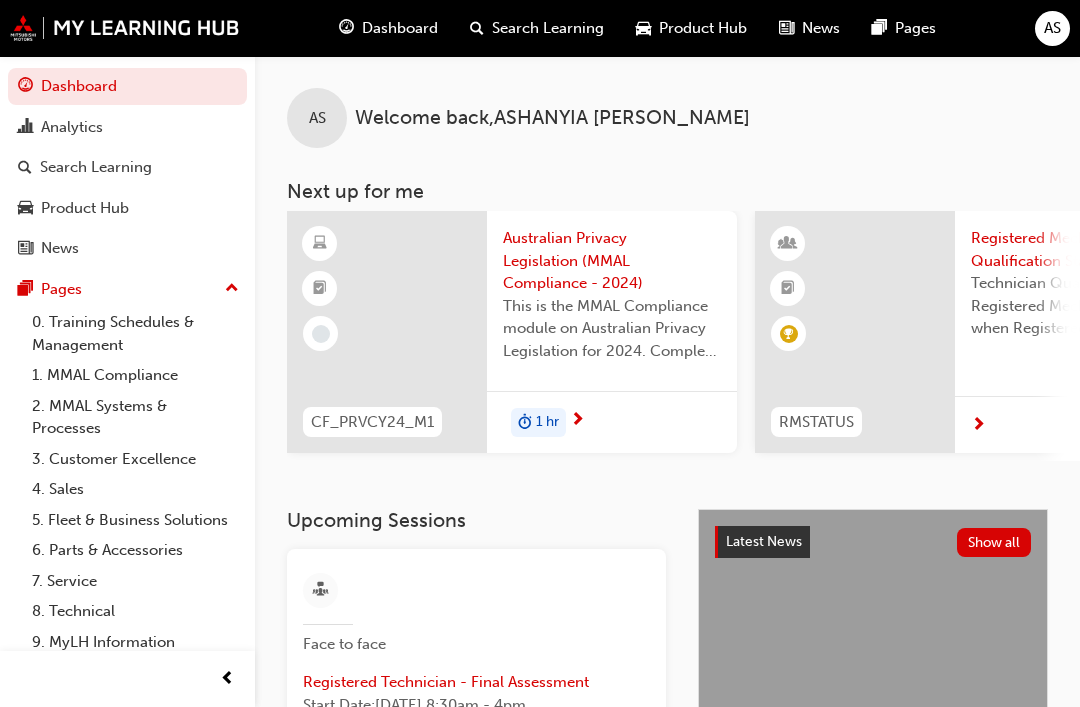 click on "Dashboard" at bounding box center (400, 28) 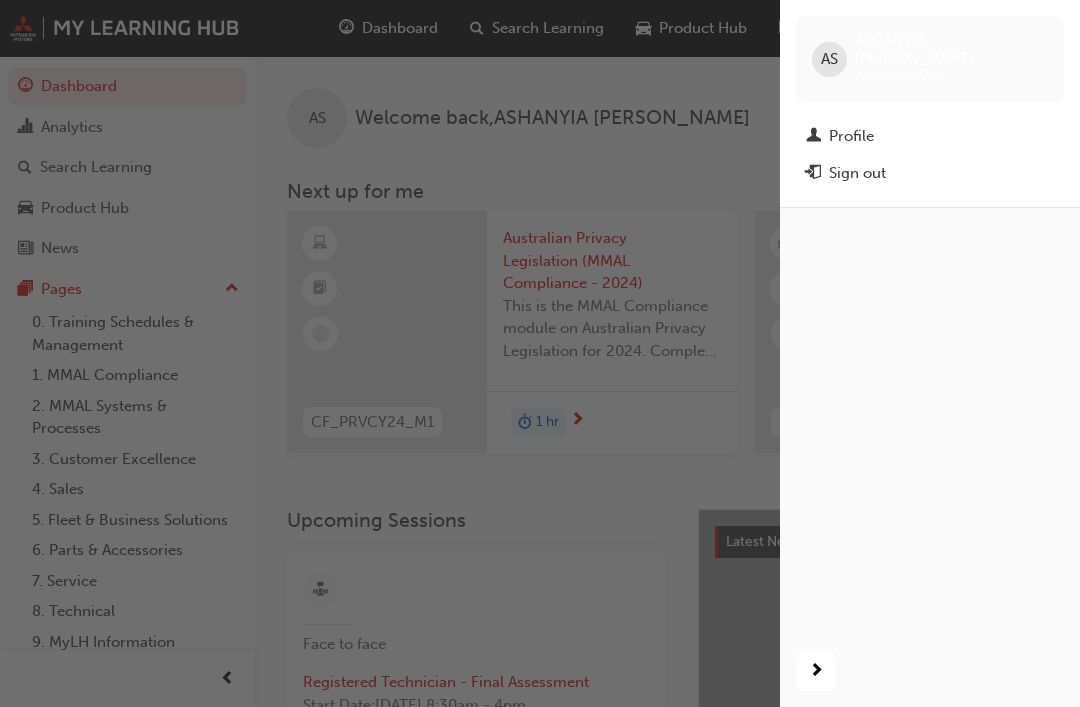 click at bounding box center (390, 353) 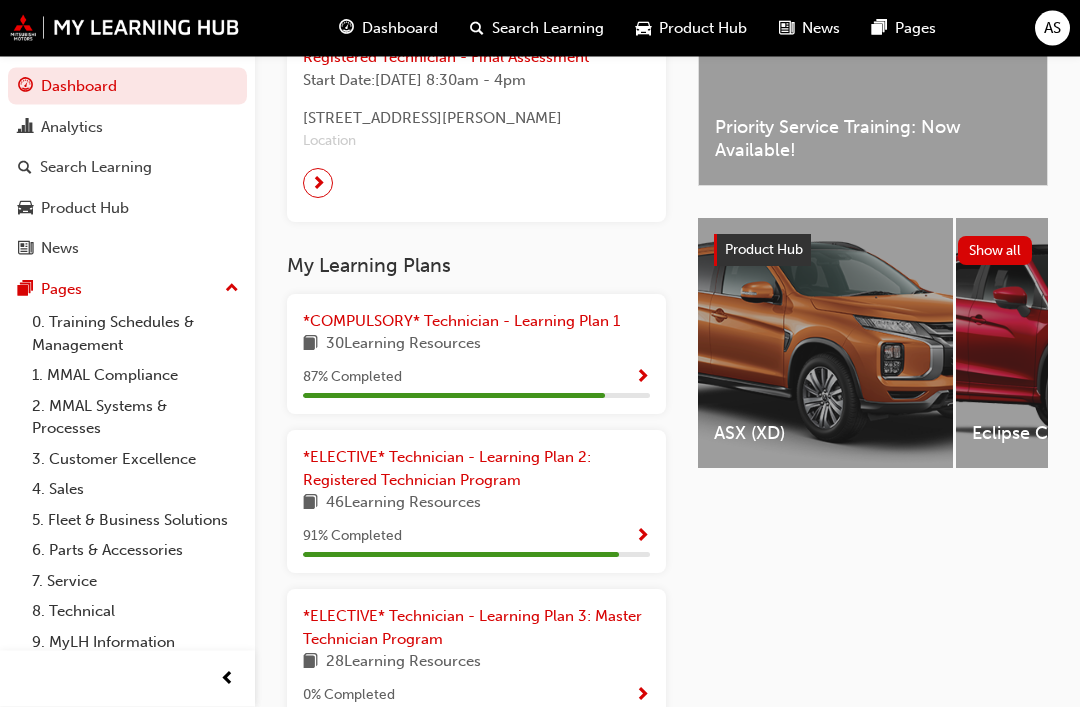 scroll, scrollTop: 684, scrollLeft: 0, axis: vertical 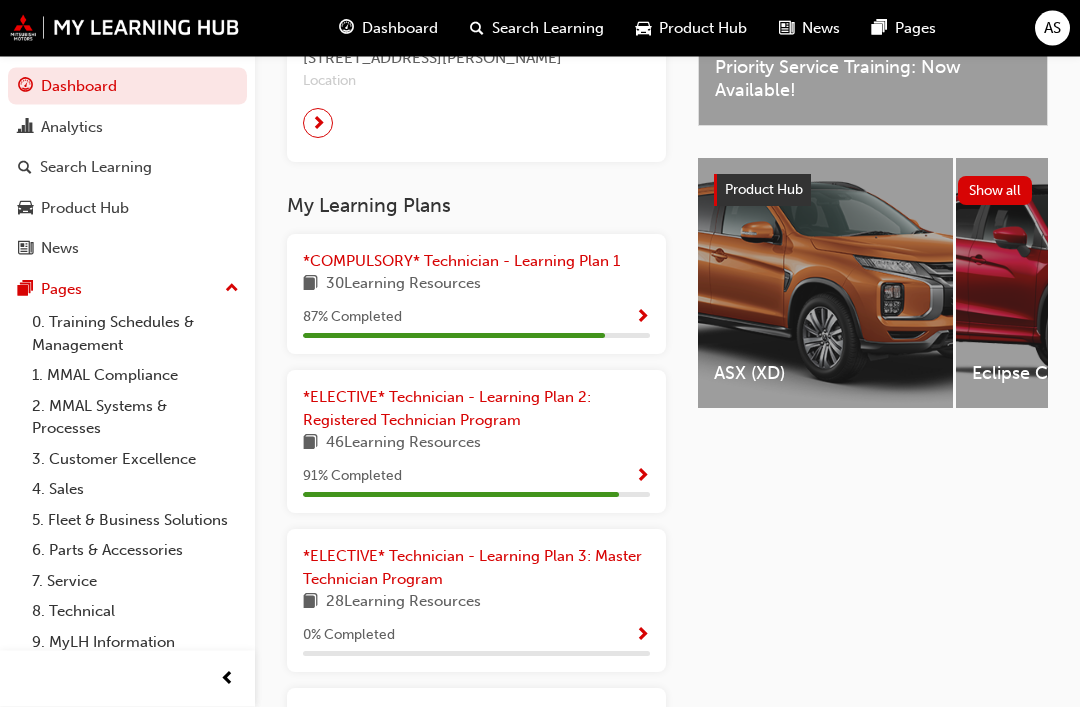click on "*ELECTIVE* Technician - Learning Plan 2: Registered Technician Program" at bounding box center (447, 409) 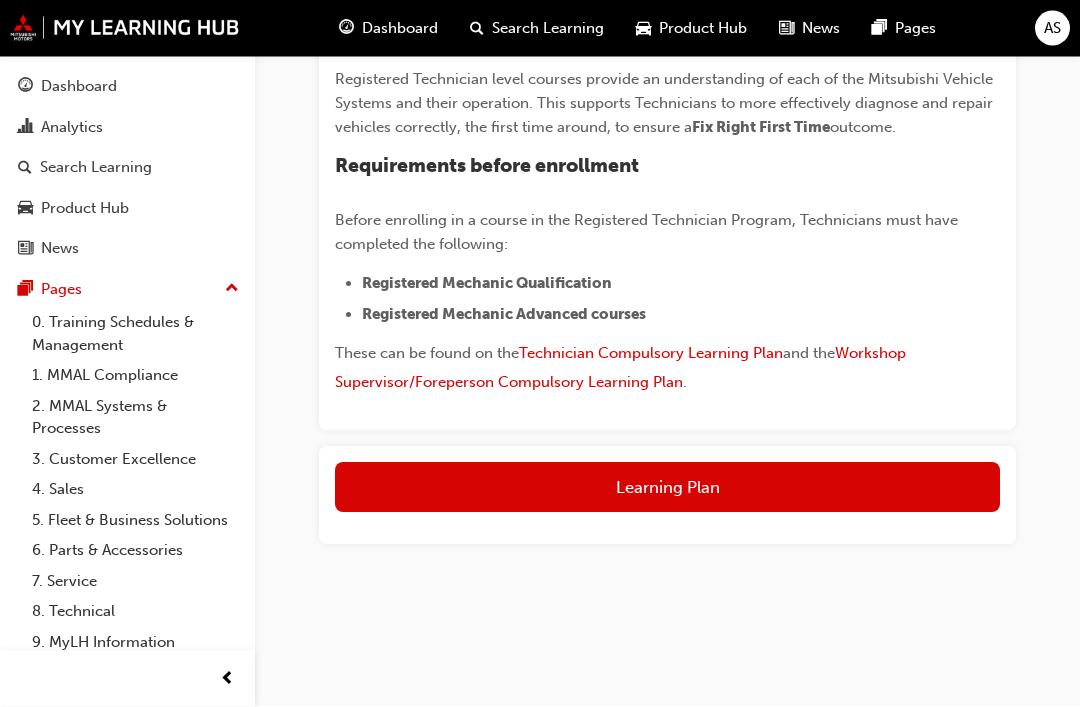 scroll, scrollTop: 482, scrollLeft: 0, axis: vertical 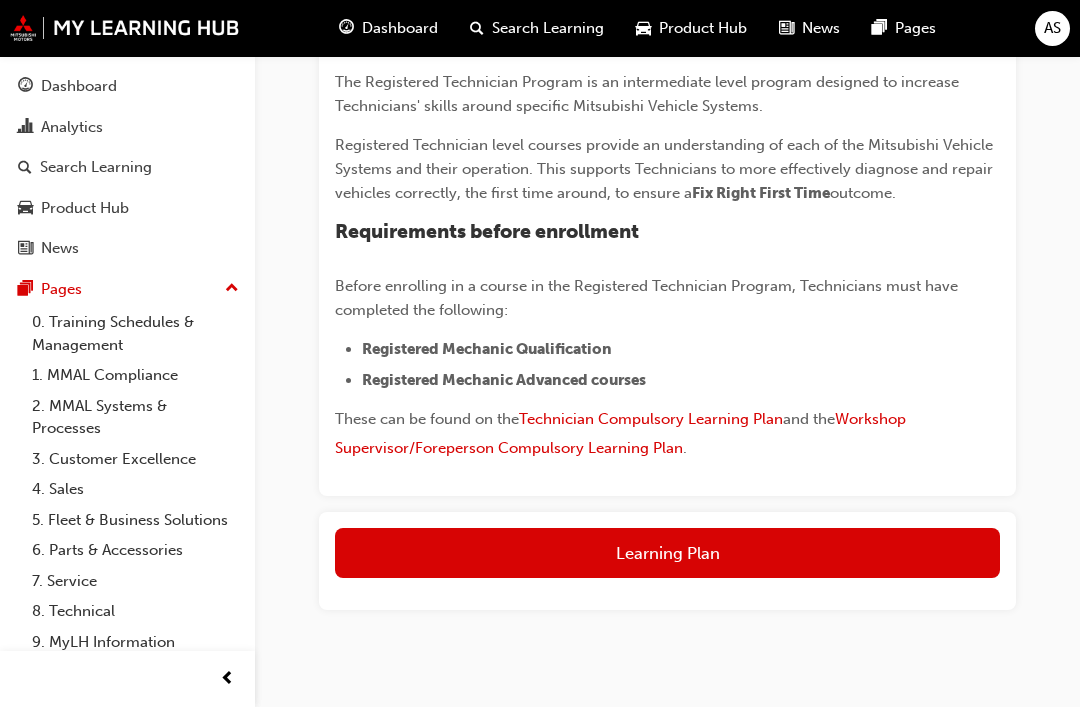 click on "Learning Plan" at bounding box center (667, 553) 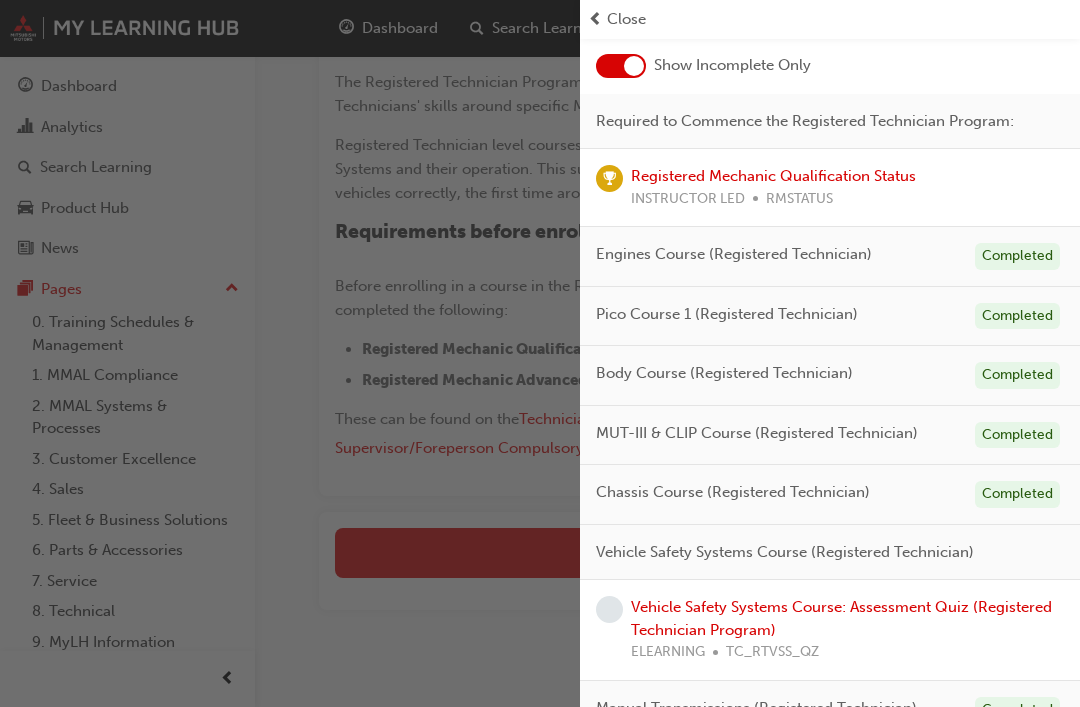 scroll, scrollTop: 137, scrollLeft: 0, axis: vertical 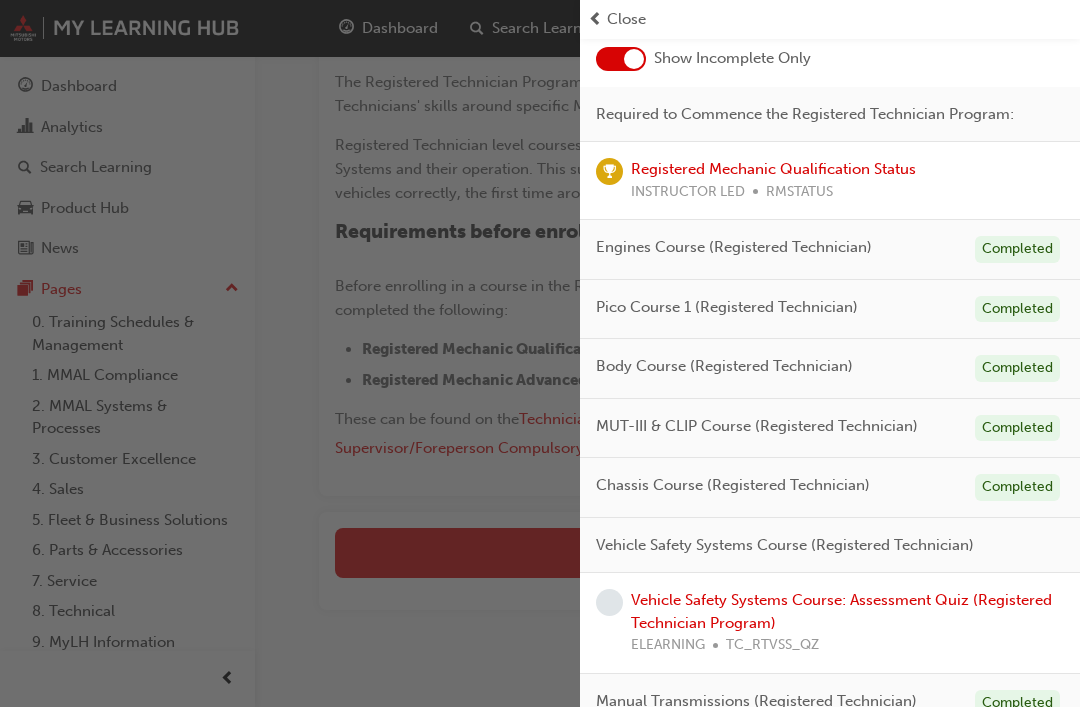 click on "Vehicle Safety Systems Course: Assessment Quiz (Registered Technician Program)" at bounding box center [841, 611] 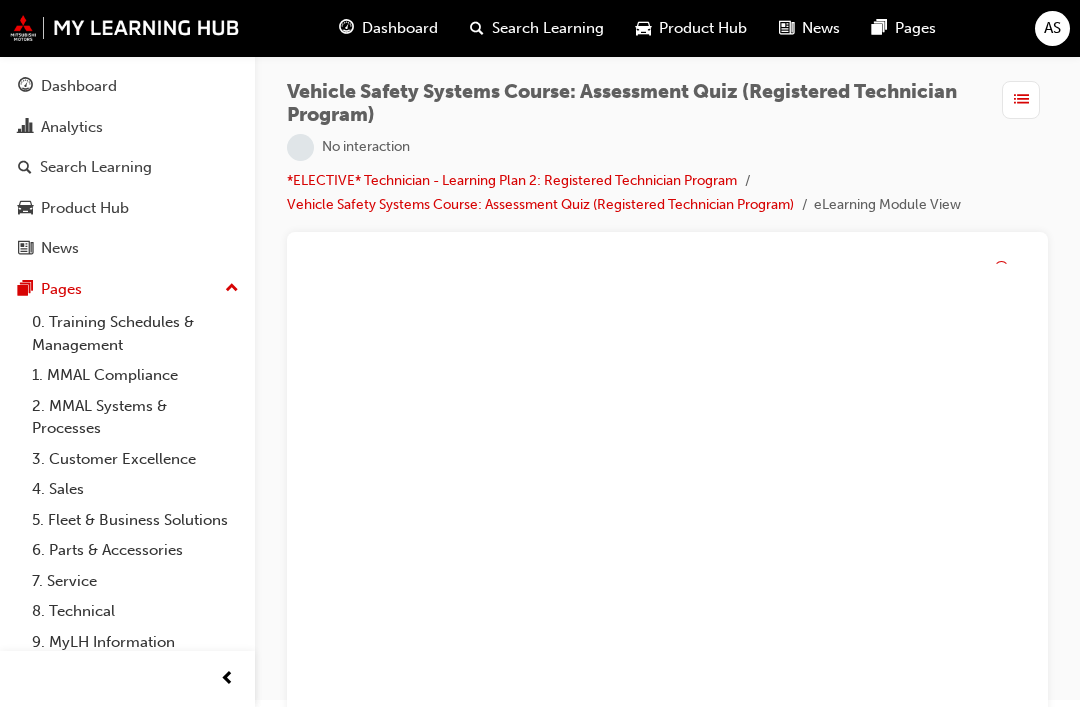 scroll, scrollTop: 0, scrollLeft: 0, axis: both 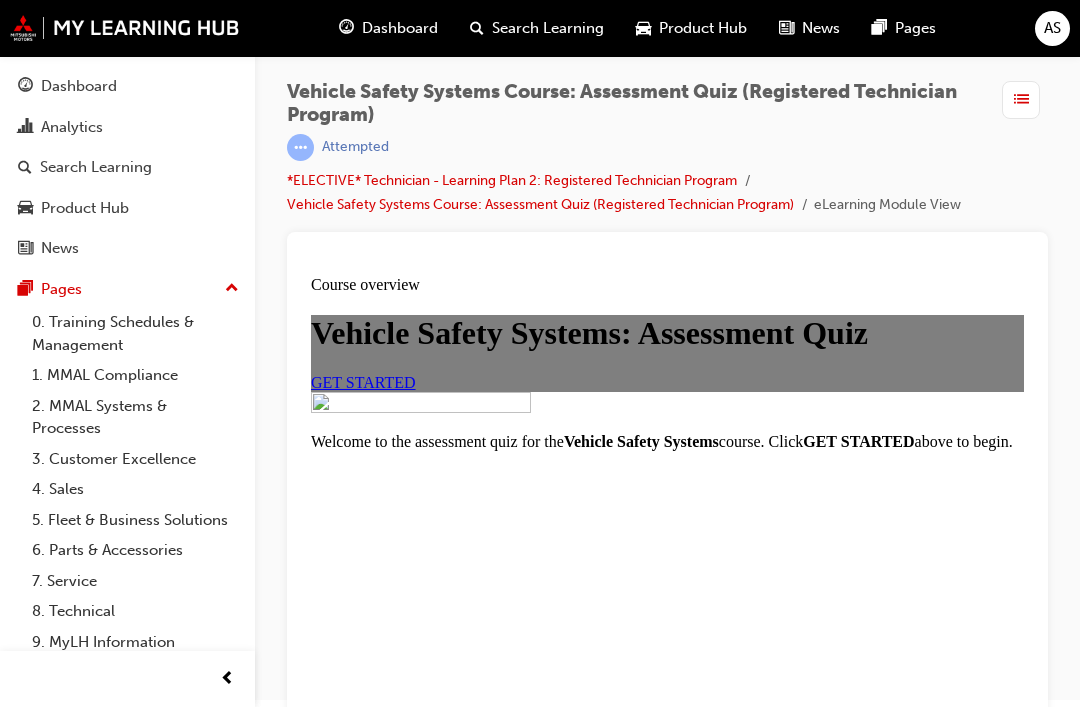 click on "GET STARTED" at bounding box center [363, 382] 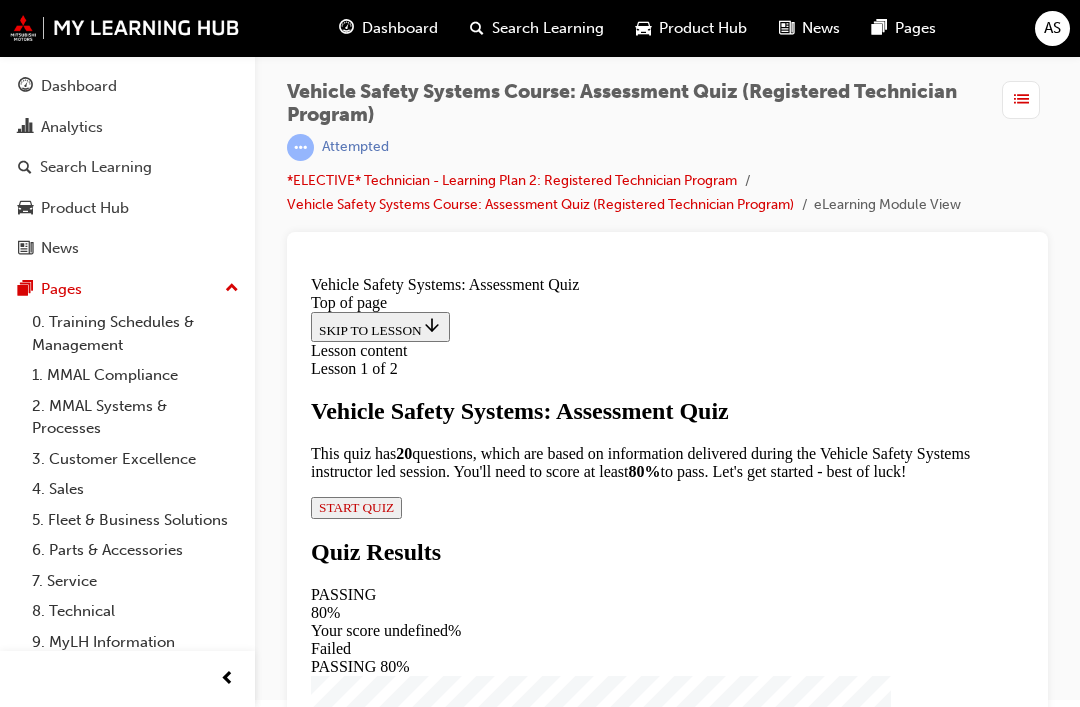 click on "START QUIZ" at bounding box center [356, 508] 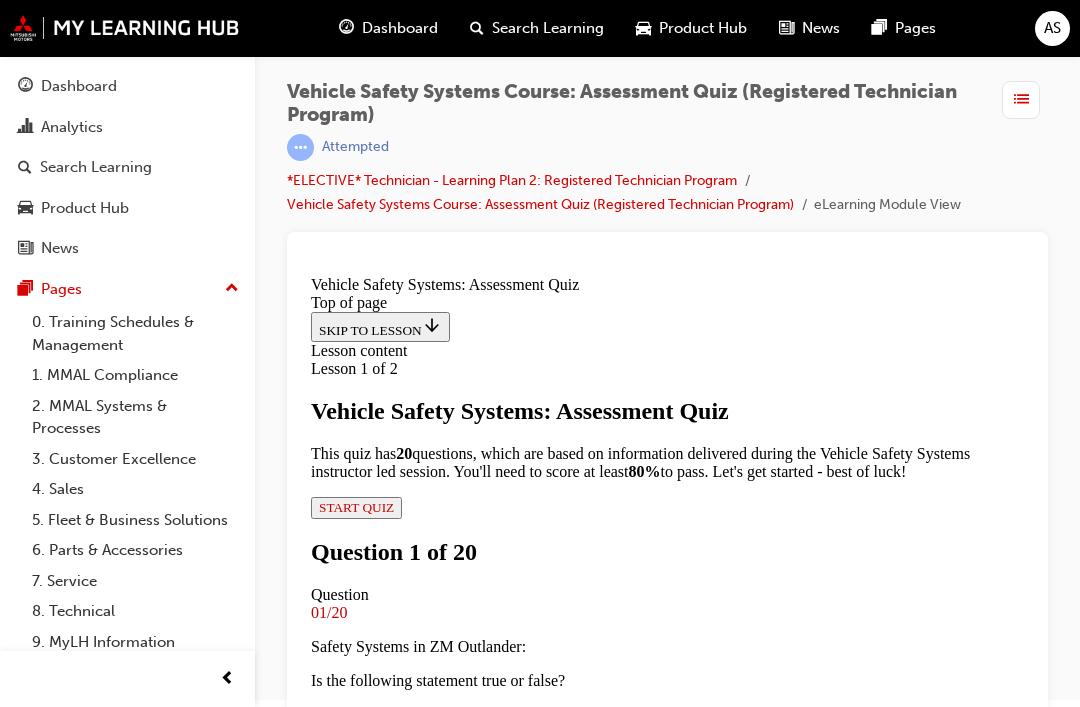scroll, scrollTop: 268, scrollLeft: 0, axis: vertical 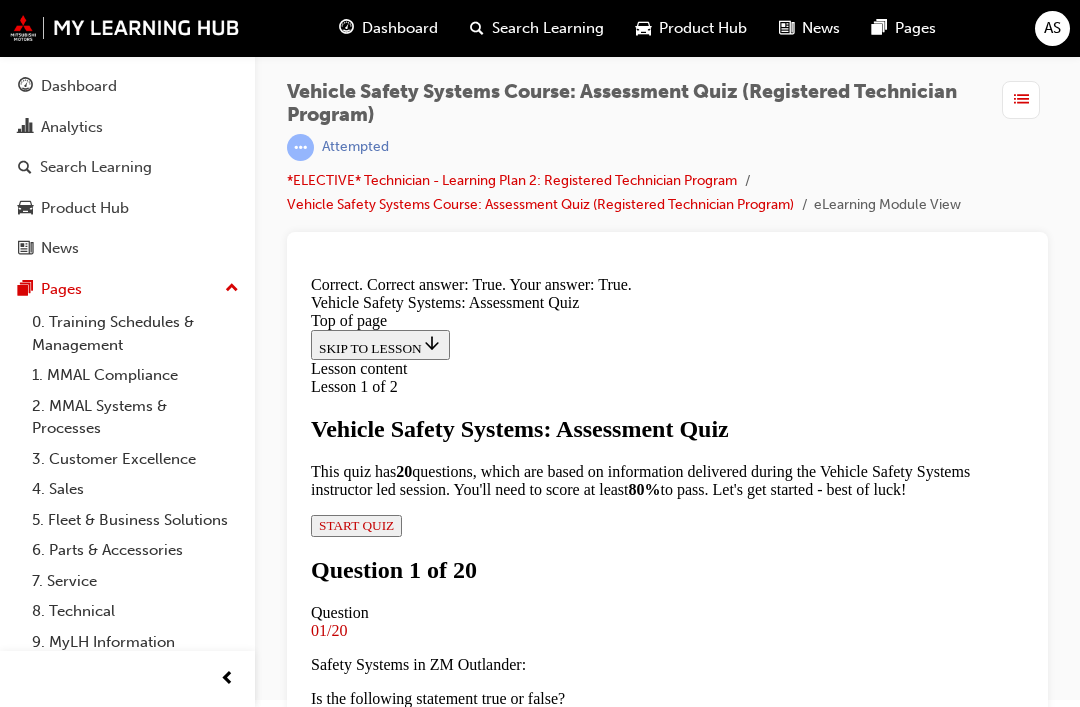 click on "NEXT" at bounding box center [337, 3530] 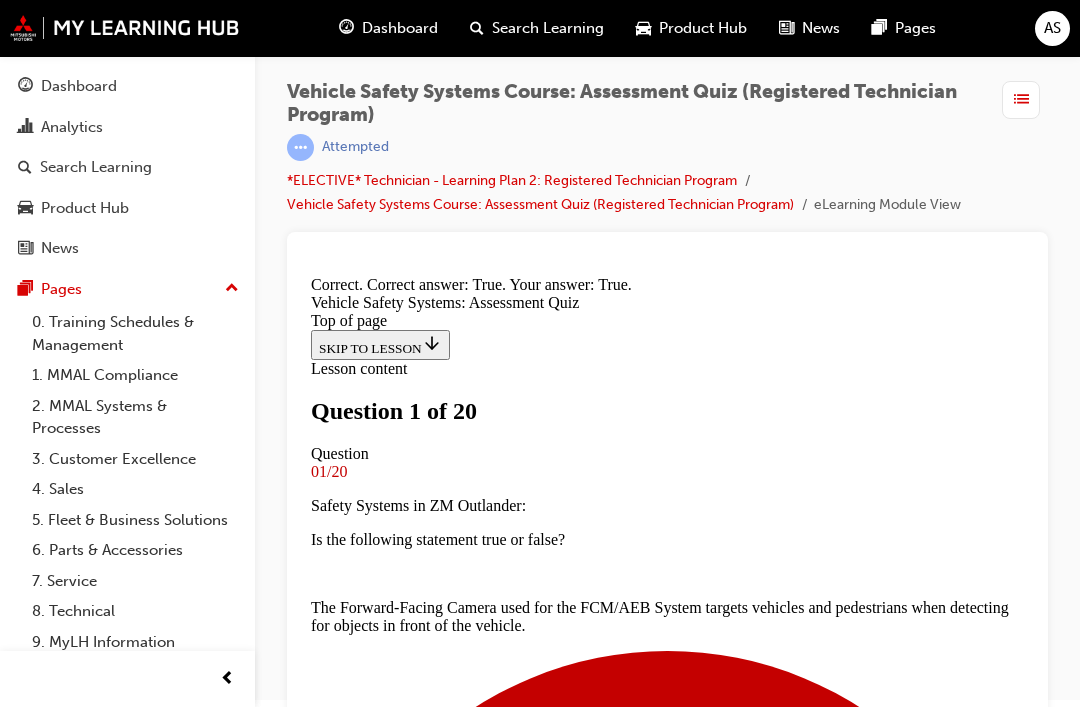 scroll, scrollTop: 419, scrollLeft: 0, axis: vertical 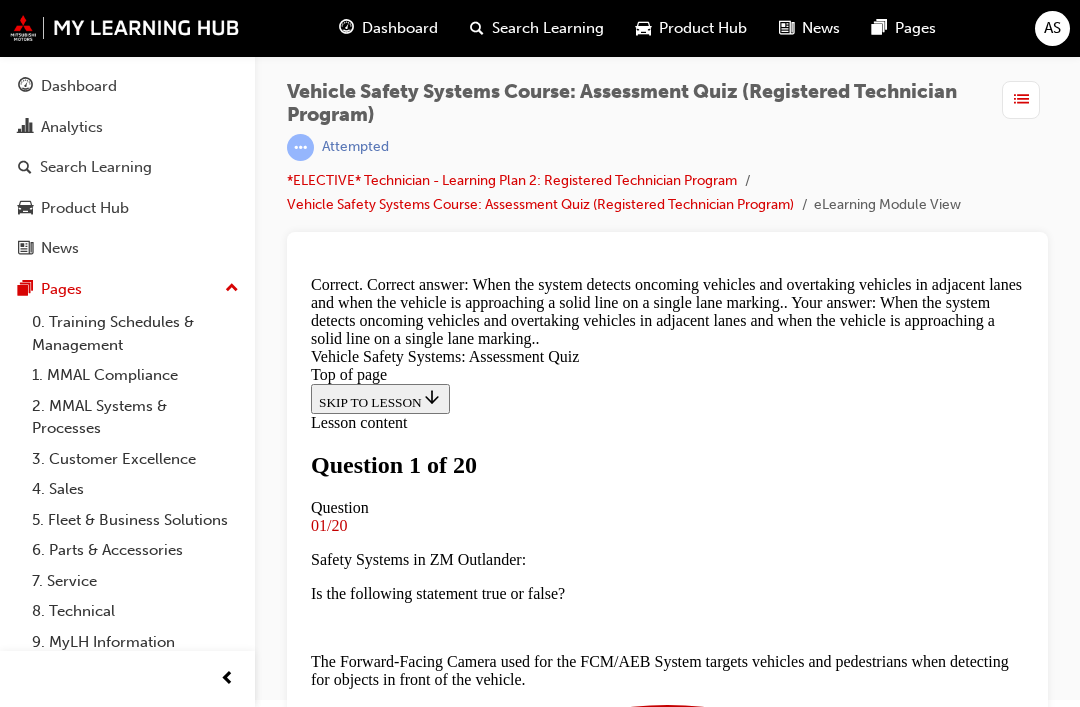 click on "NEXT" at bounding box center (337, 9032) 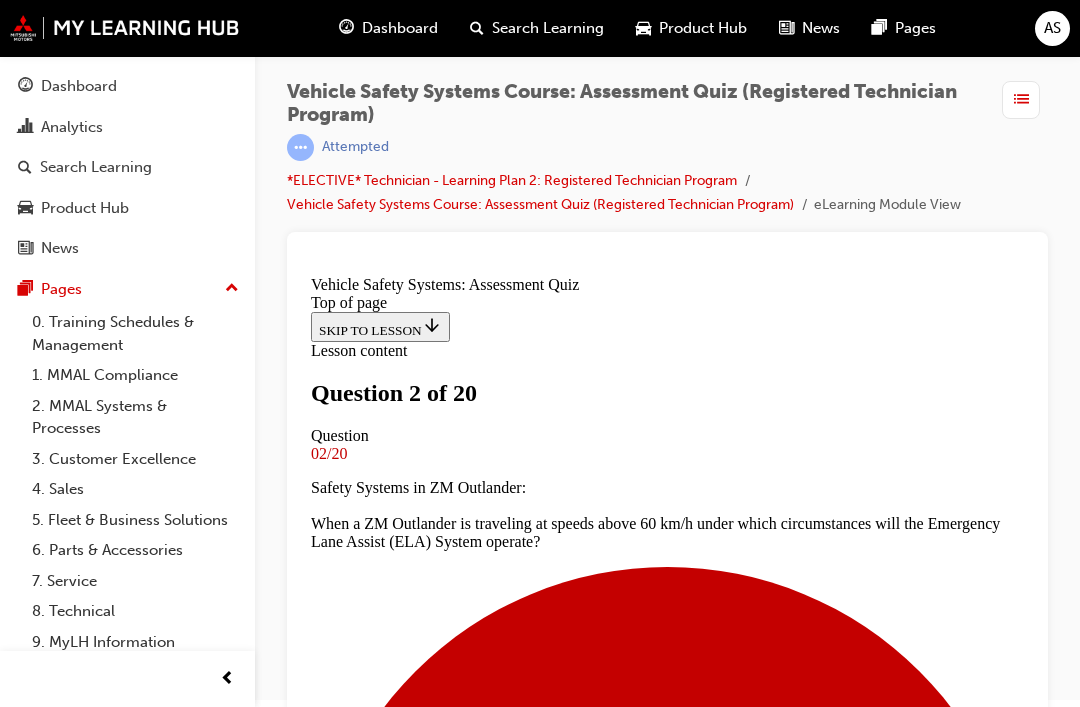 scroll, scrollTop: 294, scrollLeft: 0, axis: vertical 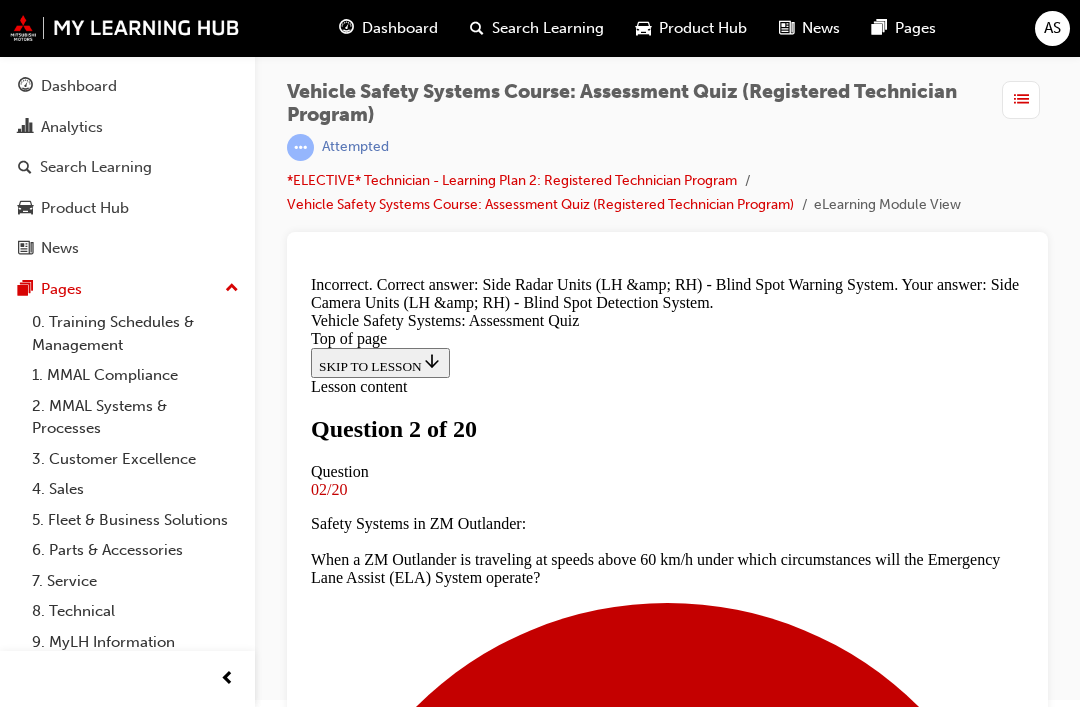 click on "NEXT" at bounding box center (337, 11509) 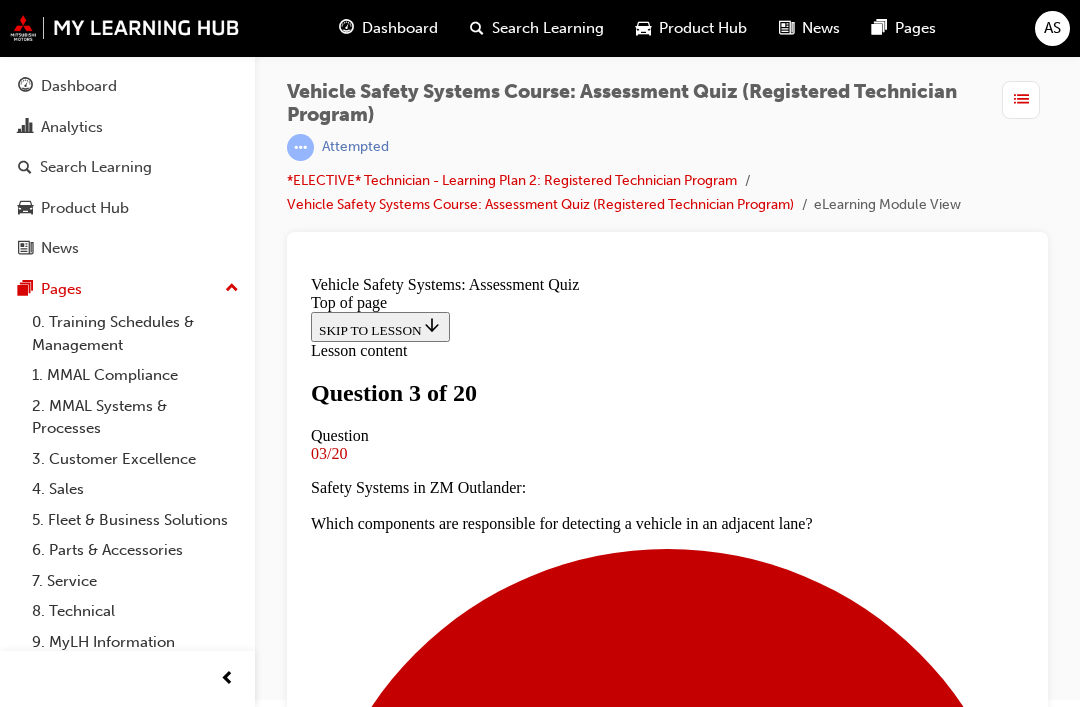 scroll, scrollTop: 136, scrollLeft: 0, axis: vertical 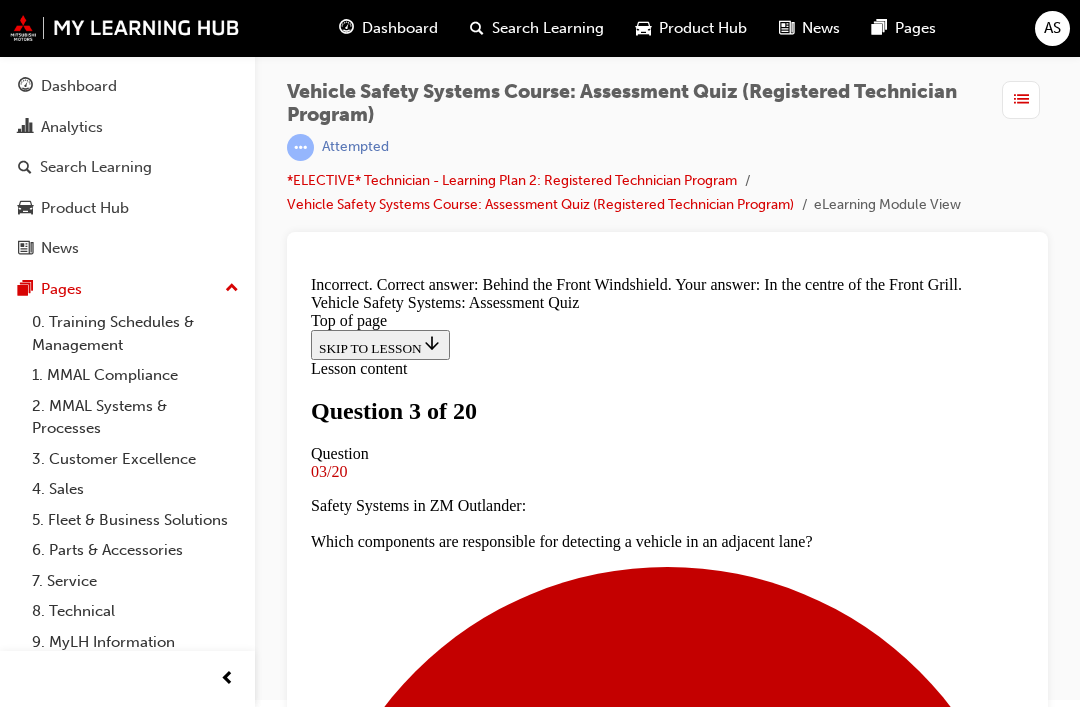 click on "NEXT" at bounding box center (337, 11433) 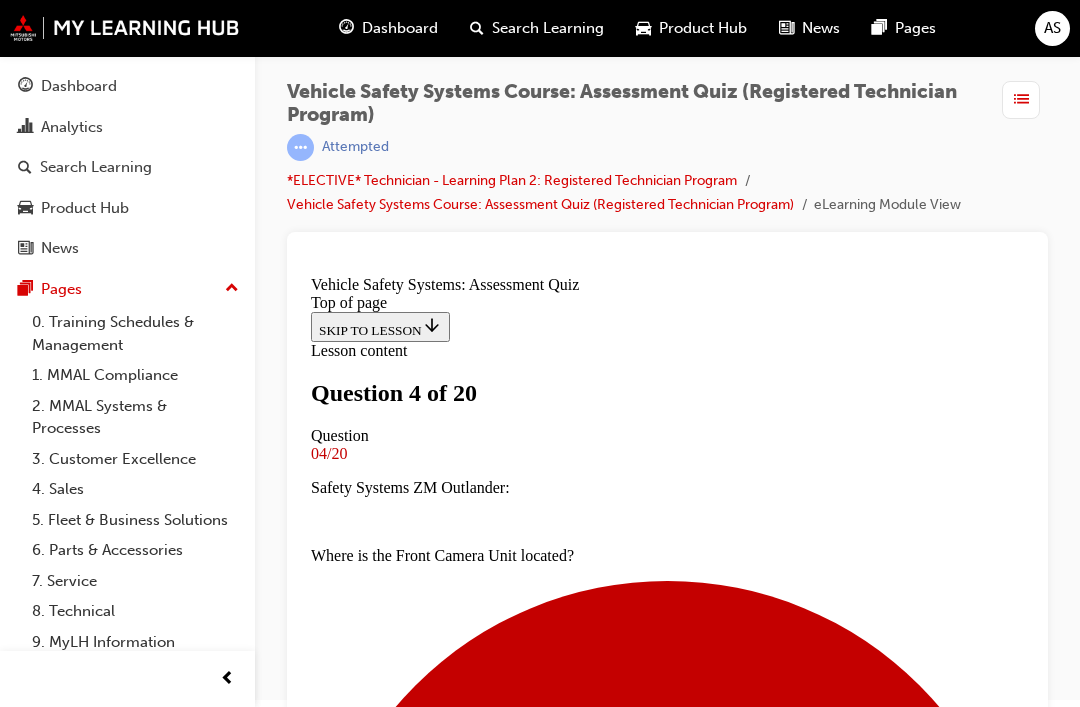 scroll, scrollTop: 266, scrollLeft: 0, axis: vertical 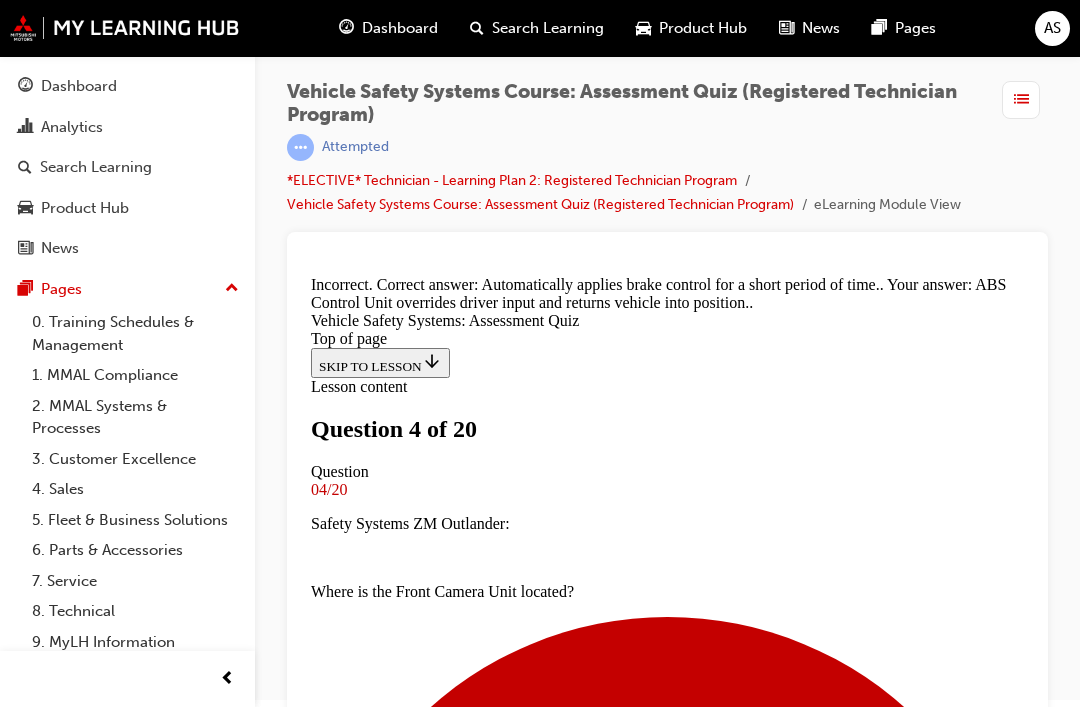 click on "NEXT" at bounding box center [337, 11451] 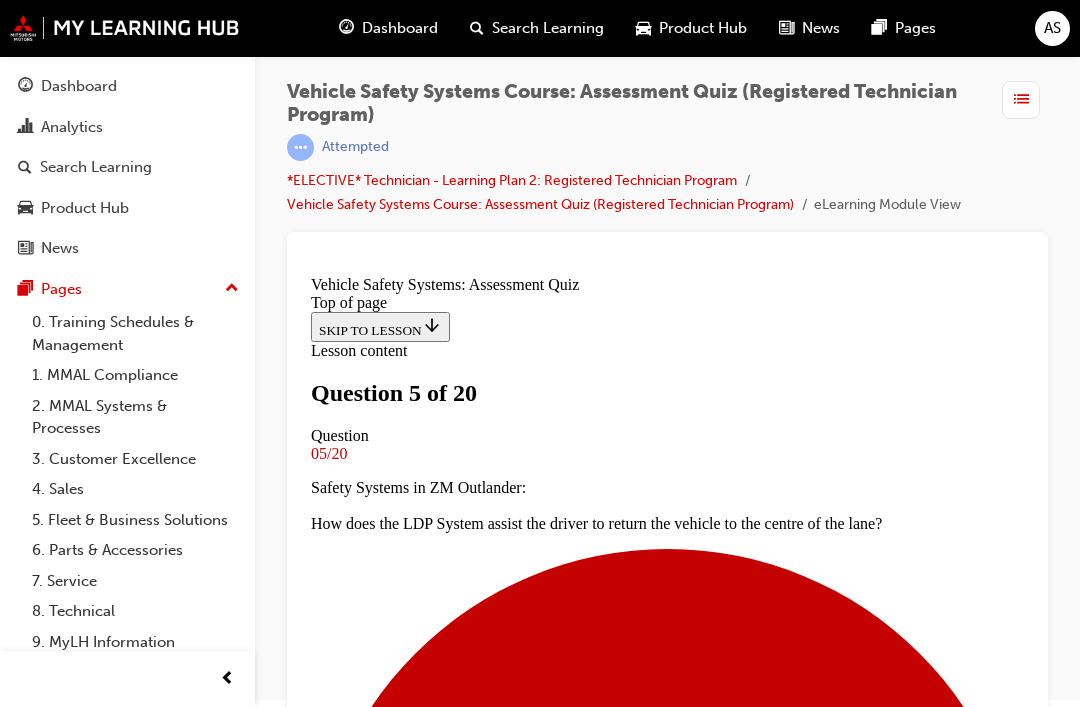 scroll, scrollTop: 316, scrollLeft: 0, axis: vertical 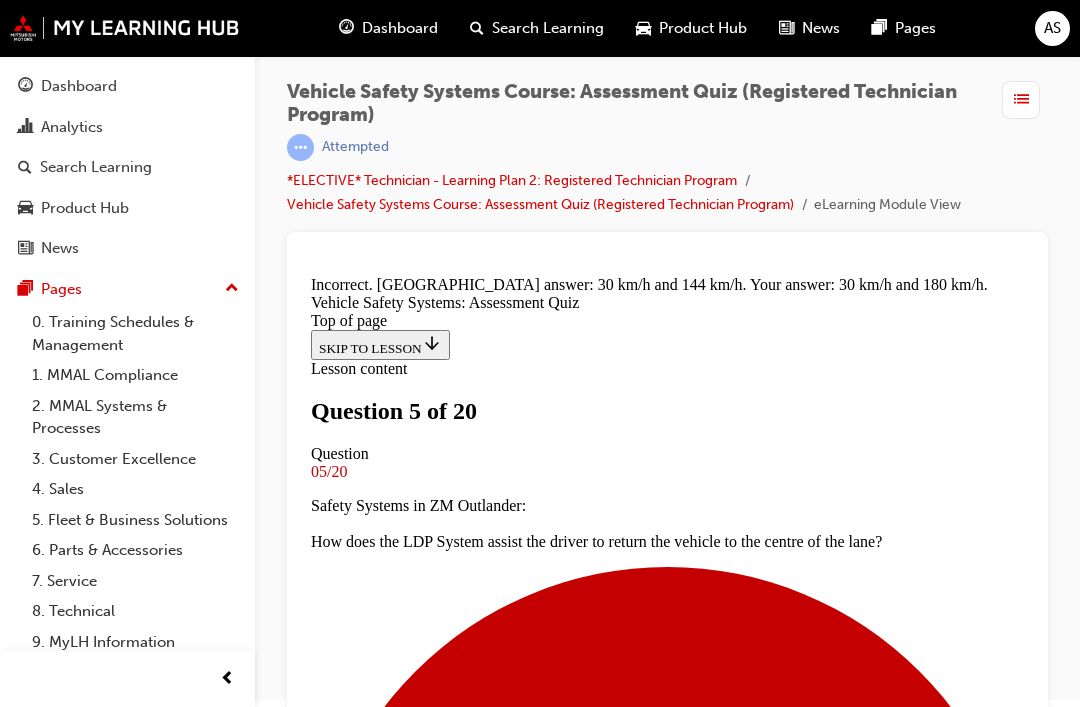 click on "NEXT" at bounding box center [337, 11401] 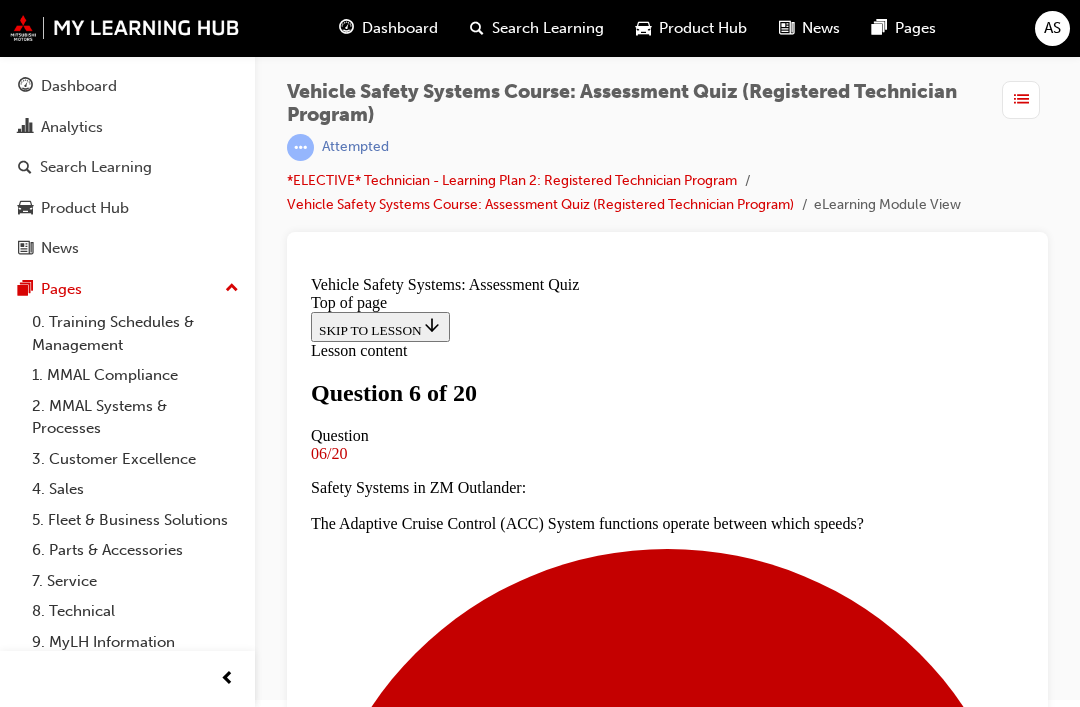 scroll, scrollTop: 481, scrollLeft: 0, axis: vertical 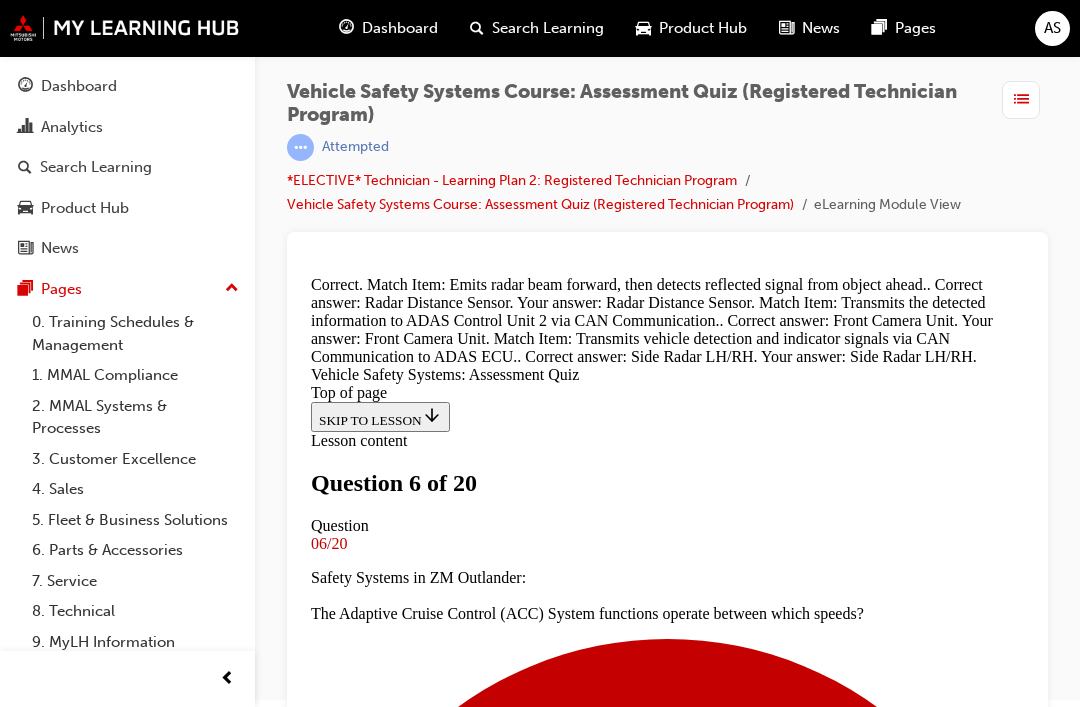 click on "NEXT" at bounding box center [337, 7353] 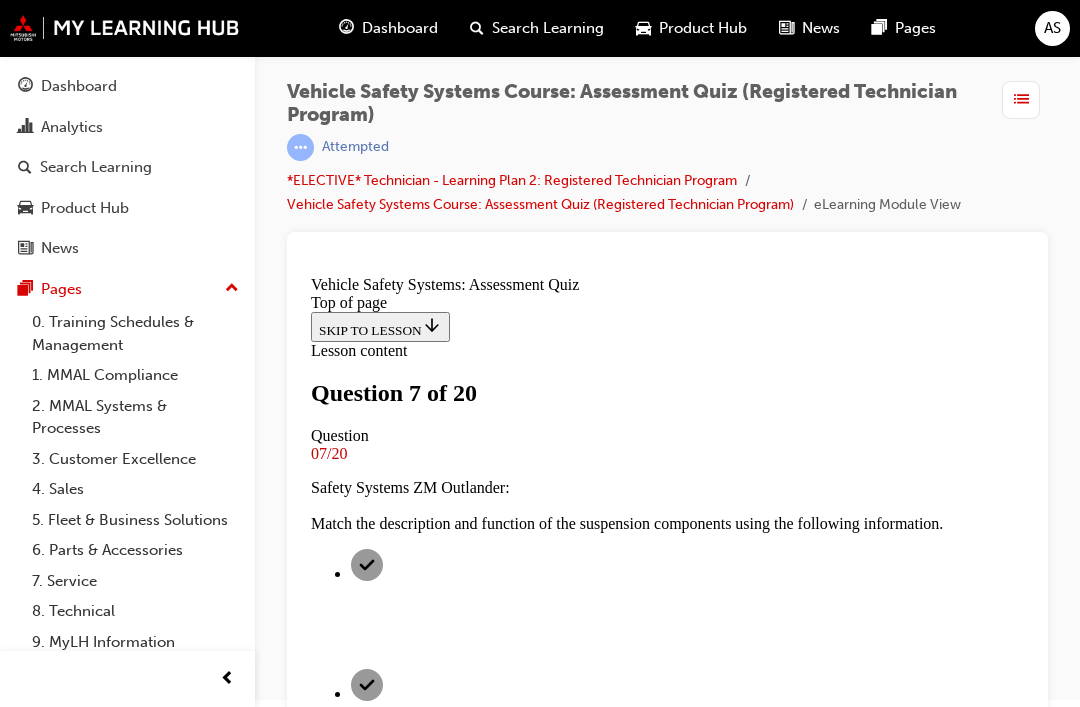 scroll, scrollTop: 353, scrollLeft: 0, axis: vertical 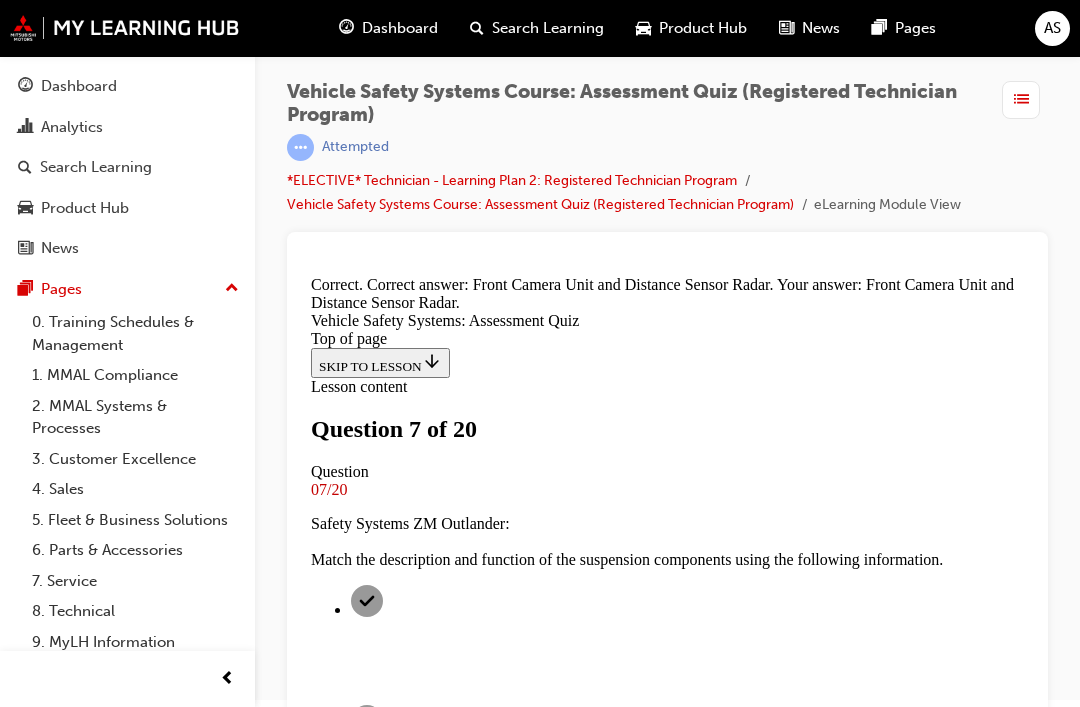 click on "NEXT" at bounding box center [337, 7371] 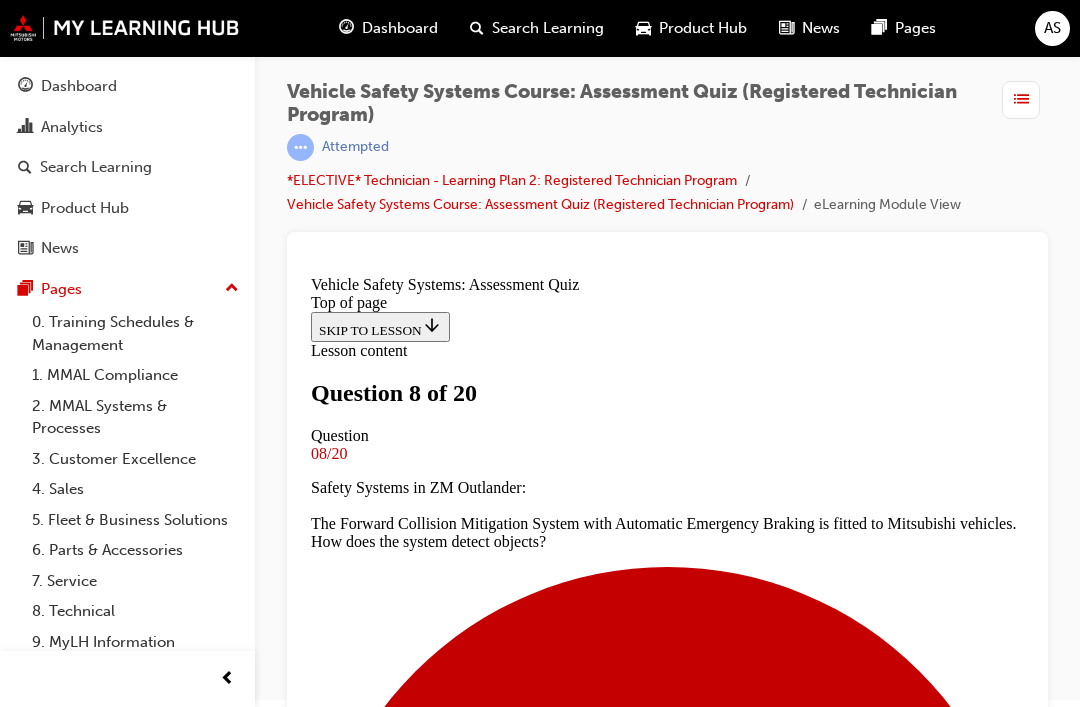 scroll, scrollTop: 346, scrollLeft: 0, axis: vertical 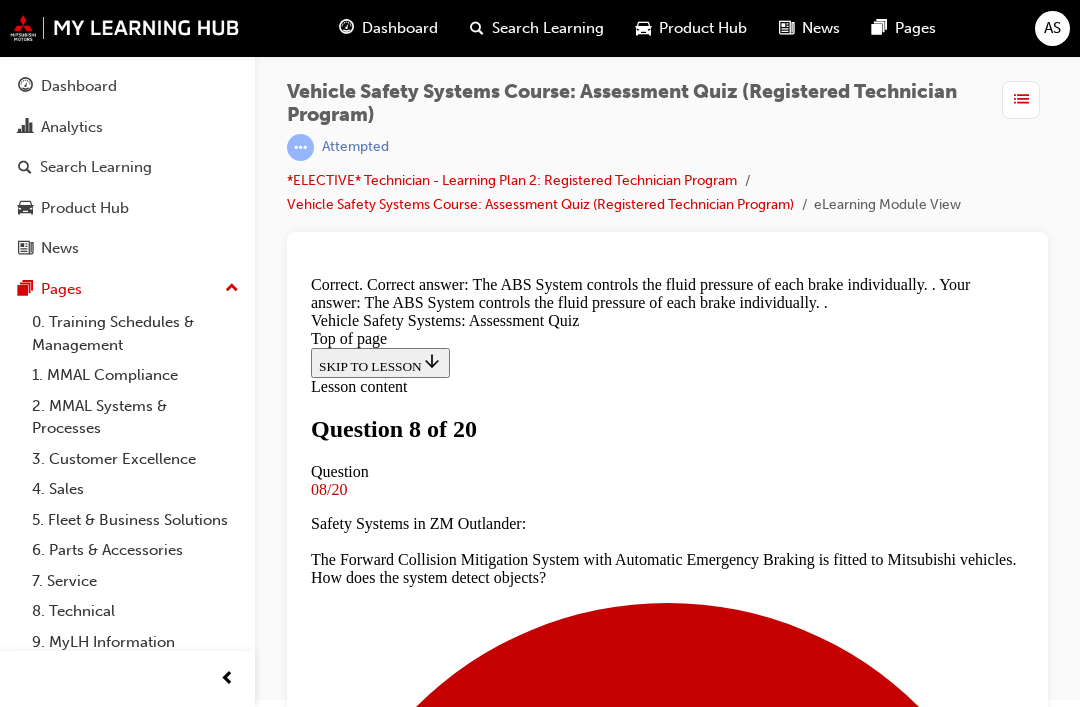 click on "NEXT" at bounding box center [337, 11595] 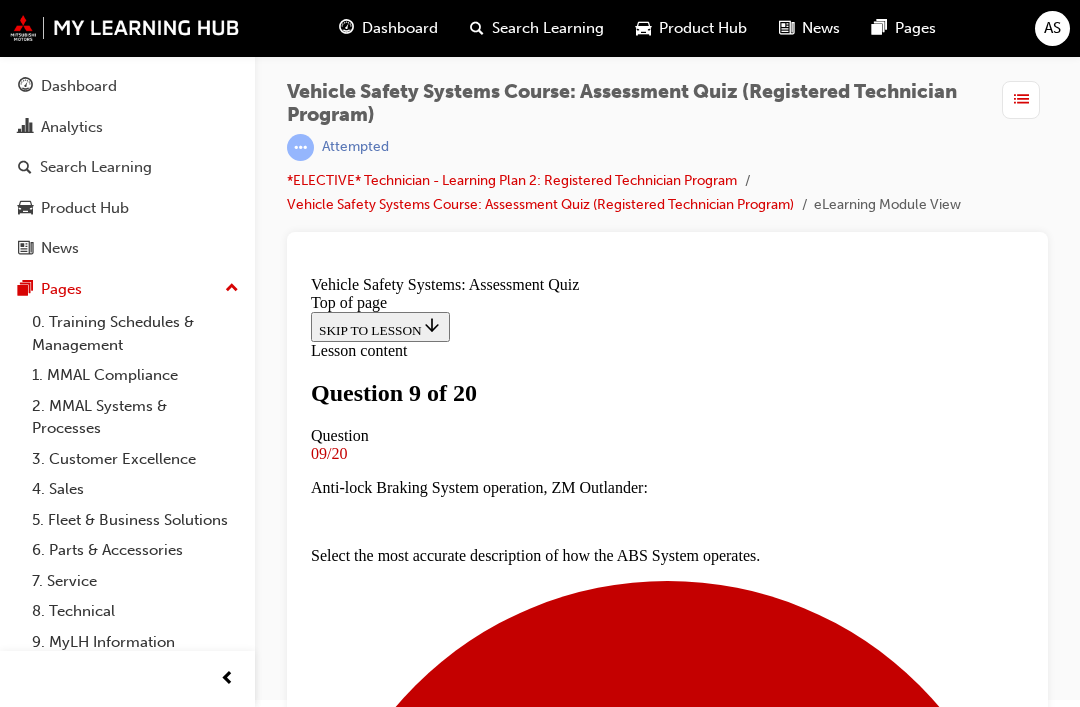 scroll, scrollTop: 424, scrollLeft: 0, axis: vertical 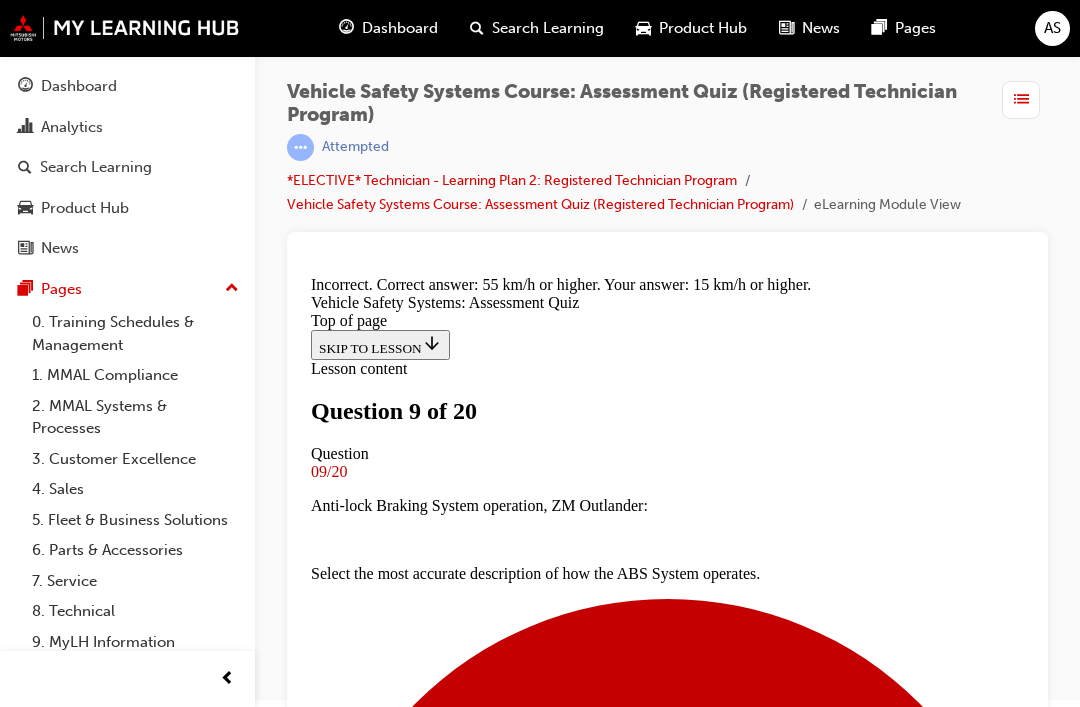 click on "NEXT" at bounding box center [337, 11505] 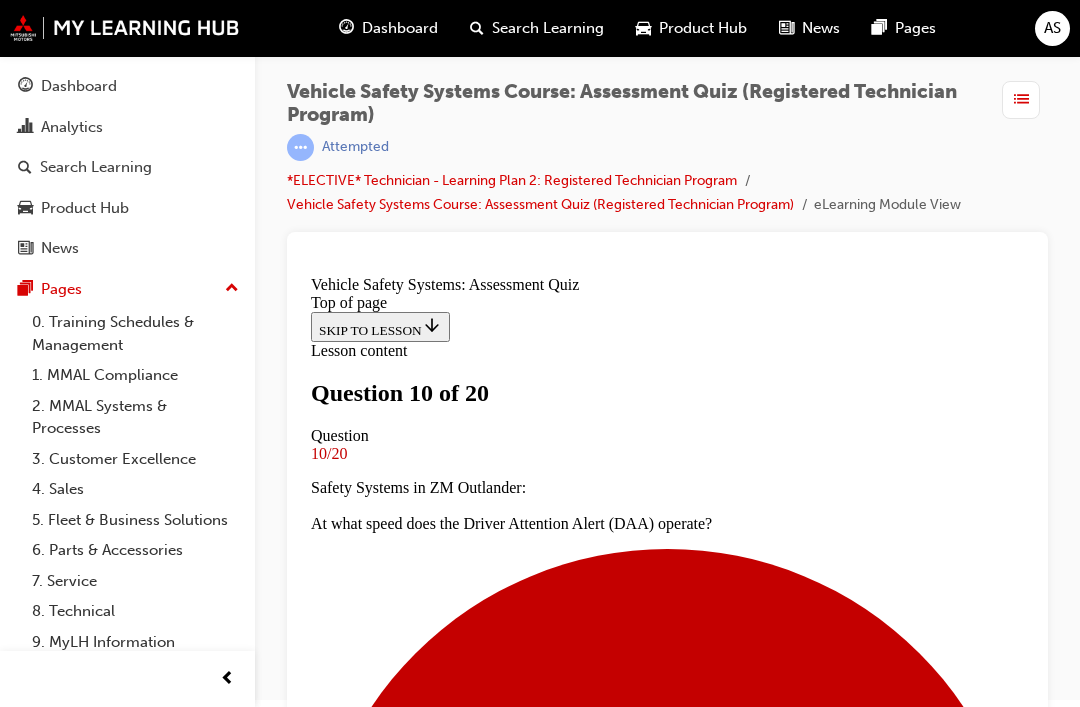 scroll, scrollTop: -7, scrollLeft: 0, axis: vertical 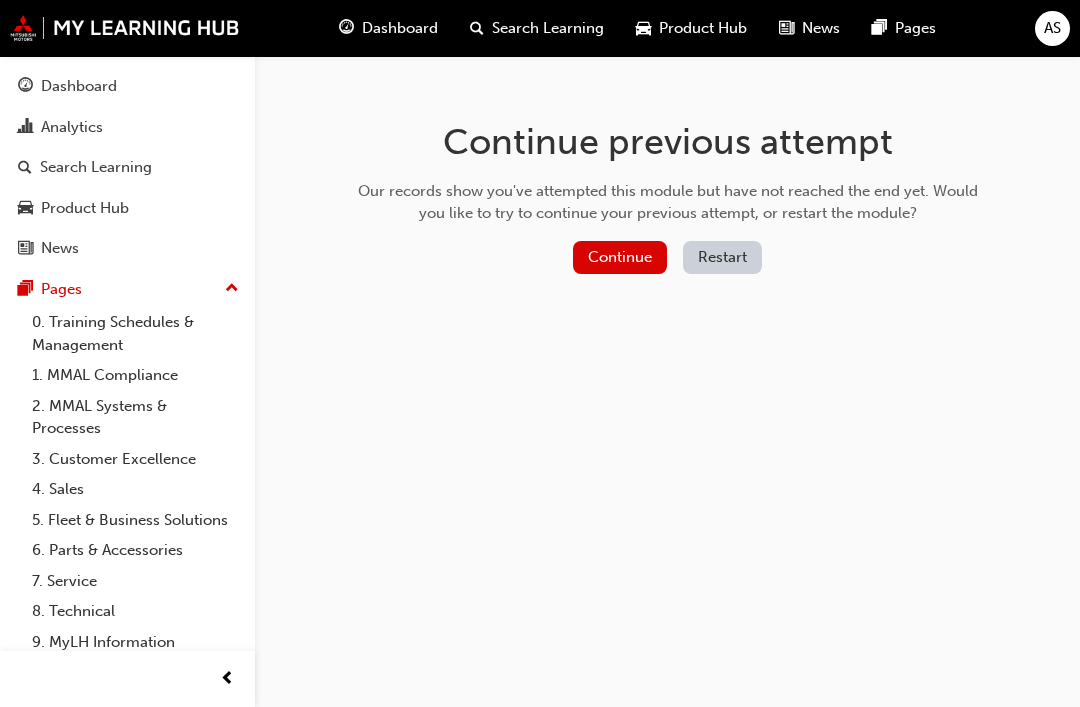 click on "Restart" at bounding box center (722, 257) 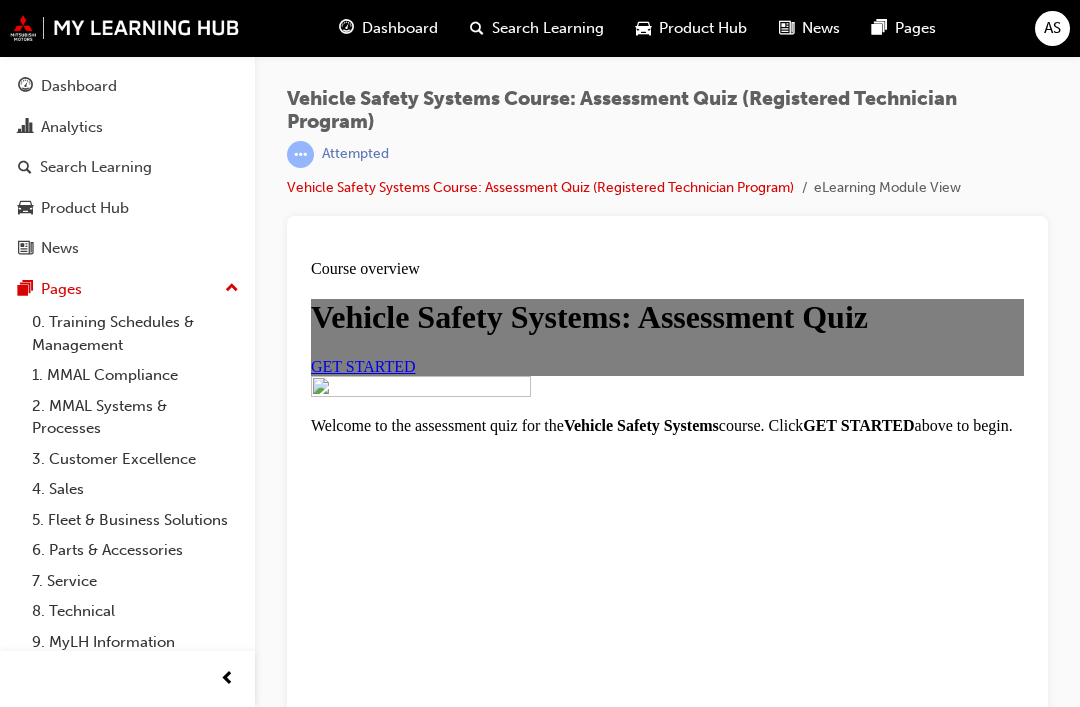 scroll, scrollTop: 0, scrollLeft: 0, axis: both 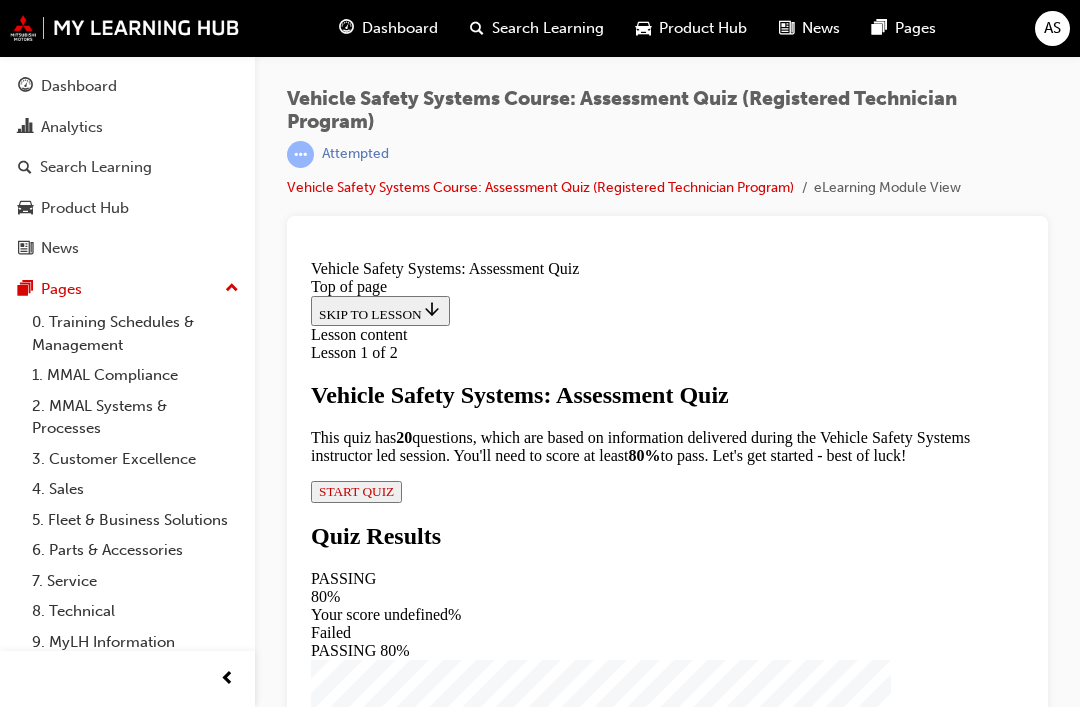 click on "START QUIZ" at bounding box center (356, 491) 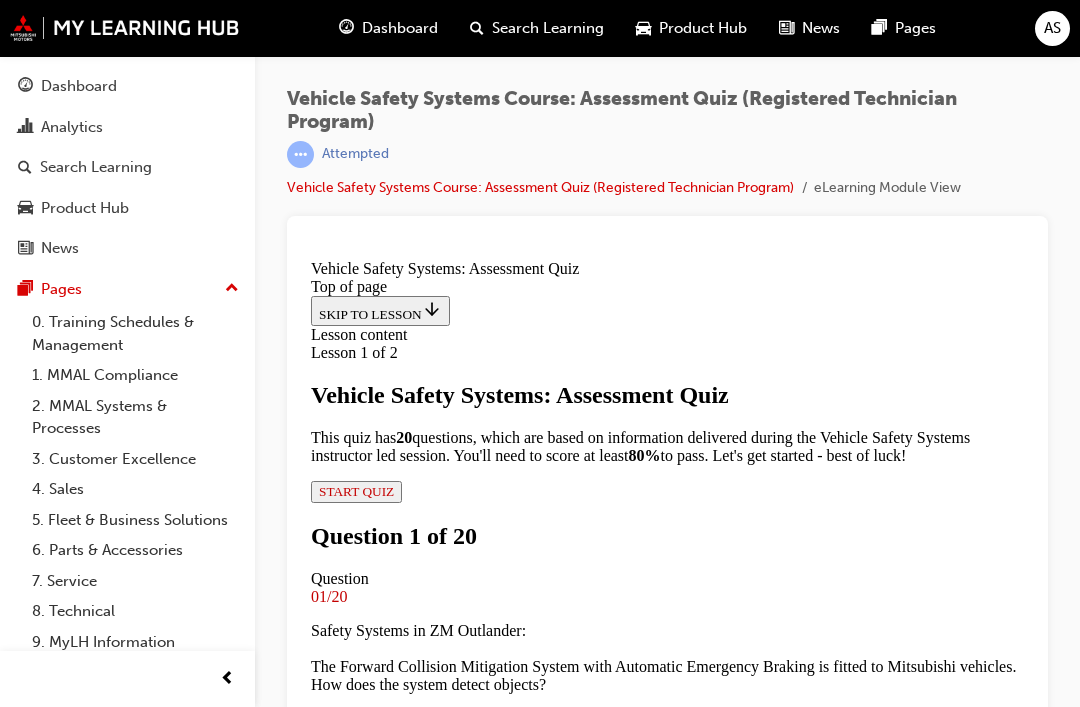scroll, scrollTop: 268, scrollLeft: 0, axis: vertical 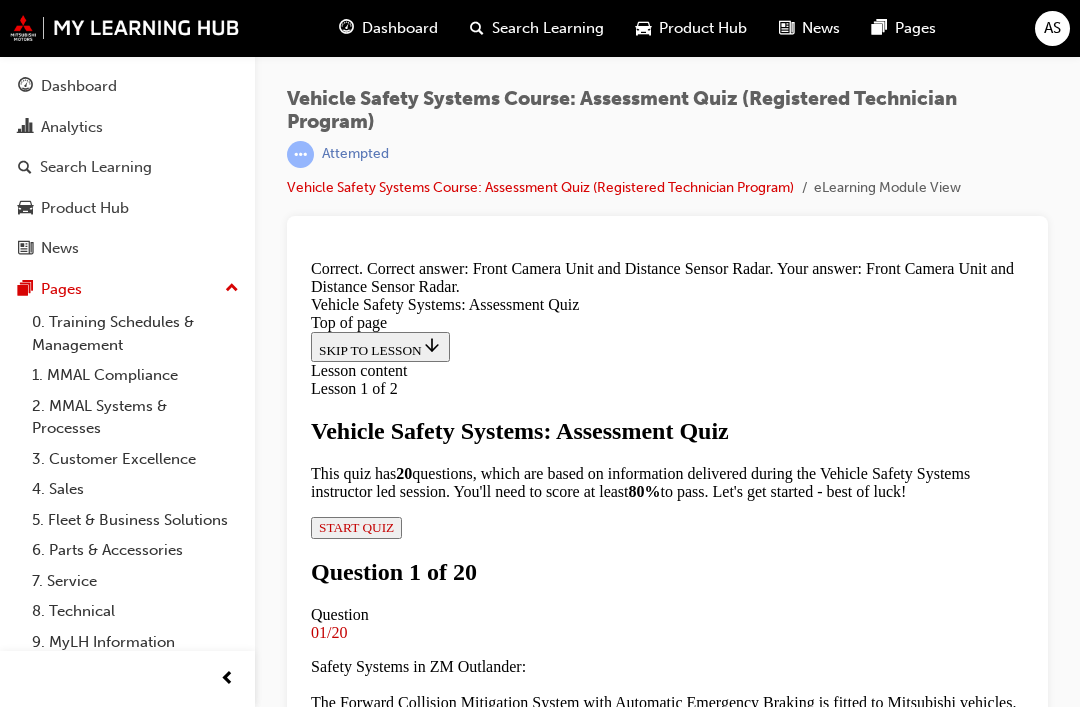 click on "NEXT" at bounding box center [337, 6116] 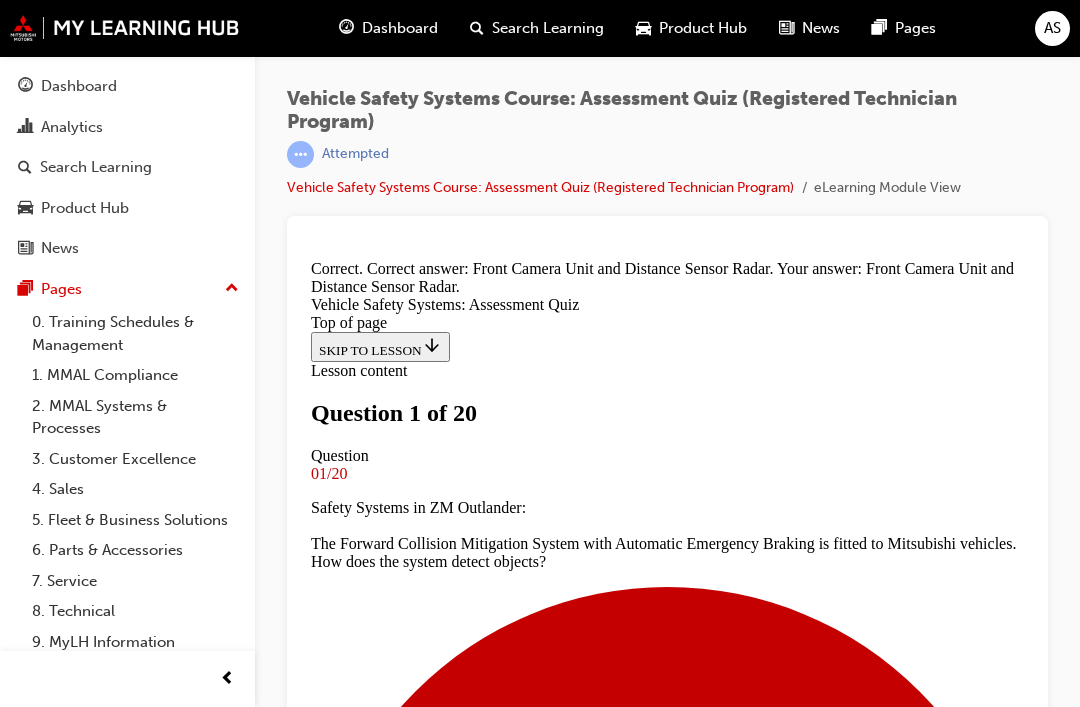 scroll, scrollTop: 556, scrollLeft: 0, axis: vertical 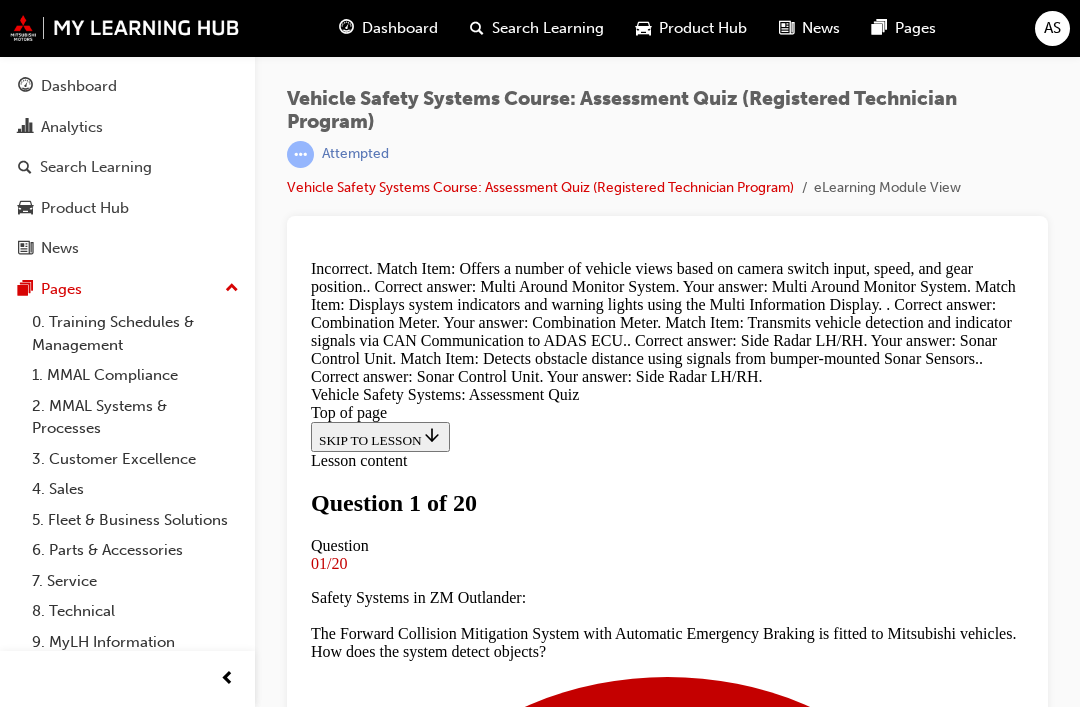 click on "NEXT" at bounding box center [337, 7804] 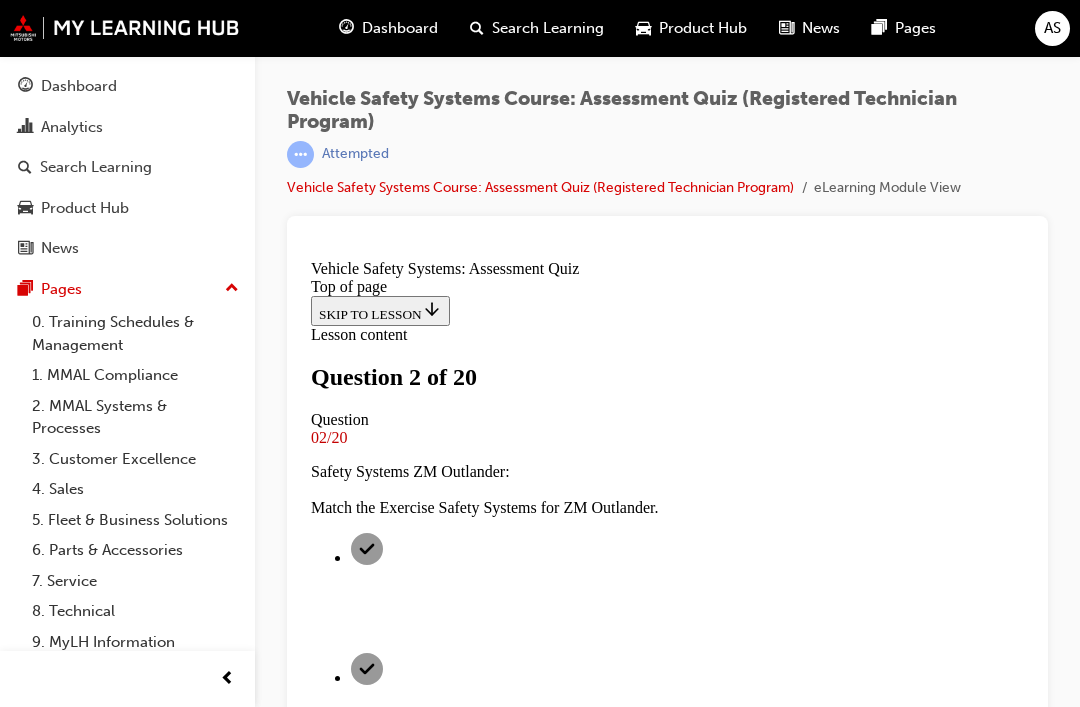scroll, scrollTop: 325, scrollLeft: 0, axis: vertical 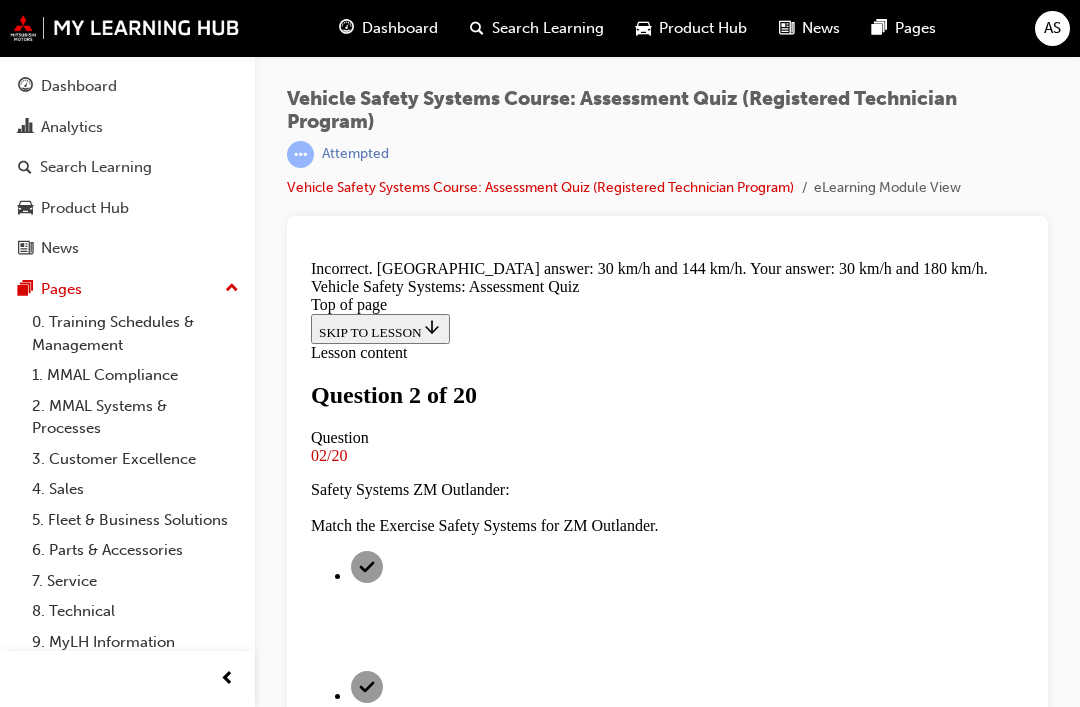 click on "NEXT" at bounding box center [337, 7624] 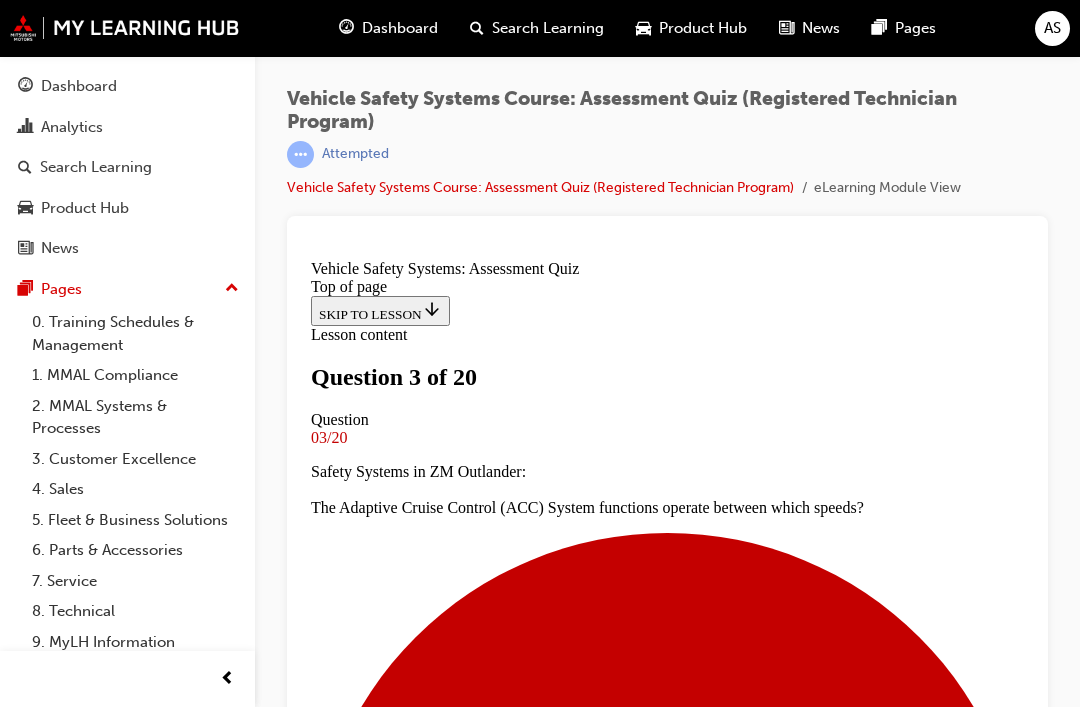 scroll, scrollTop: 239, scrollLeft: 0, axis: vertical 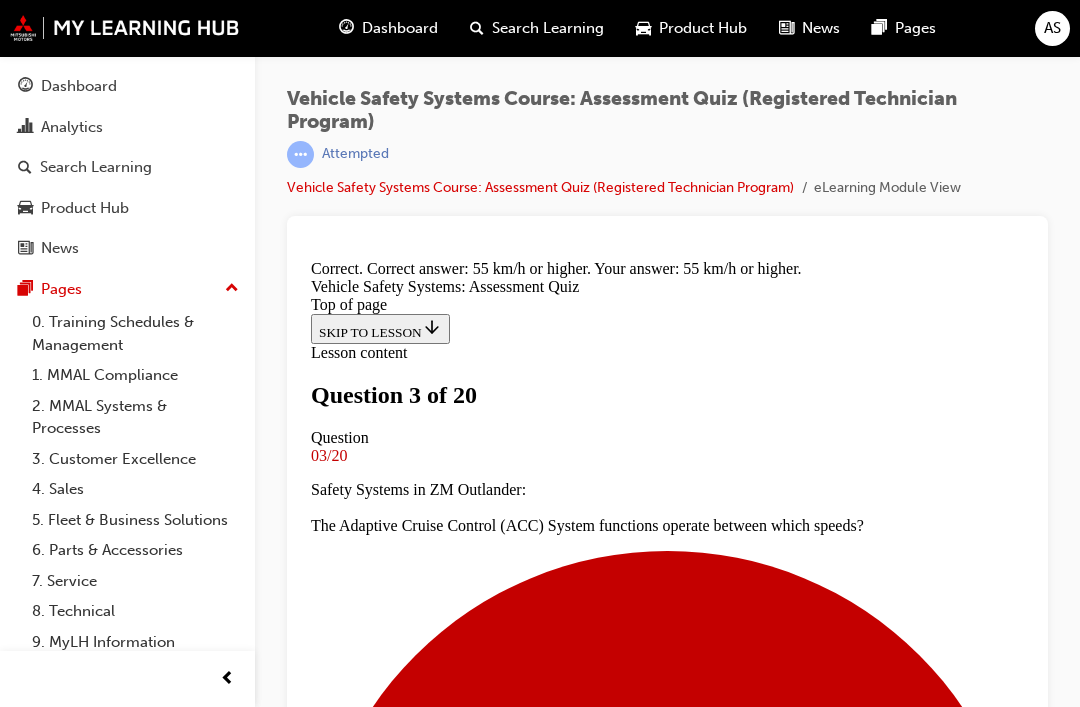 click on "NEXT" at bounding box center (337, 11438) 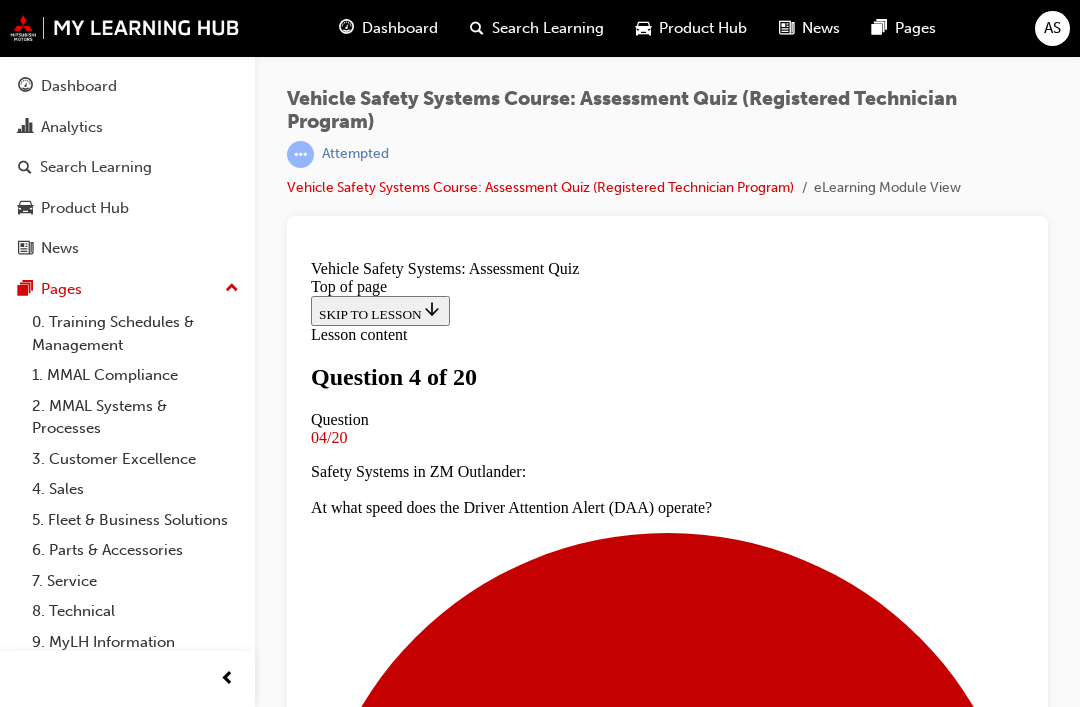 scroll, scrollTop: 305, scrollLeft: 0, axis: vertical 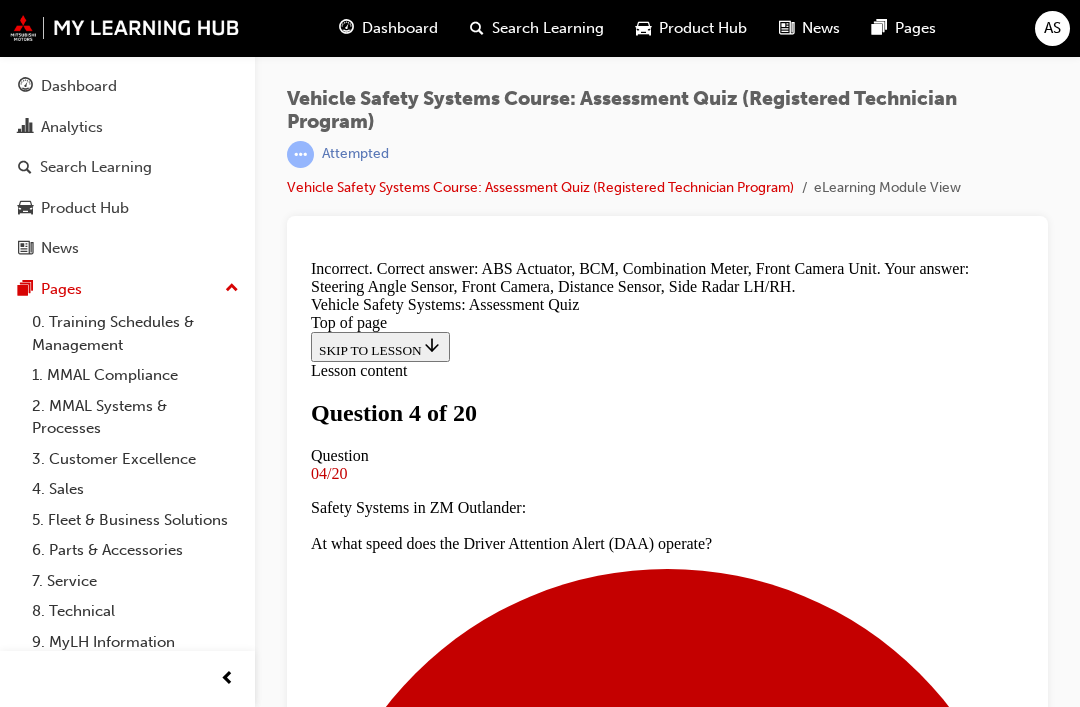 click on "NEXT" at bounding box center [337, 11456] 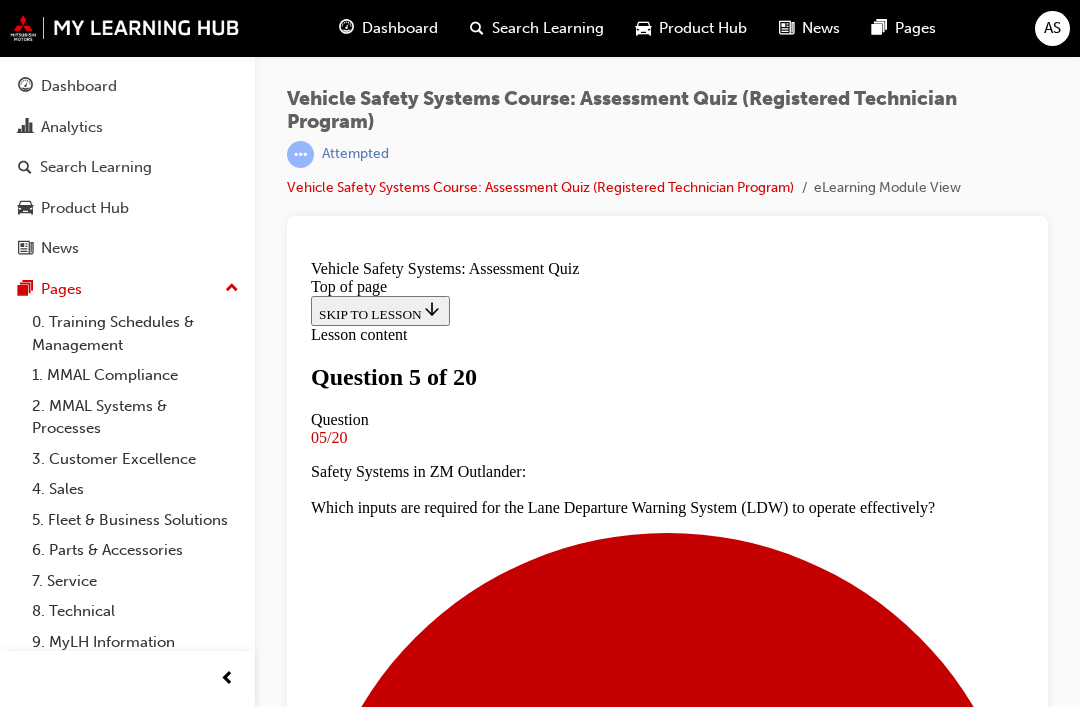 scroll, scrollTop: 280, scrollLeft: 0, axis: vertical 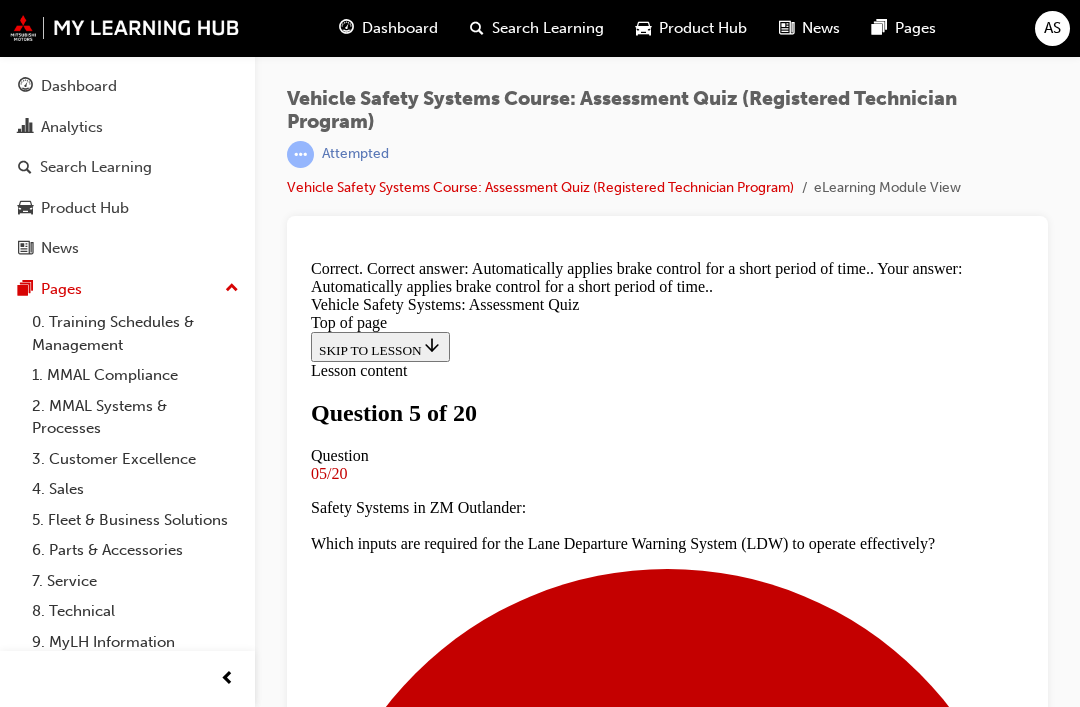 click on "NEXT" at bounding box center [337, 11456] 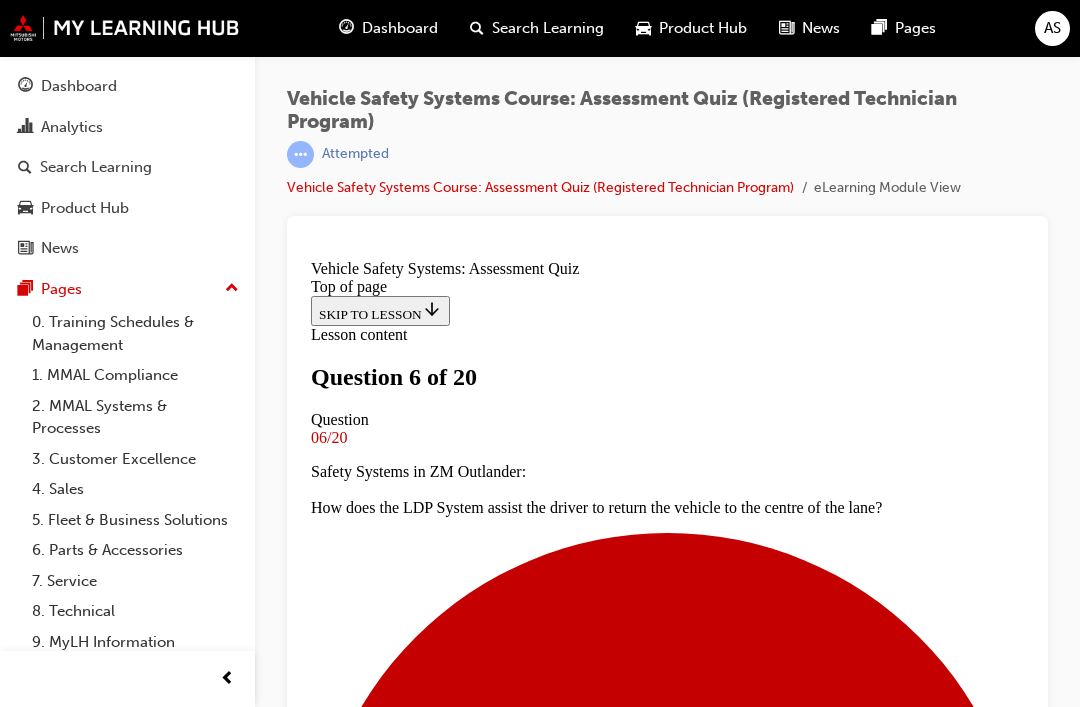 scroll, scrollTop: 390, scrollLeft: 0, axis: vertical 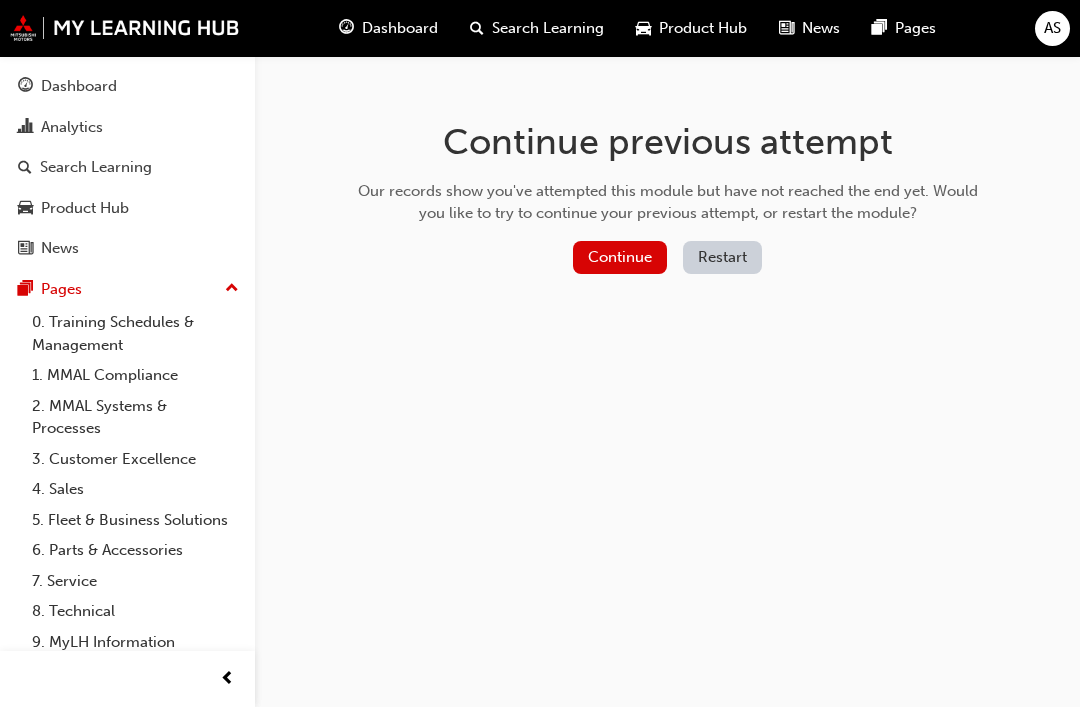 click on "Restart" at bounding box center (722, 257) 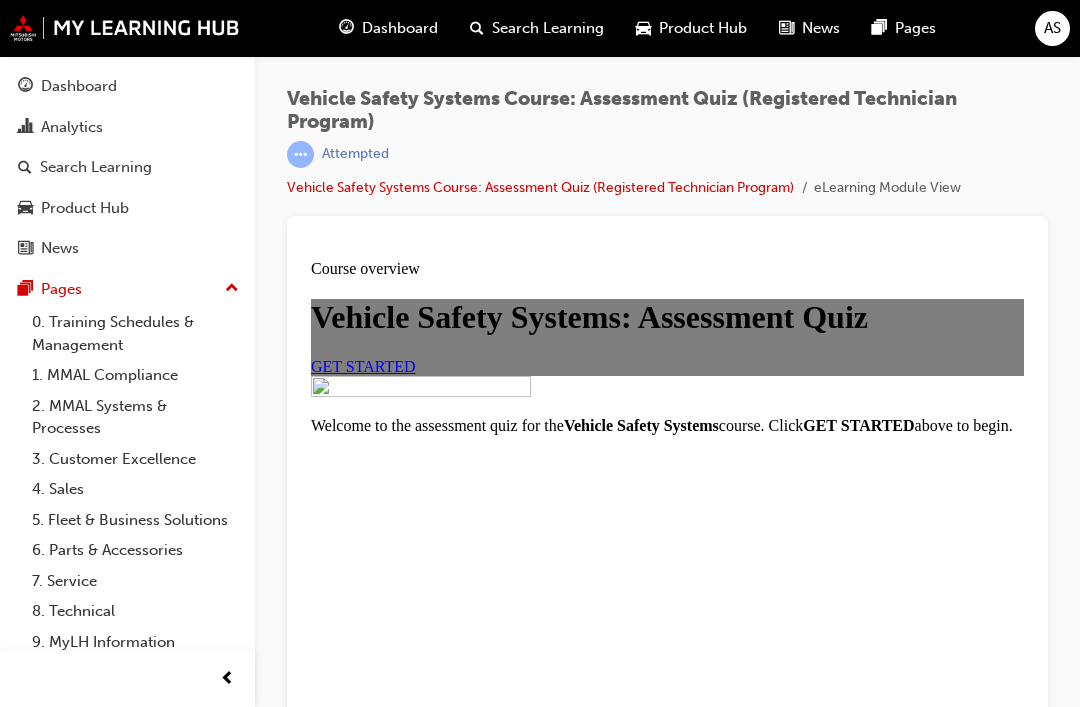 scroll, scrollTop: 0, scrollLeft: 0, axis: both 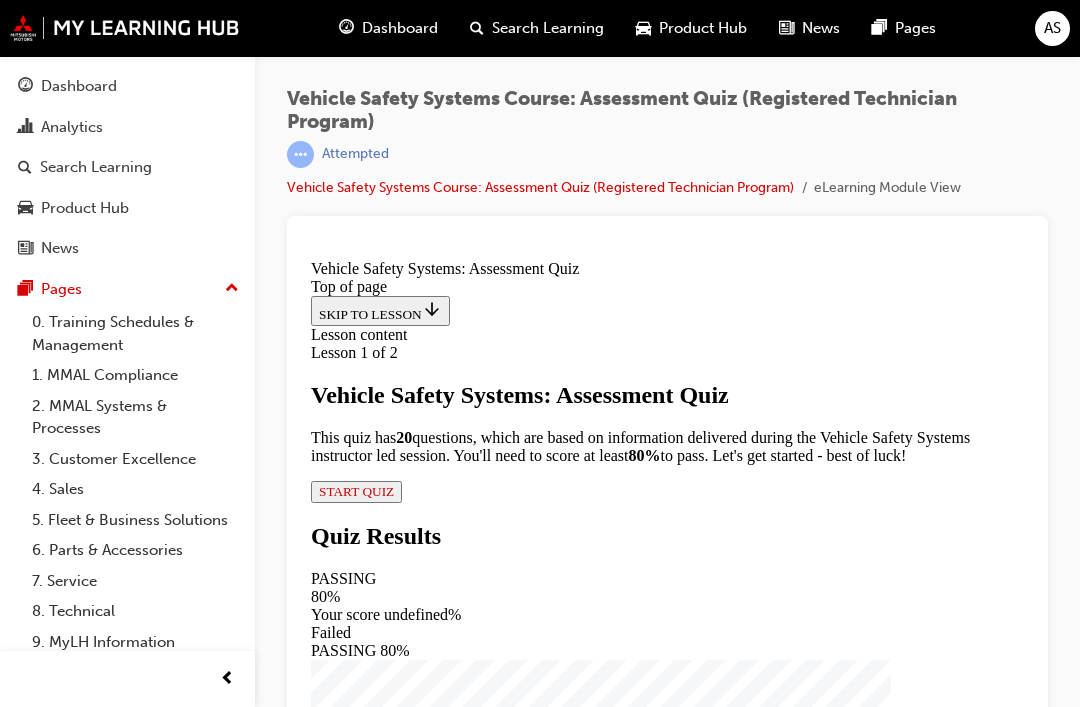 click on "START QUIZ" at bounding box center (356, 490) 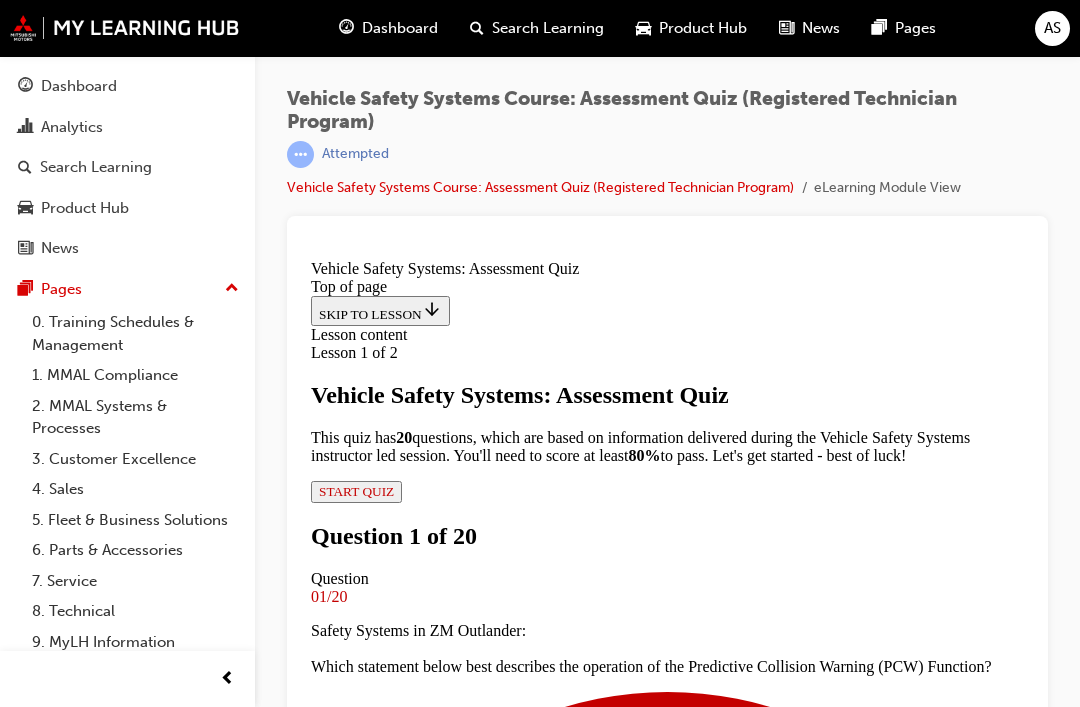 scroll, scrollTop: 374, scrollLeft: 0, axis: vertical 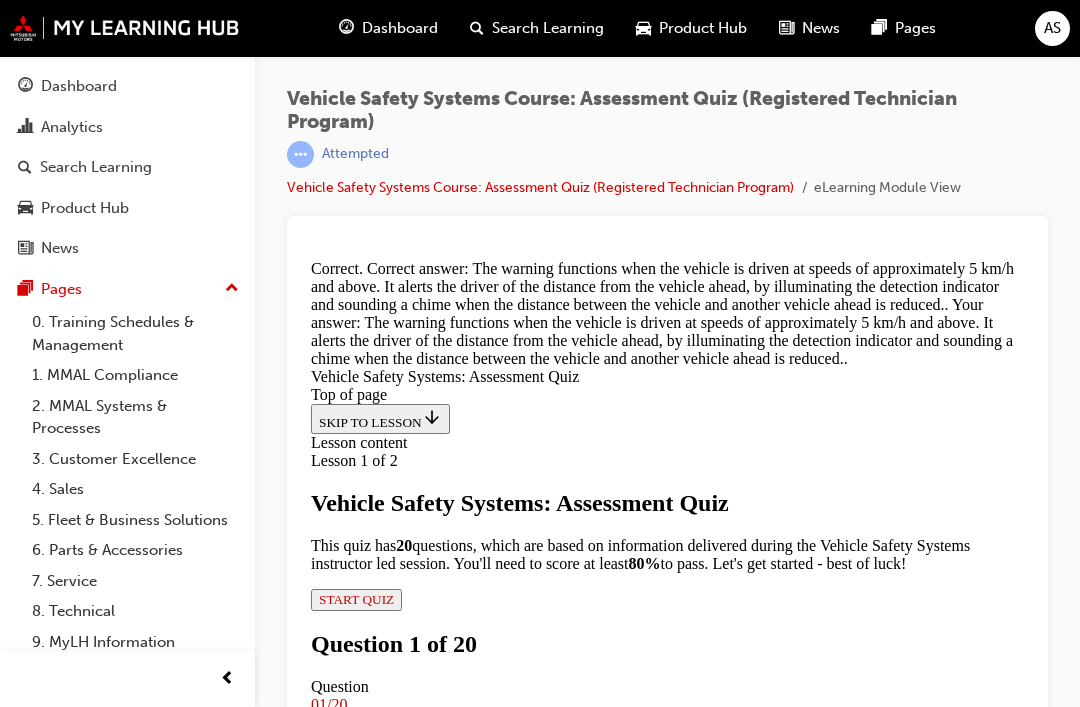 click on "NEXT" at bounding box center (337, 6260) 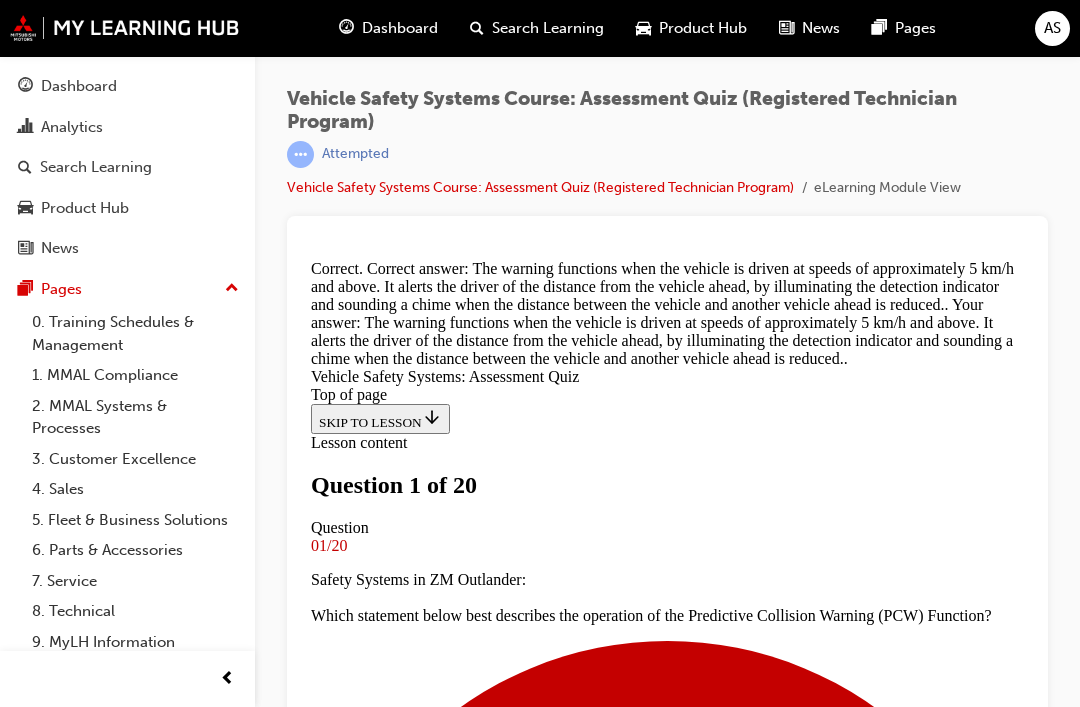 scroll, scrollTop: 421, scrollLeft: 0, axis: vertical 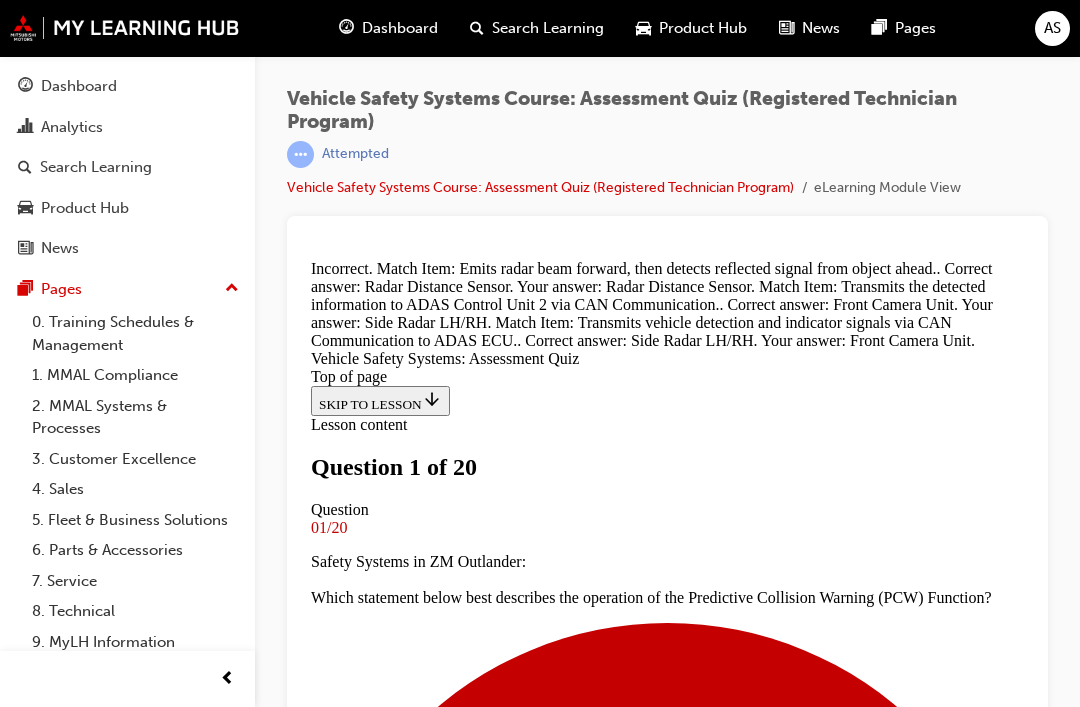 click on "NEXT" at bounding box center (337, 7480) 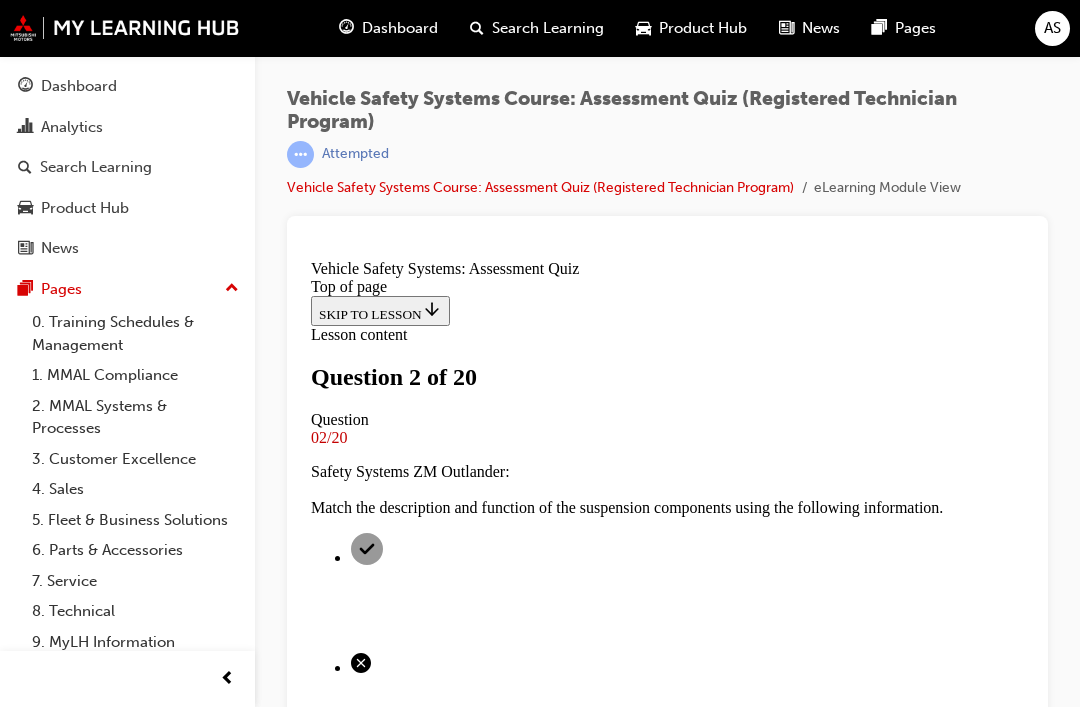 scroll, scrollTop: 329, scrollLeft: 0, axis: vertical 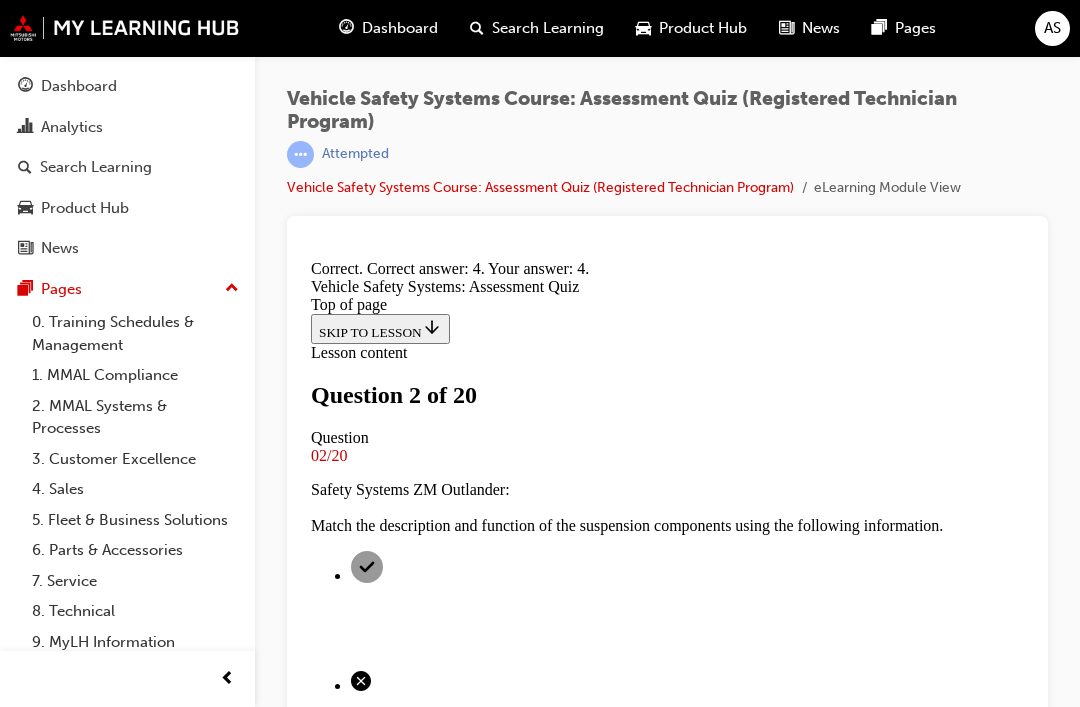 click on "NEXT" at bounding box center (337, 7334) 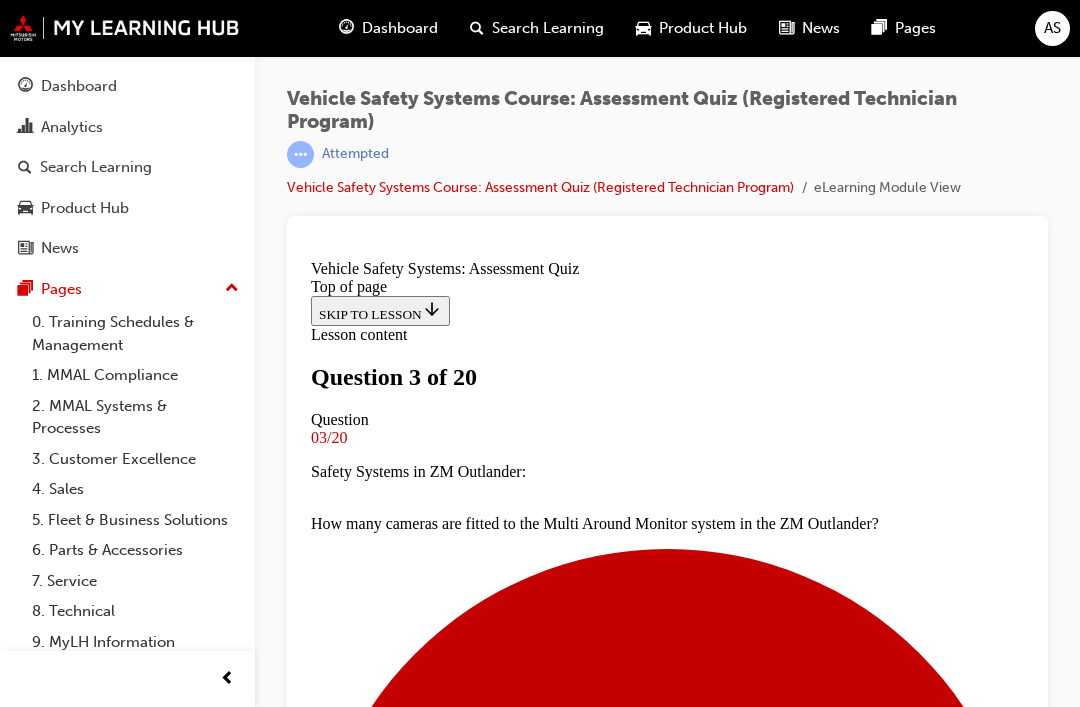 scroll, scrollTop: 368, scrollLeft: 0, axis: vertical 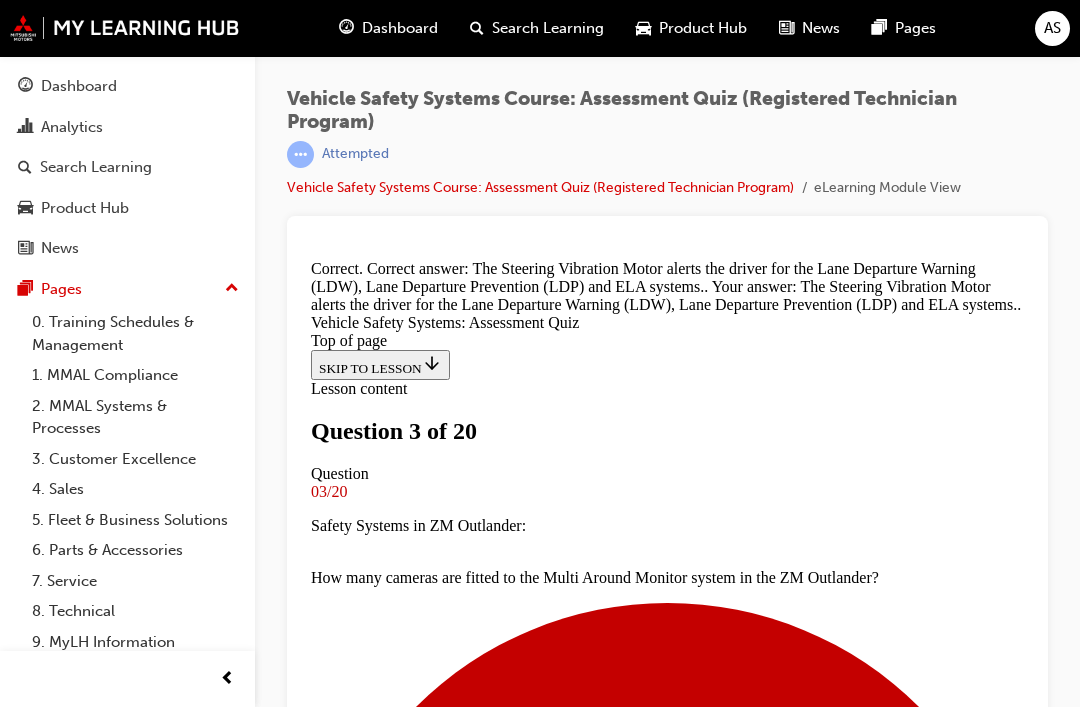 click on "NEXT" at bounding box center (337, 11562) 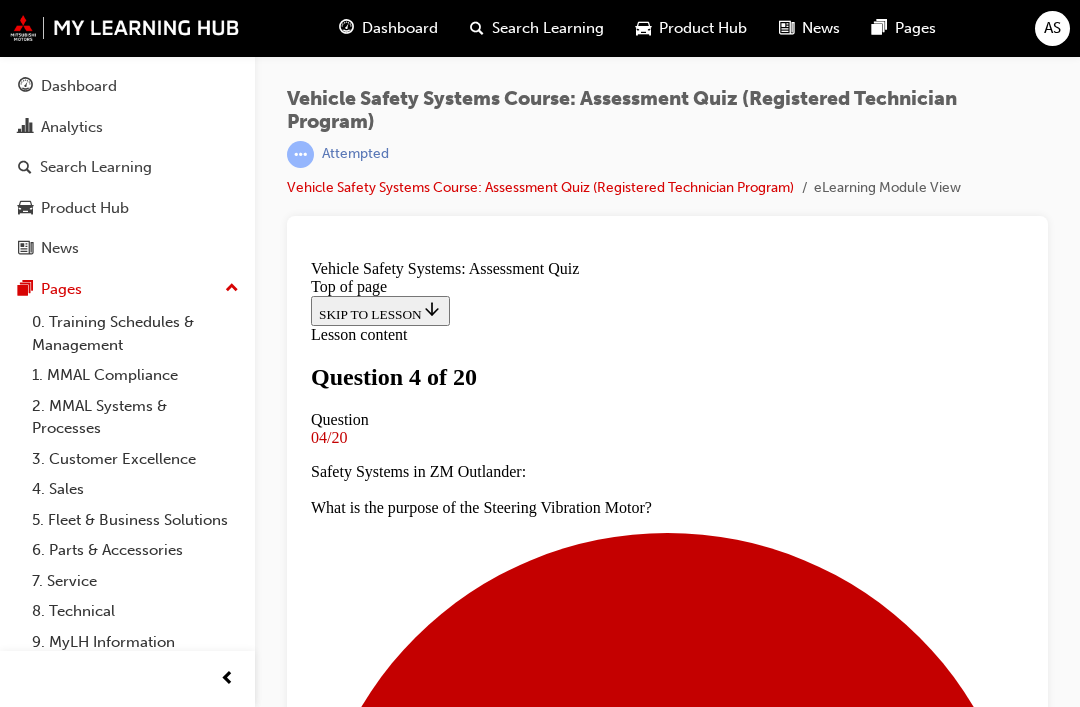 scroll, scrollTop: 515, scrollLeft: 0, axis: vertical 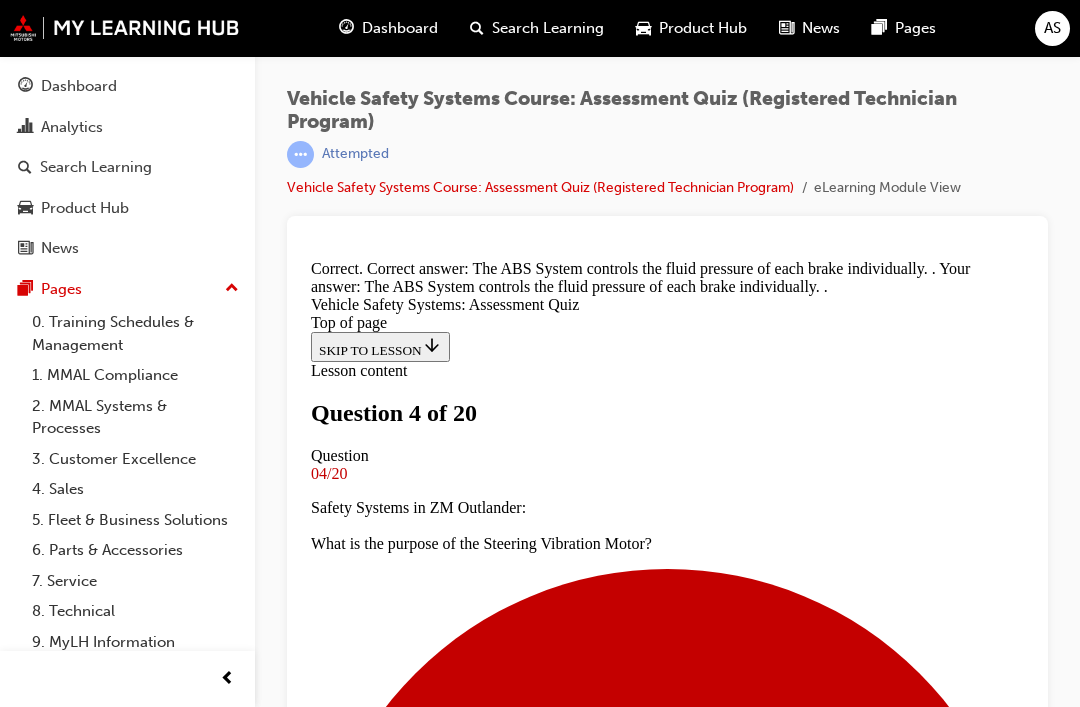 click on "NEXT" at bounding box center [337, 11578] 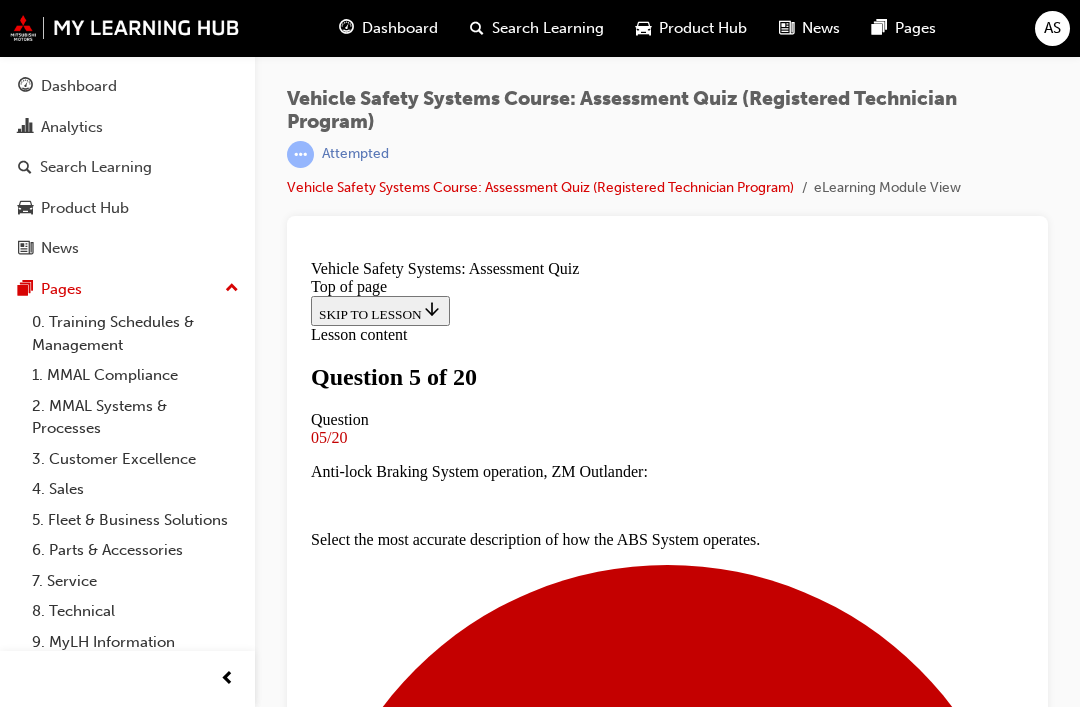 scroll, scrollTop: 354, scrollLeft: 0, axis: vertical 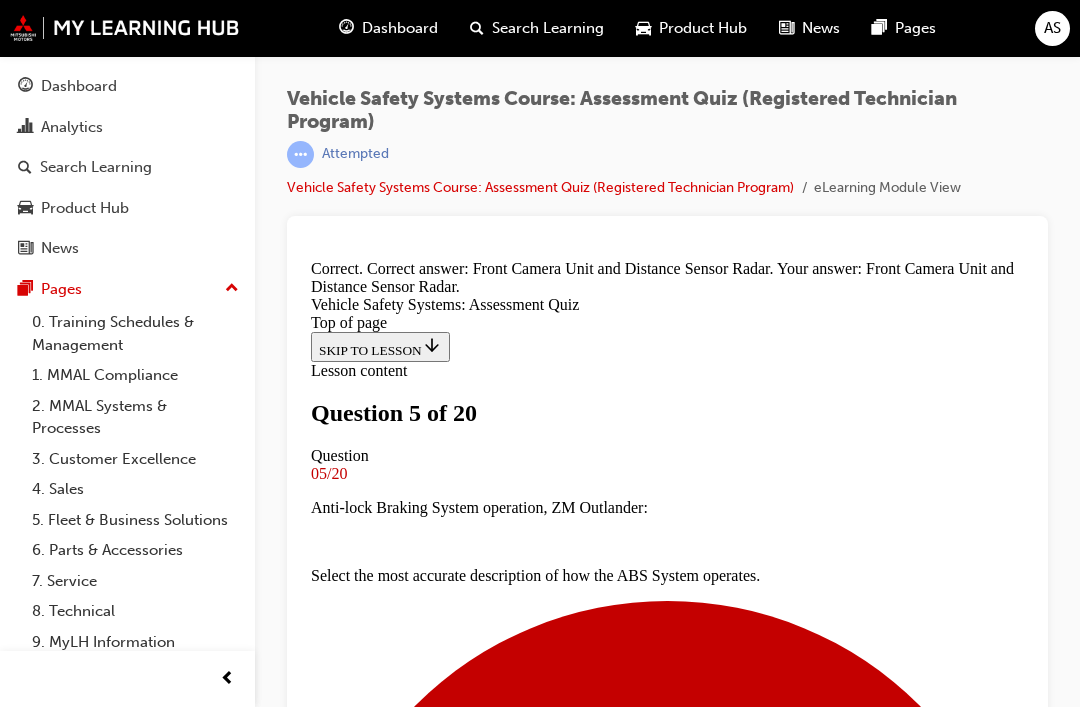 click on "NEXT" at bounding box center (337, 11578) 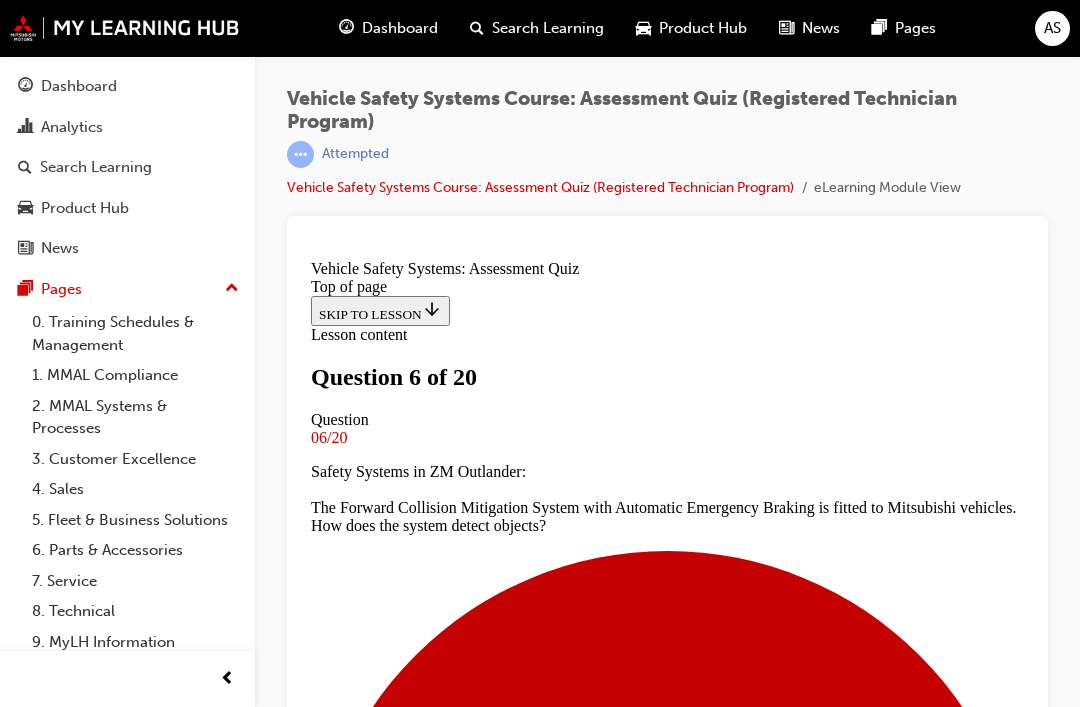 scroll, scrollTop: 303, scrollLeft: 0, axis: vertical 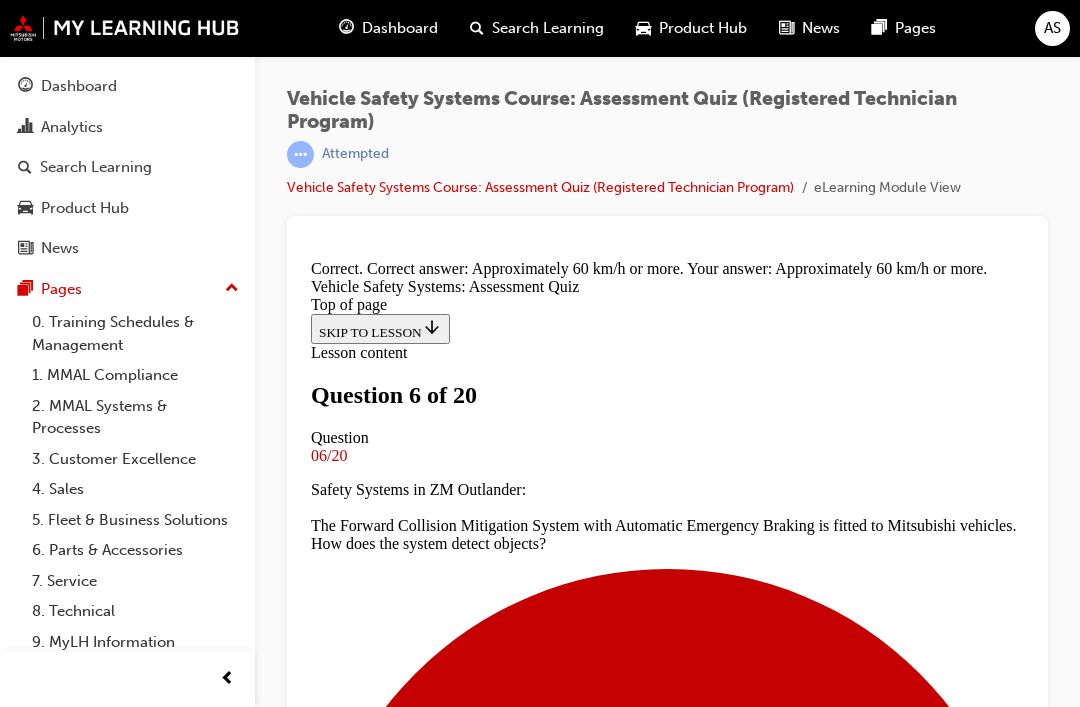 click on "NEXT" at bounding box center (337, 11510) 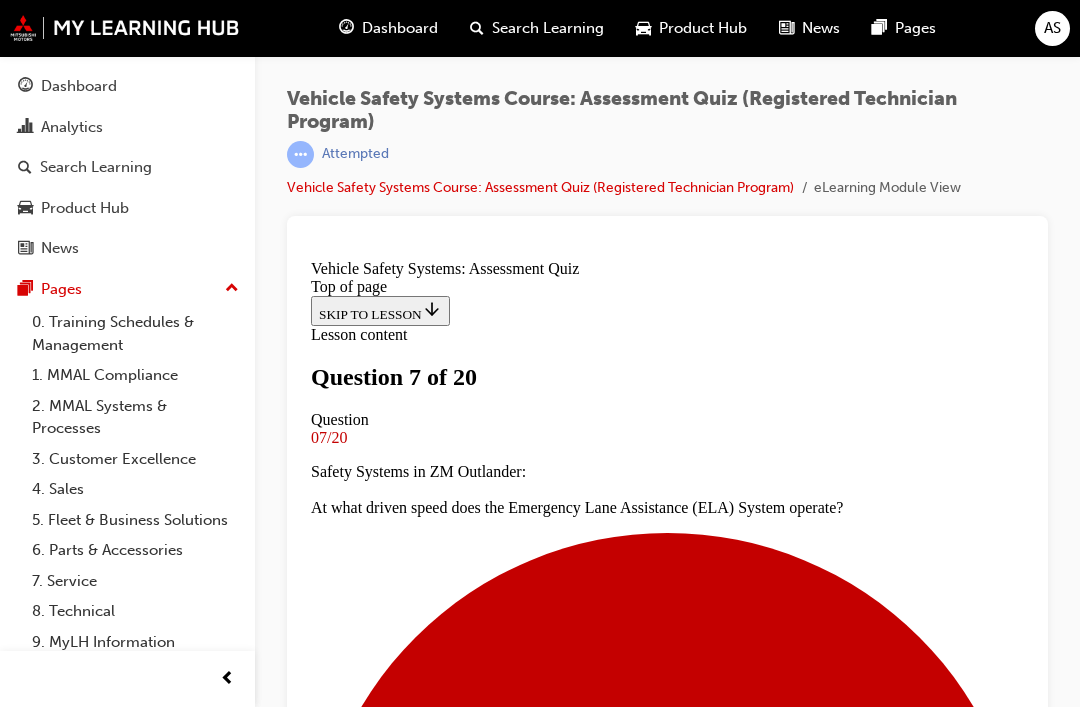 scroll, scrollTop: 500, scrollLeft: 0, axis: vertical 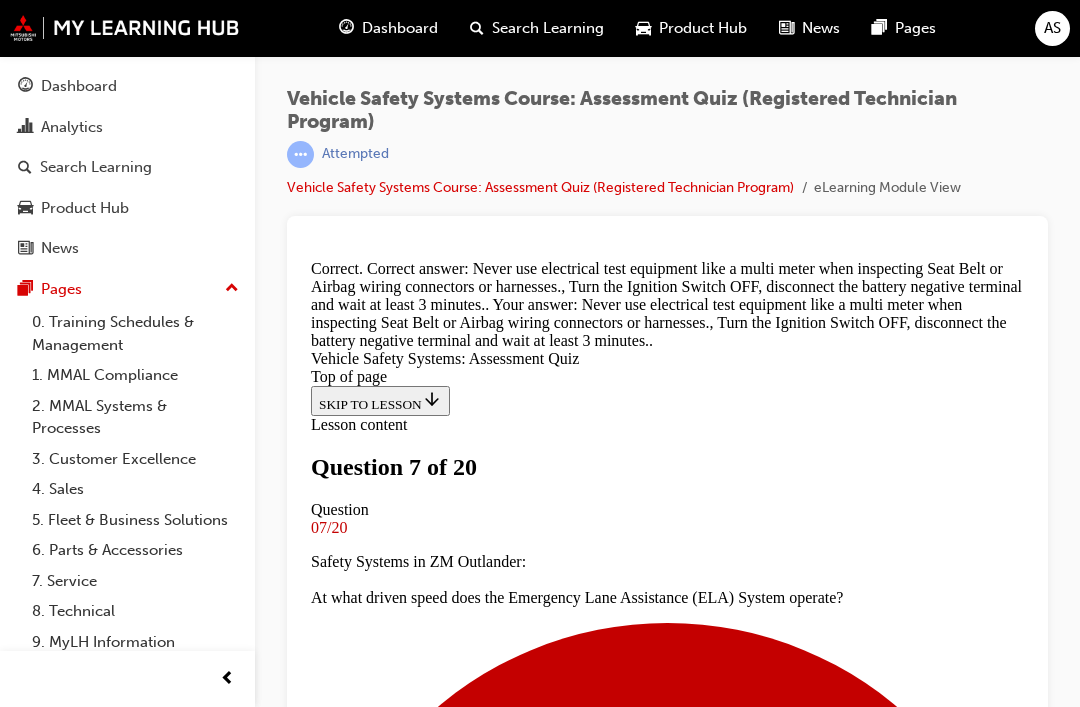 click on "NEXT" at bounding box center (337, 8662) 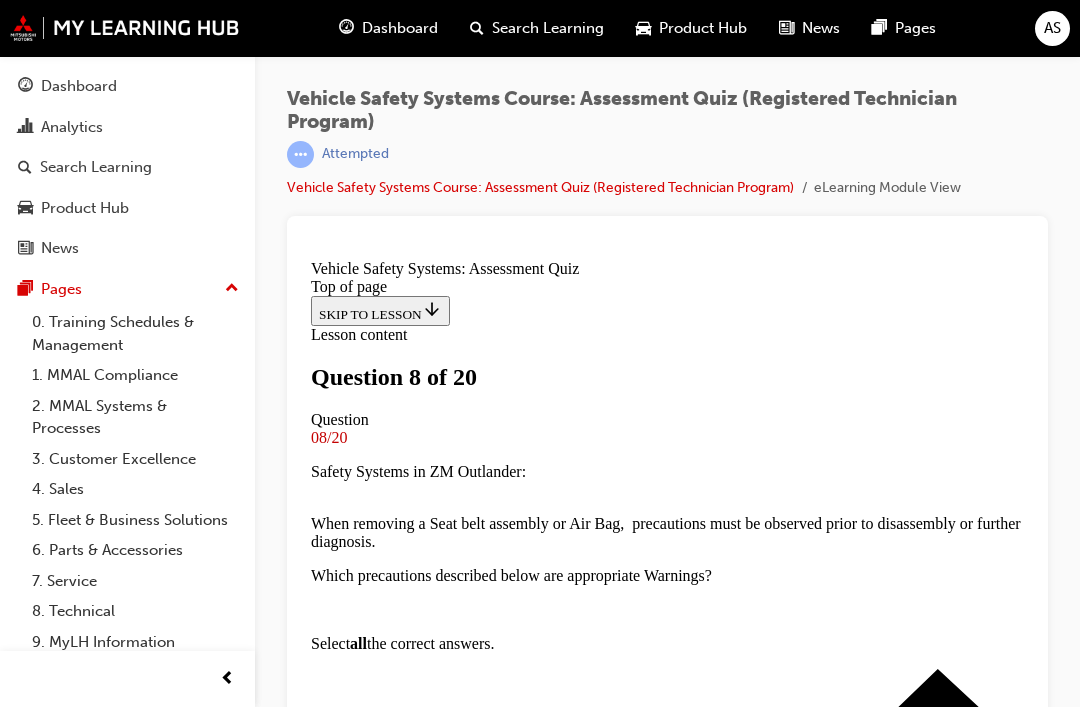 scroll, scrollTop: 353, scrollLeft: 0, axis: vertical 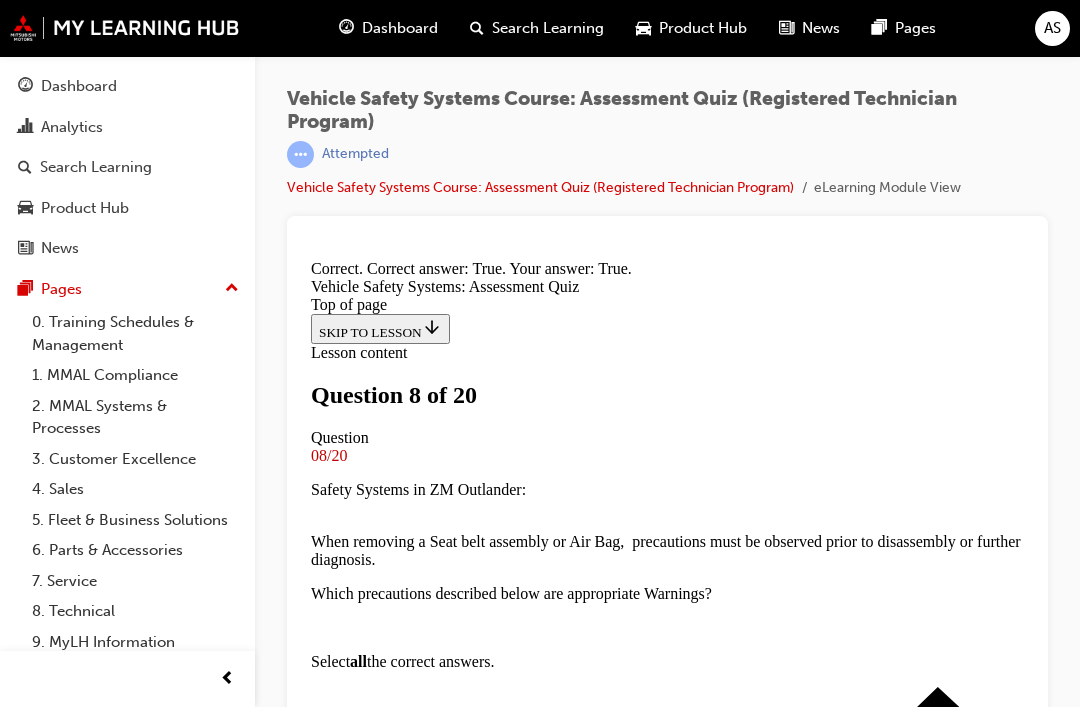 click on "NEXT" at bounding box center (337, 6023) 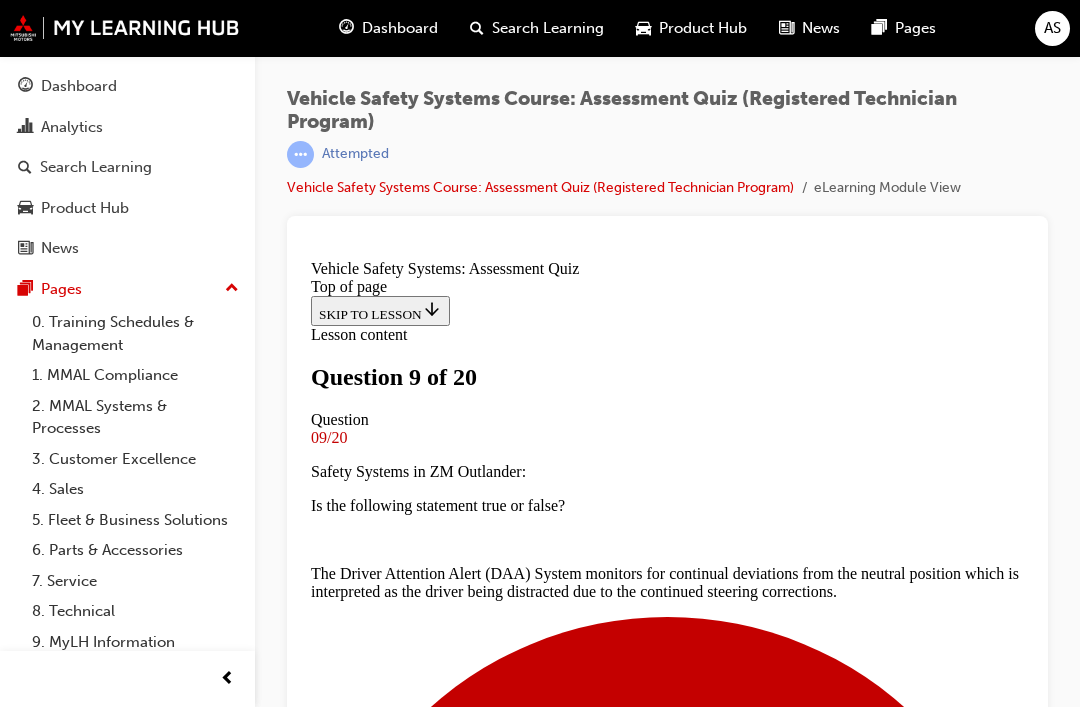 scroll, scrollTop: 351, scrollLeft: 0, axis: vertical 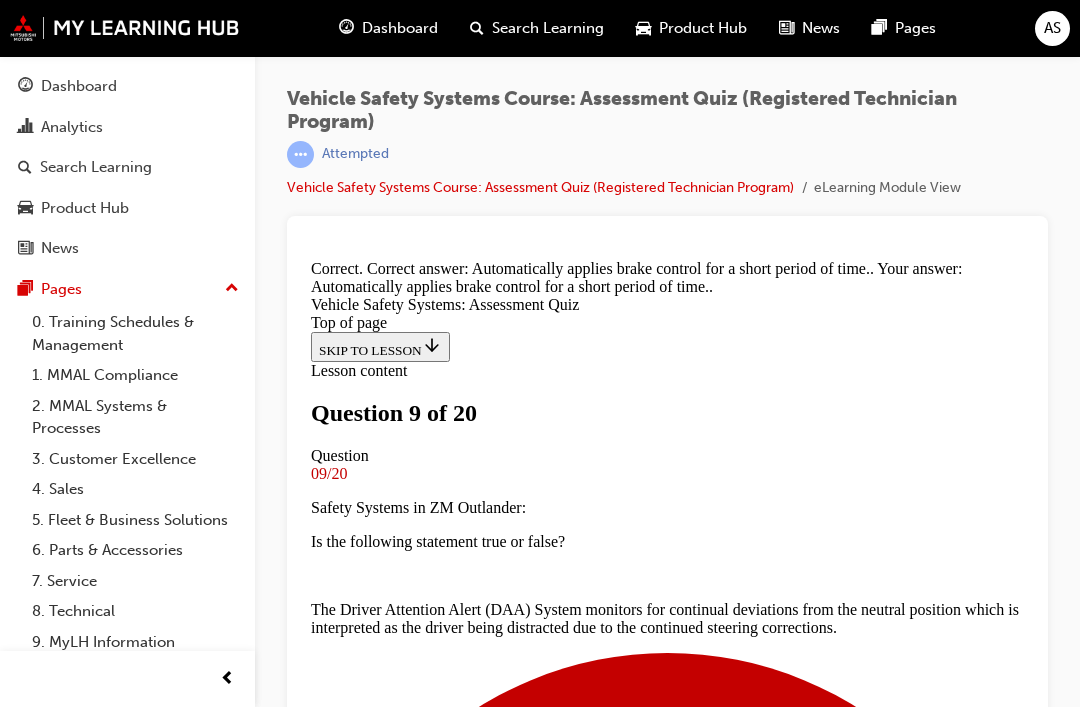 click on "NEXT" at bounding box center (337, 8943) 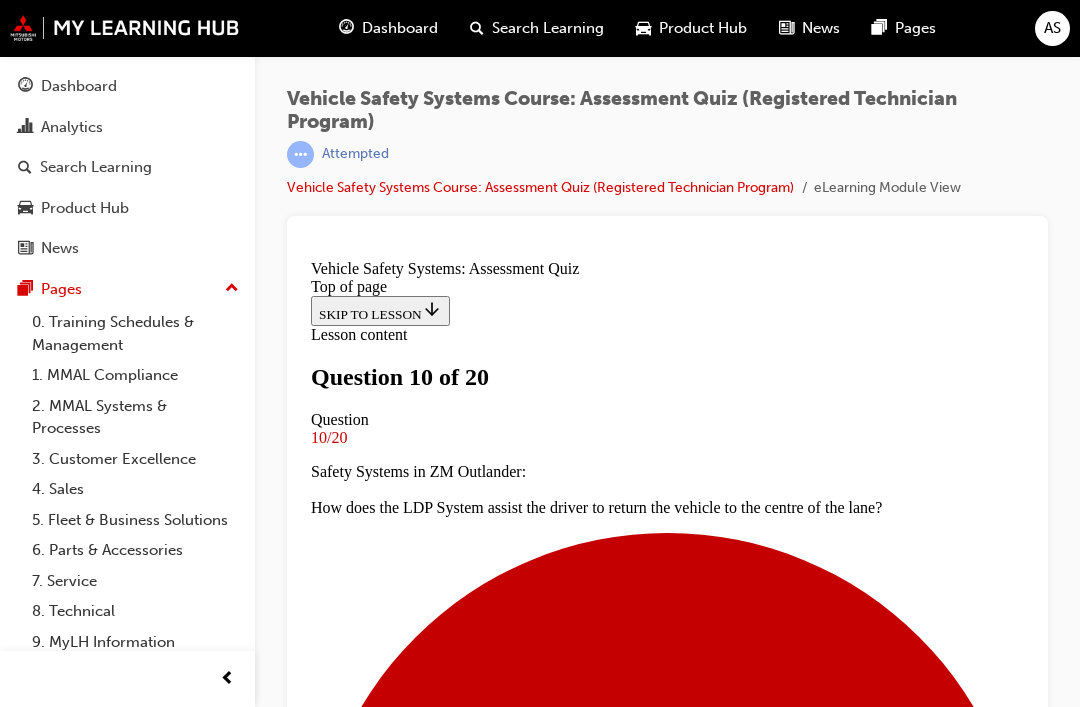 scroll, scrollTop: 377, scrollLeft: 0, axis: vertical 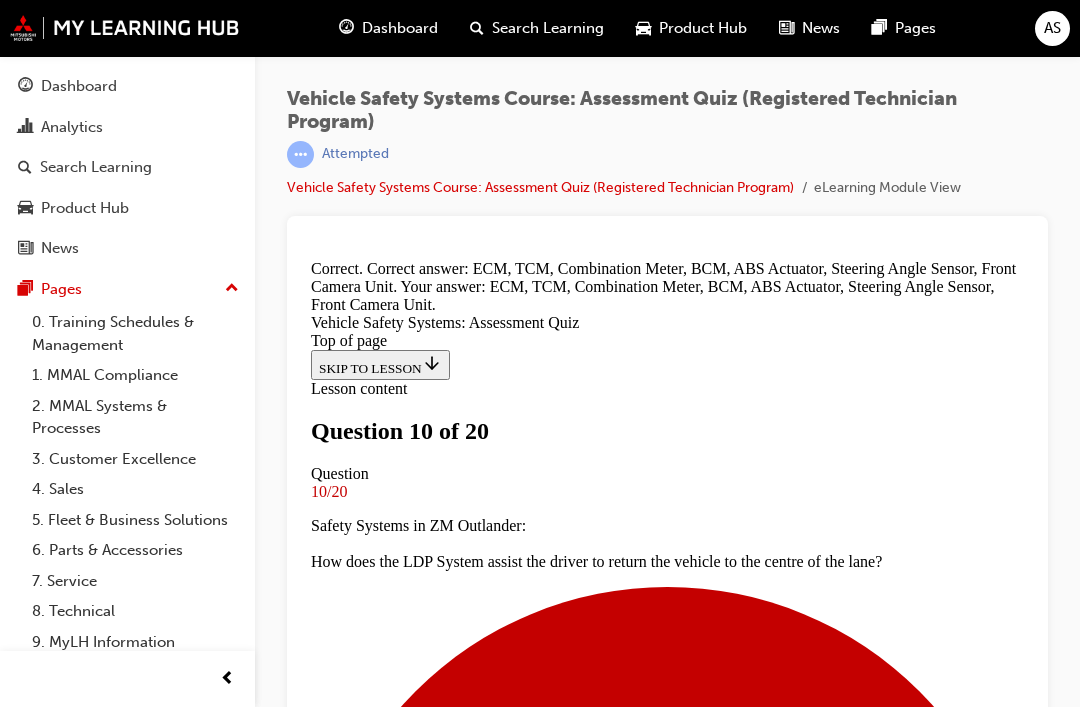 click on "NEXT" at bounding box center (337, 11528) 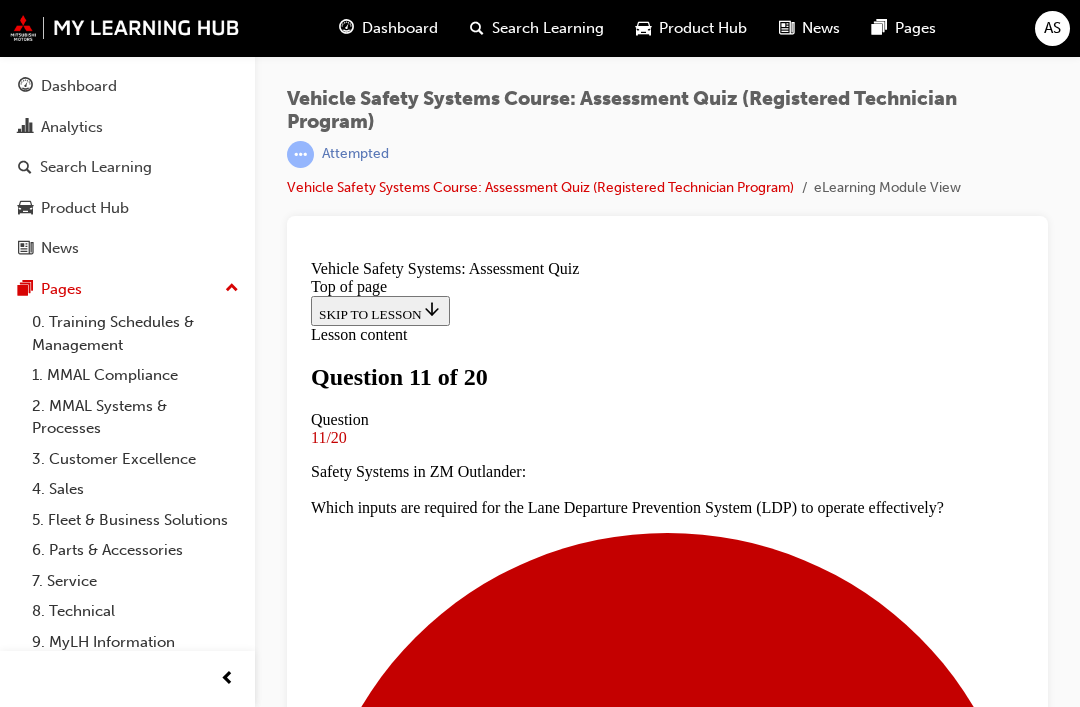 scroll, scrollTop: 315, scrollLeft: 0, axis: vertical 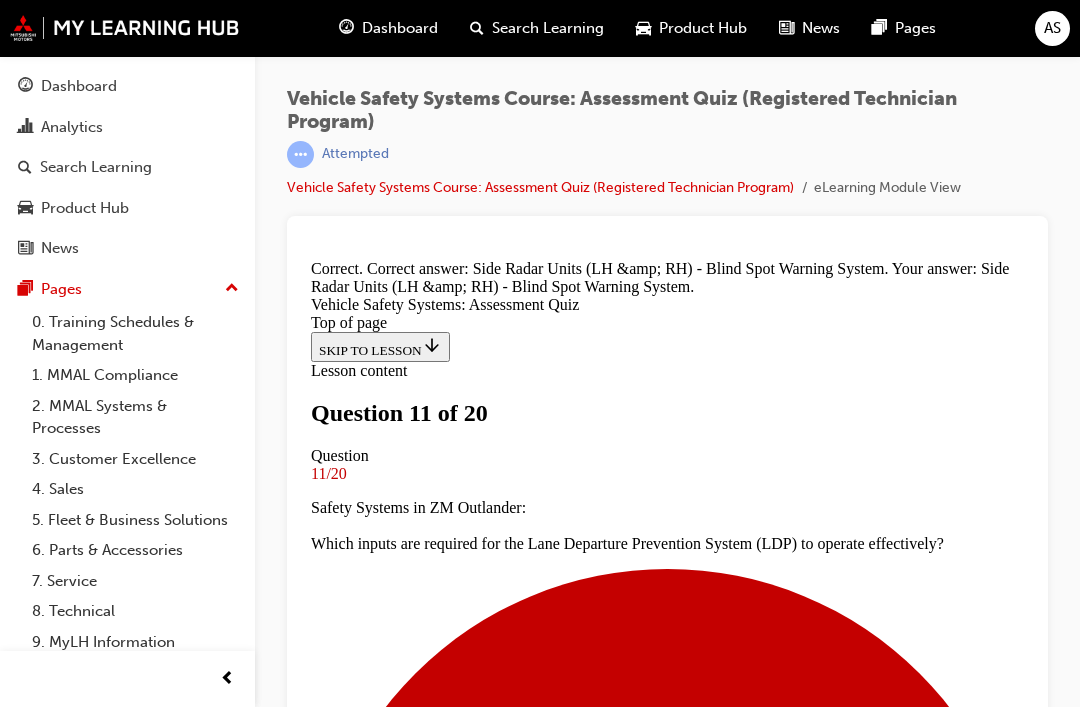 click on "NEXT" at bounding box center [337, 11510] 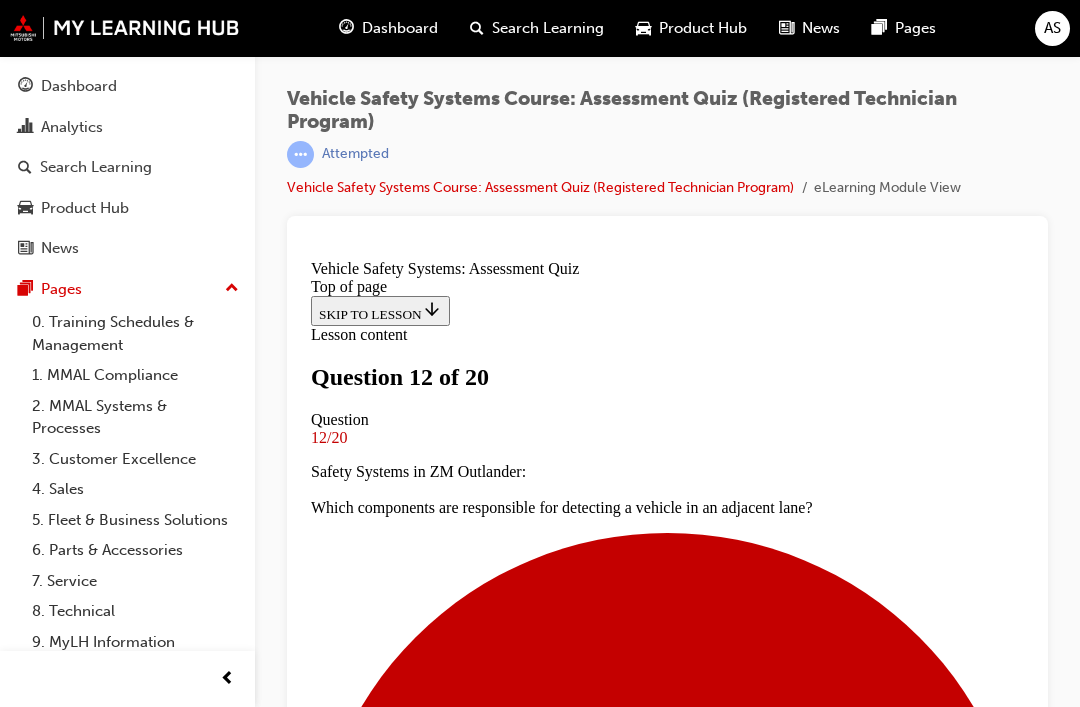 scroll, scrollTop: 531, scrollLeft: 0, axis: vertical 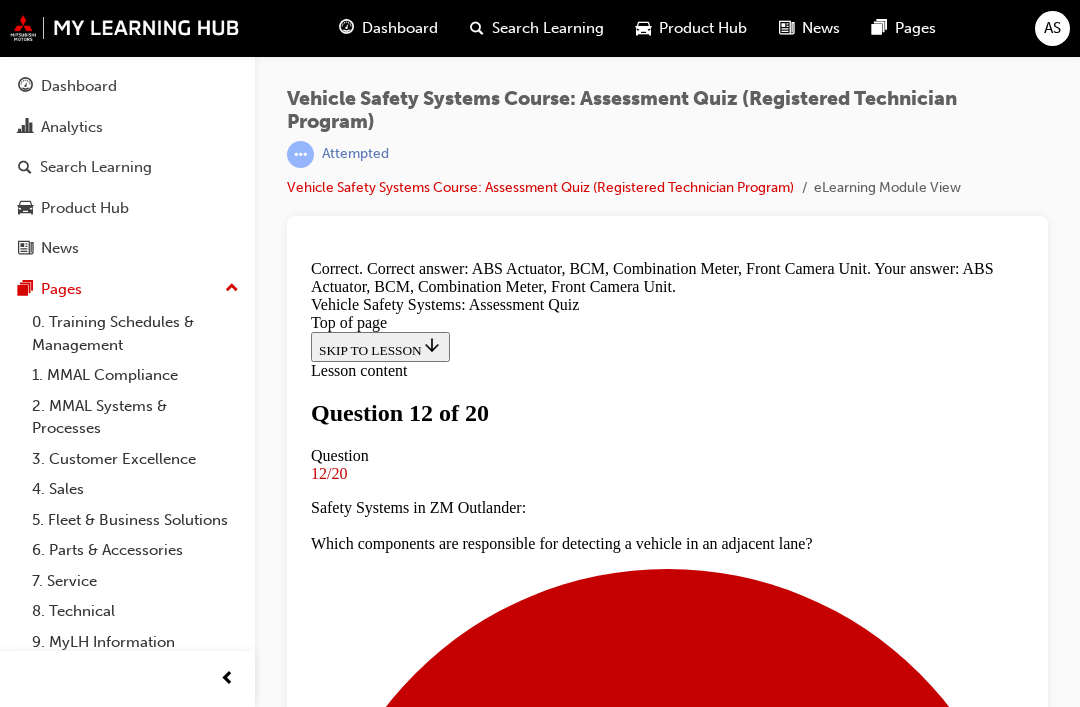 click on "NEXT" at bounding box center [337, 11510] 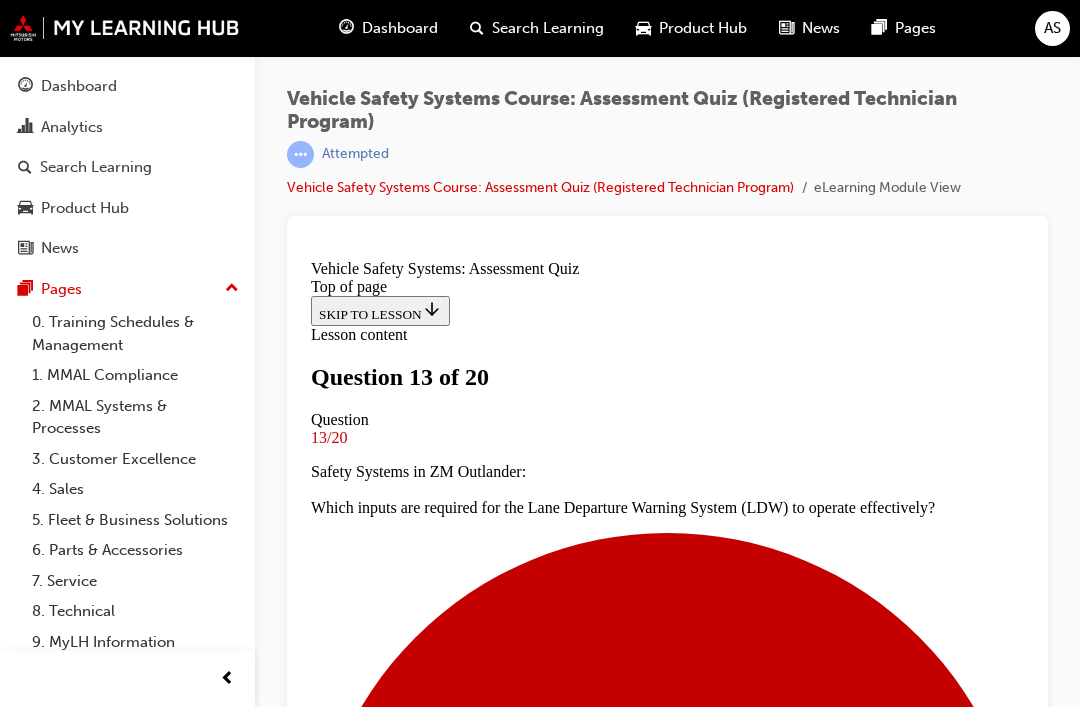 scroll, scrollTop: 179, scrollLeft: 0, axis: vertical 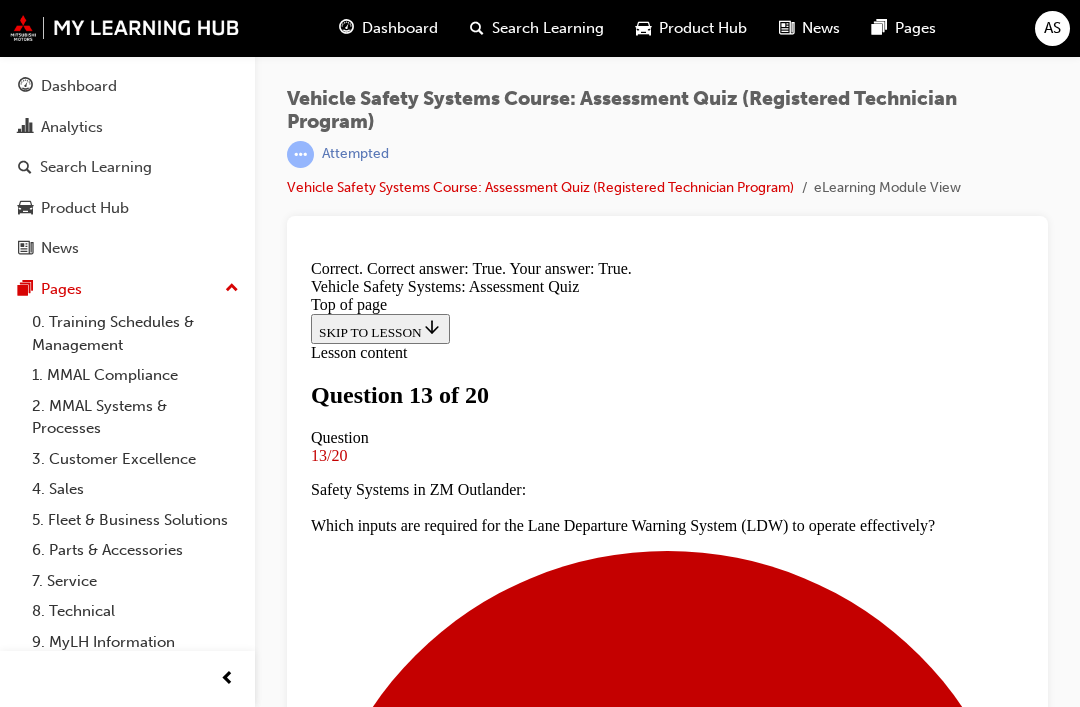 click on "NEXT" at bounding box center (337, 8925) 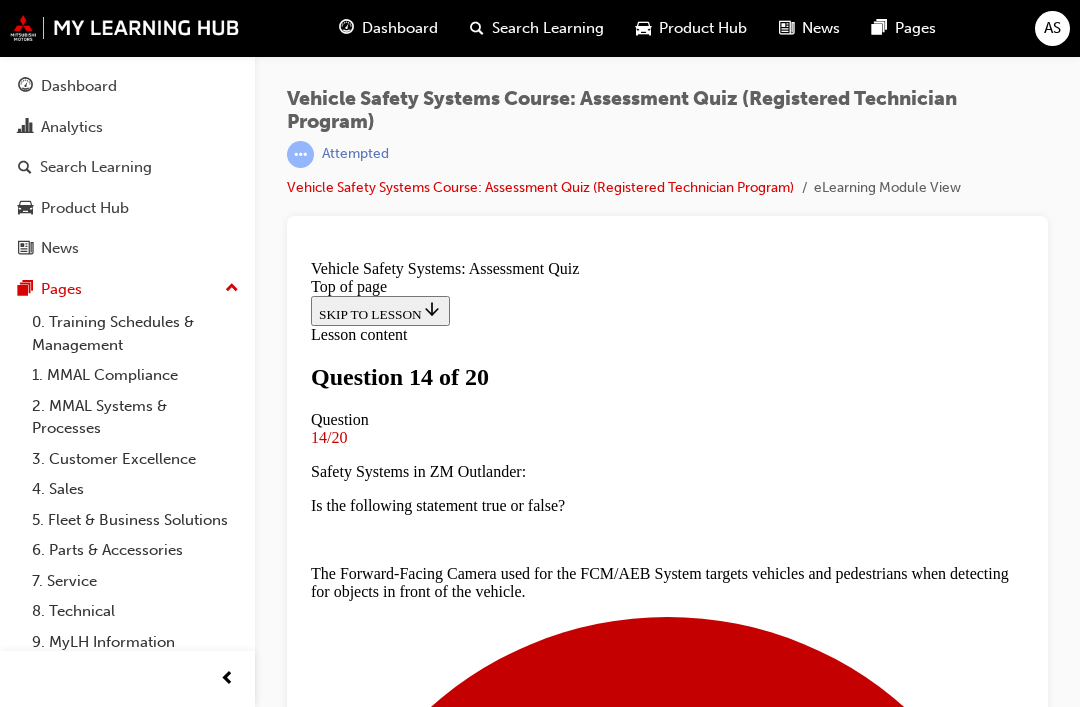 scroll, scrollTop: 419, scrollLeft: 0, axis: vertical 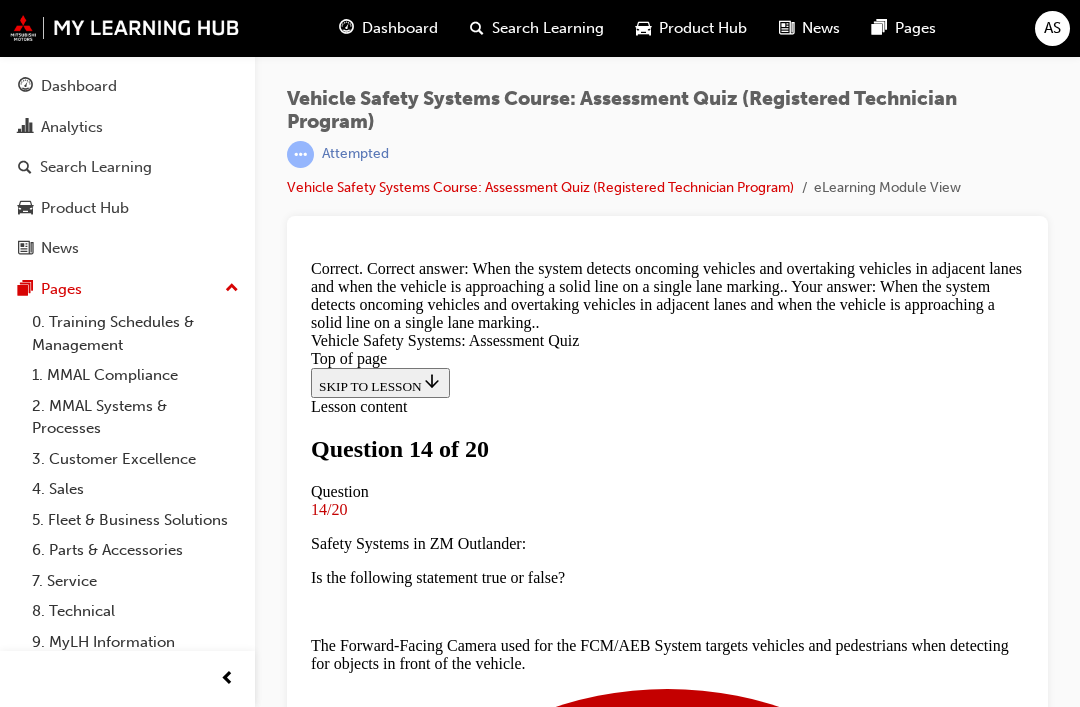 click on "NEXT" at bounding box center (337, 9015) 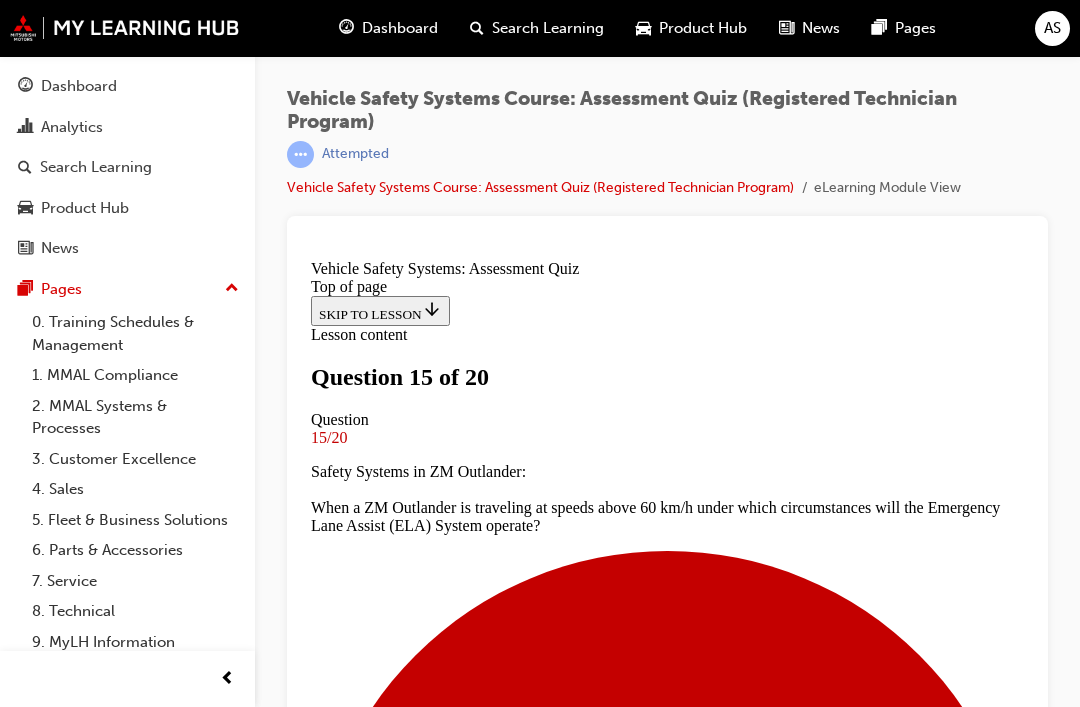 scroll, scrollTop: 182, scrollLeft: 0, axis: vertical 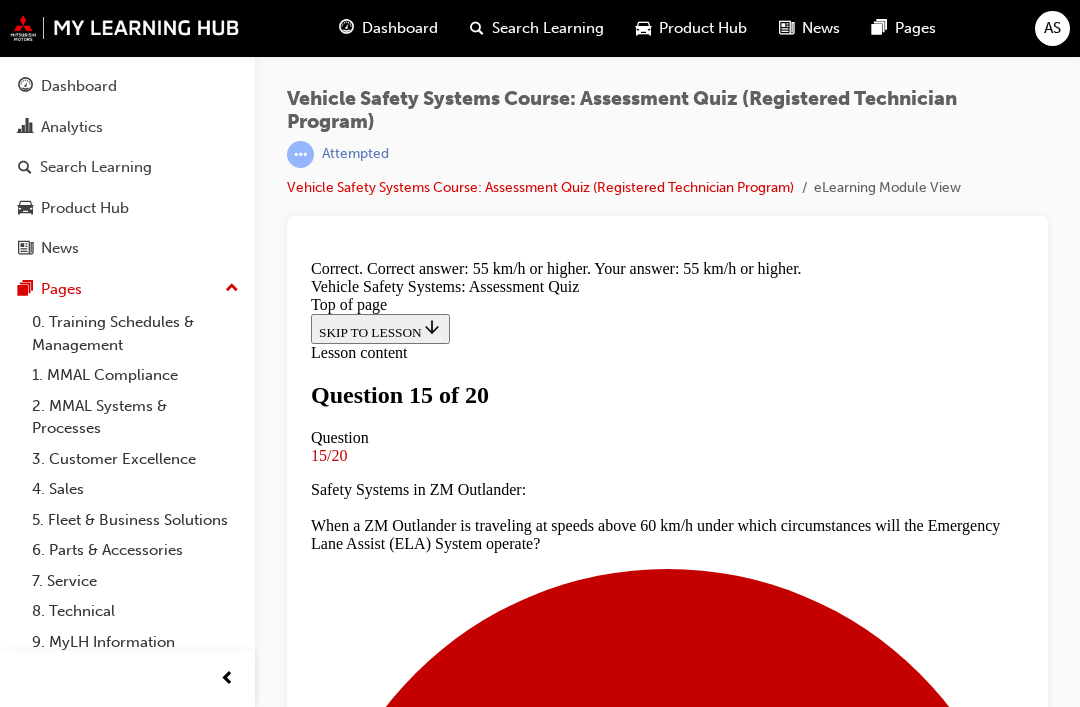 click on "NEXT" at bounding box center (337, 11528) 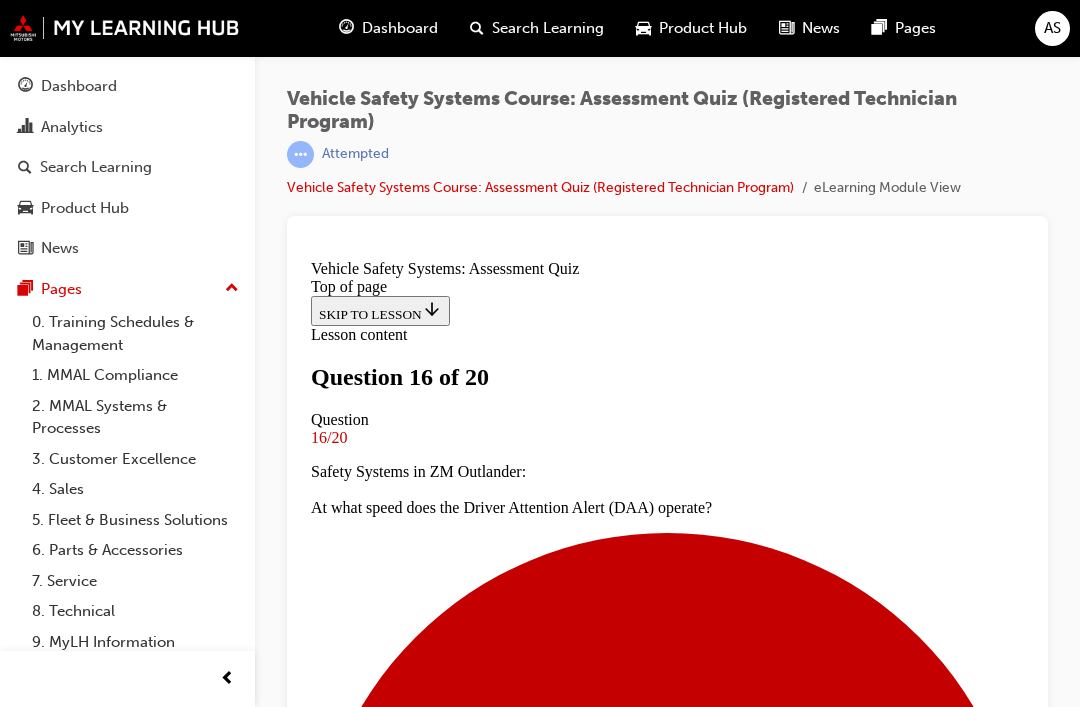 scroll, scrollTop: 424, scrollLeft: 0, axis: vertical 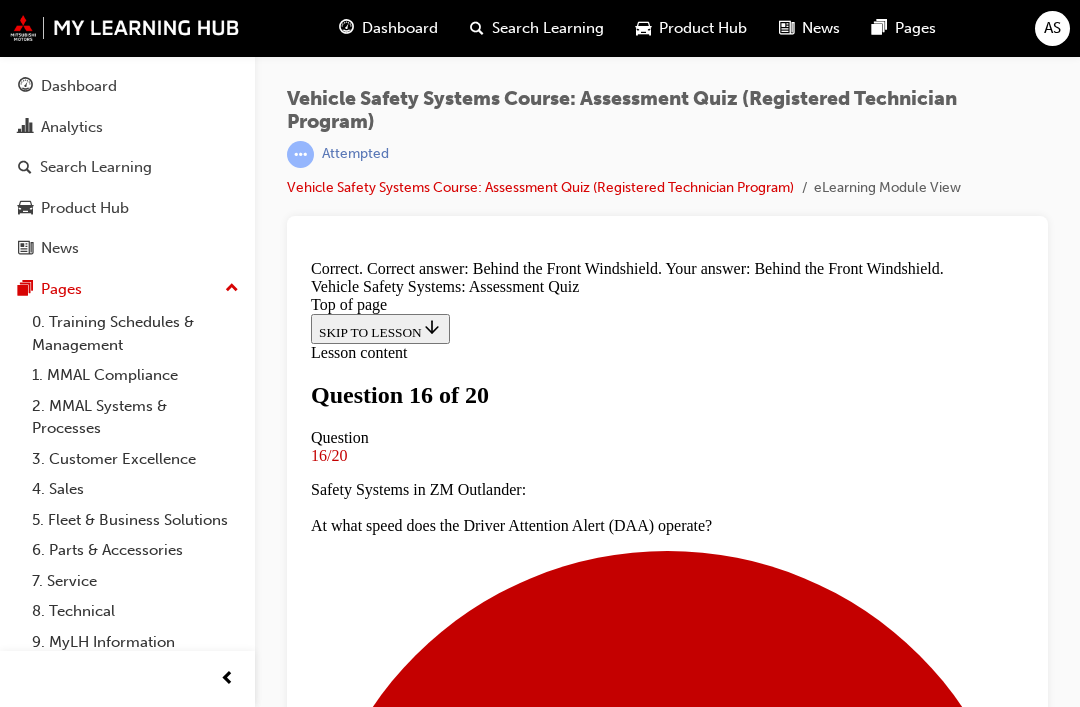 click on "NEXT" at bounding box center [337, 11524] 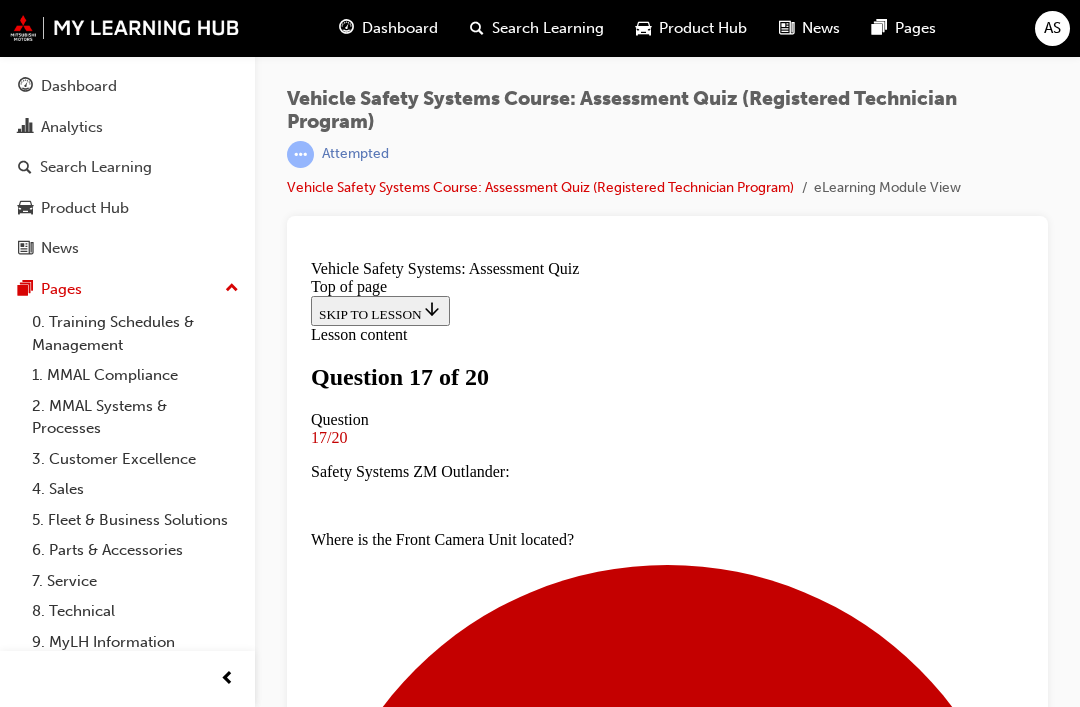 scroll, scrollTop: 615, scrollLeft: 0, axis: vertical 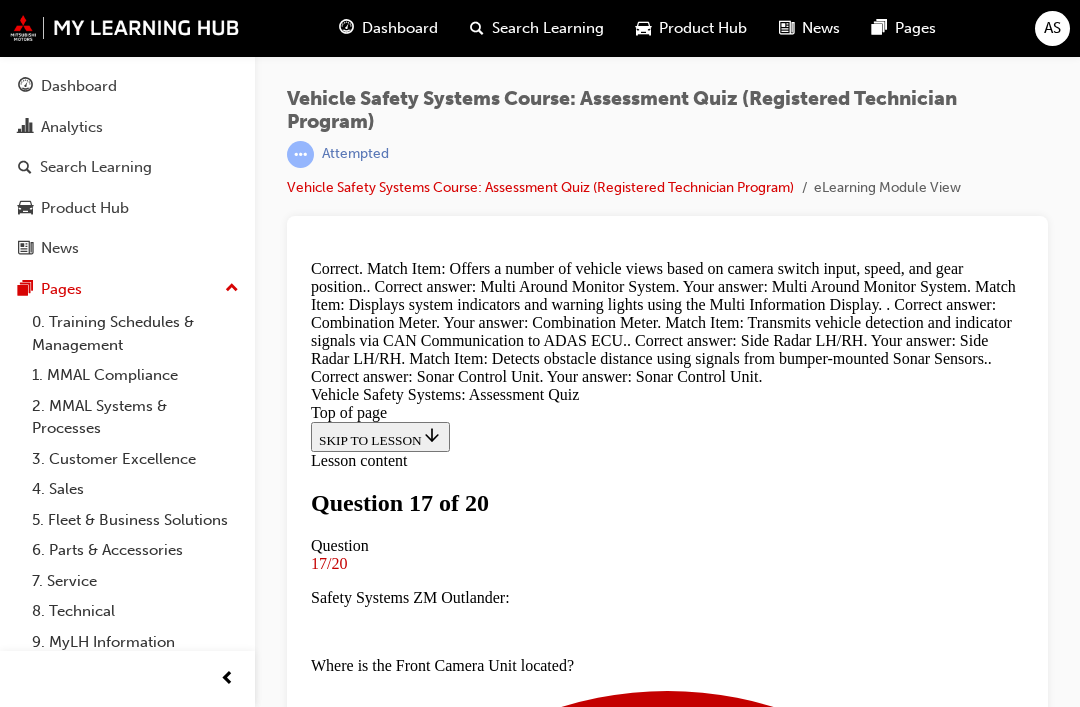 click on "NEXT" at bounding box center [337, 7818] 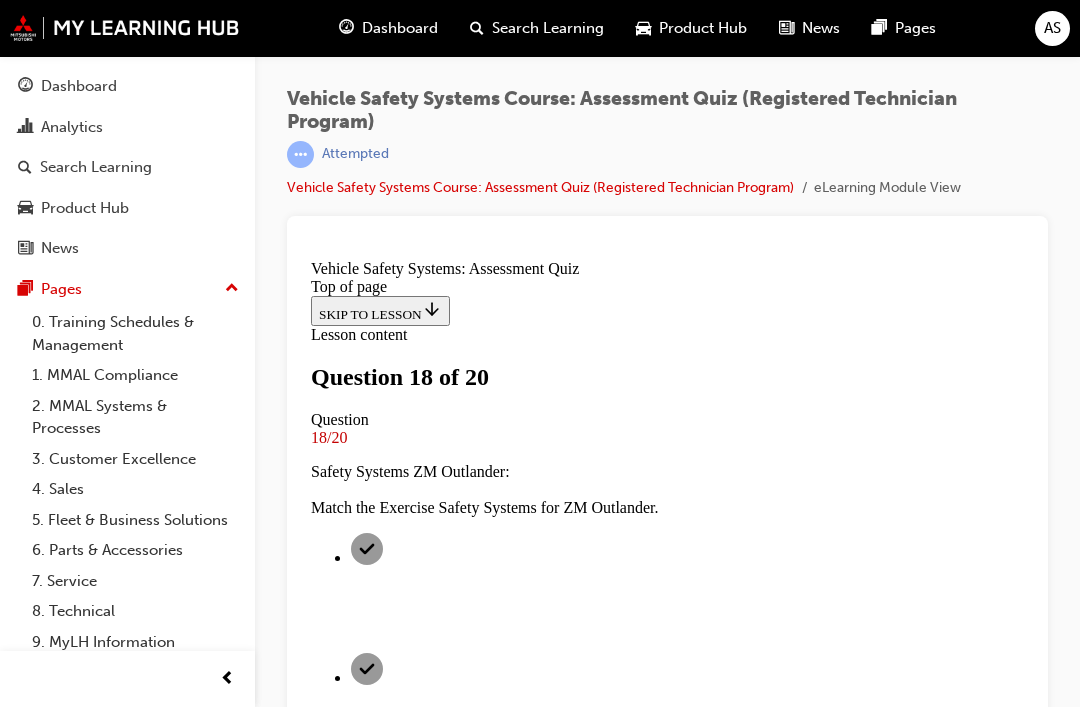 scroll, scrollTop: 339, scrollLeft: 0, axis: vertical 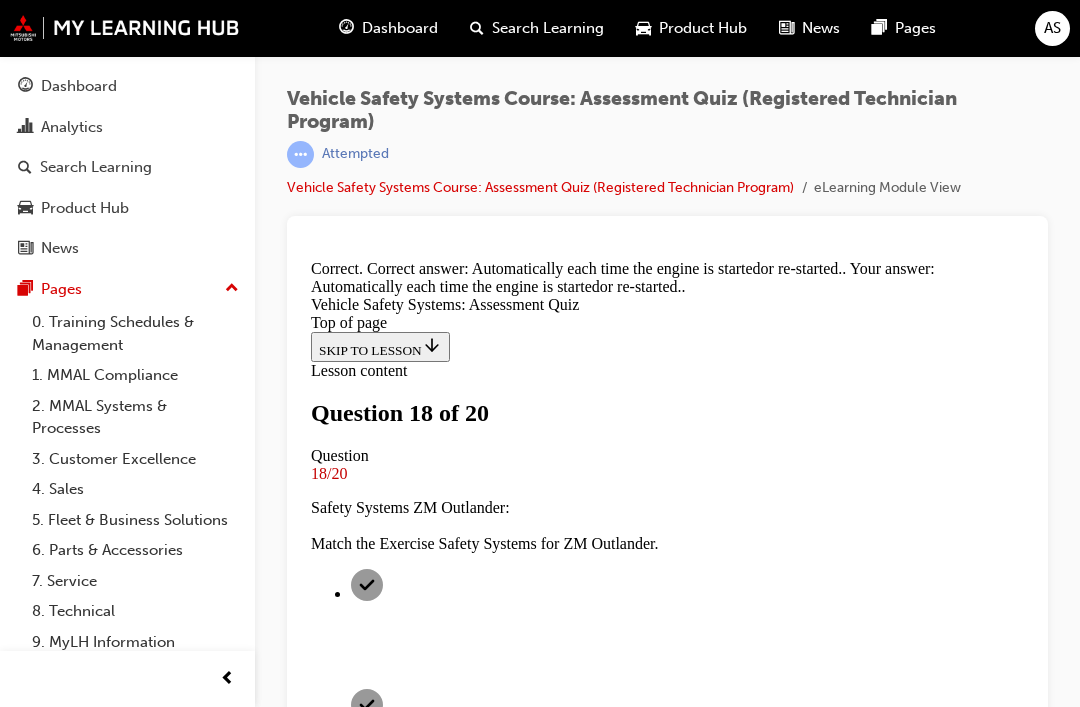 click on "NEXT" at bounding box center [337, 7730] 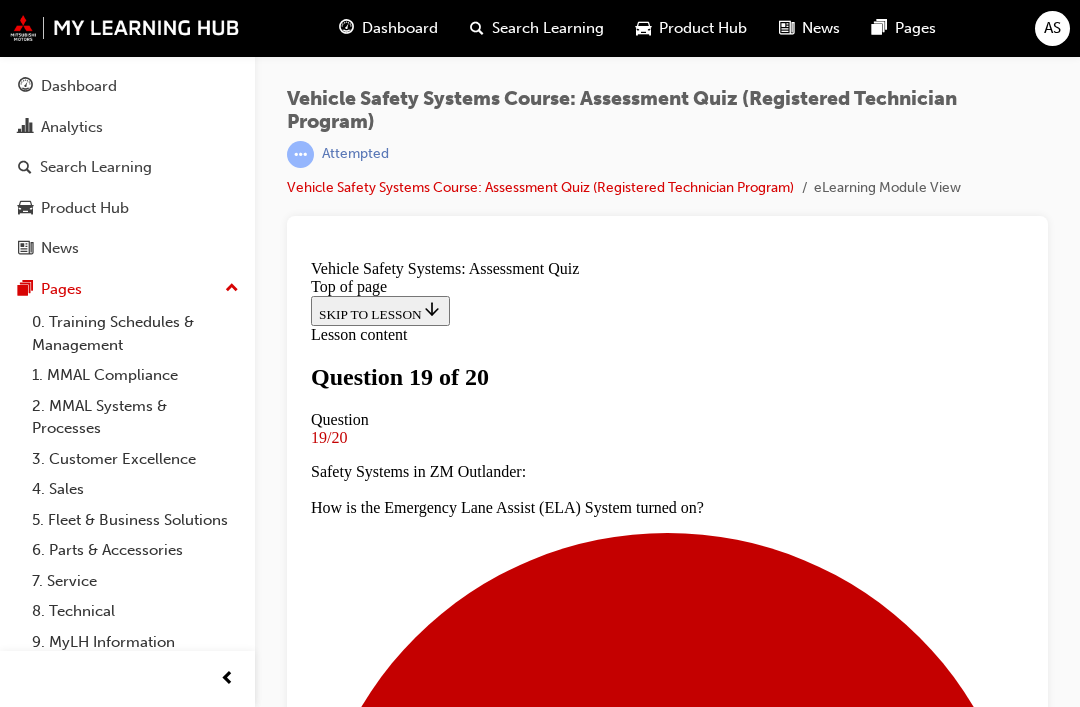 scroll, scrollTop: 337, scrollLeft: 0, axis: vertical 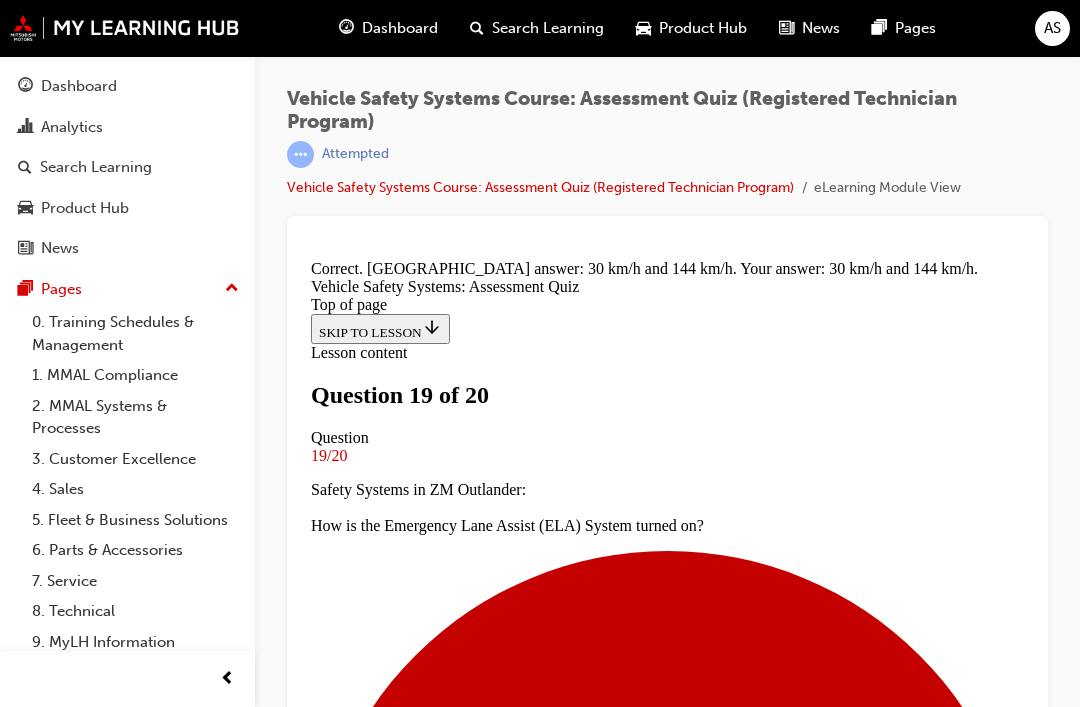 click on "NEXT" at bounding box center (337, 11526) 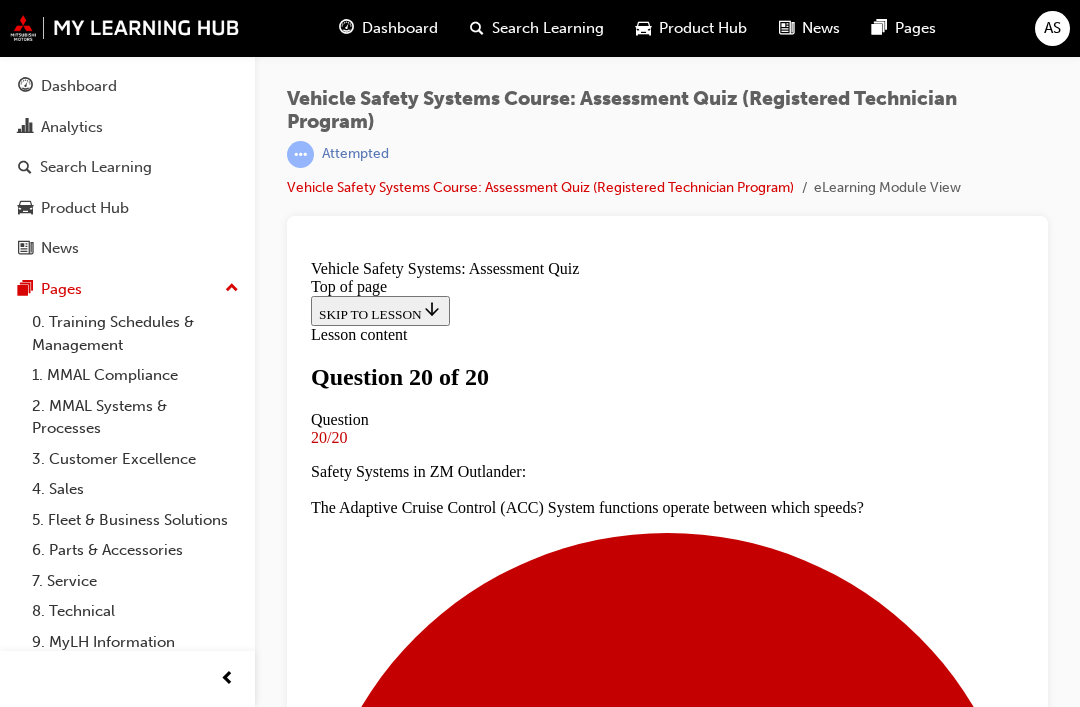 scroll, scrollTop: 246, scrollLeft: 0, axis: vertical 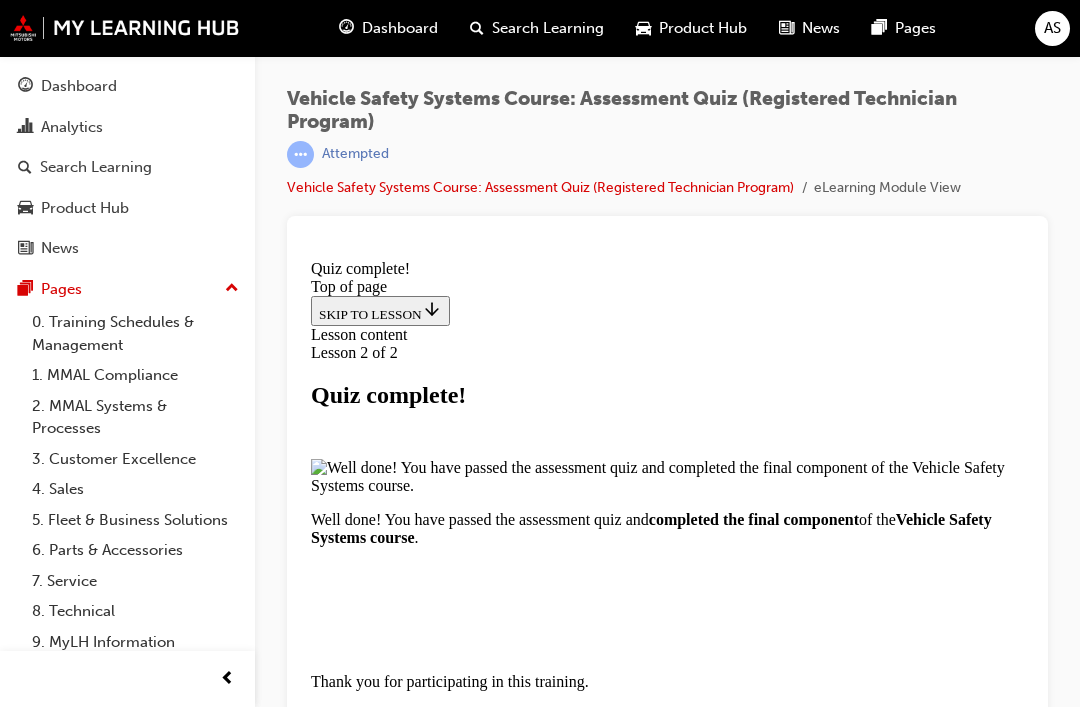 click on "EXIT" at bounding box center (334, 750) 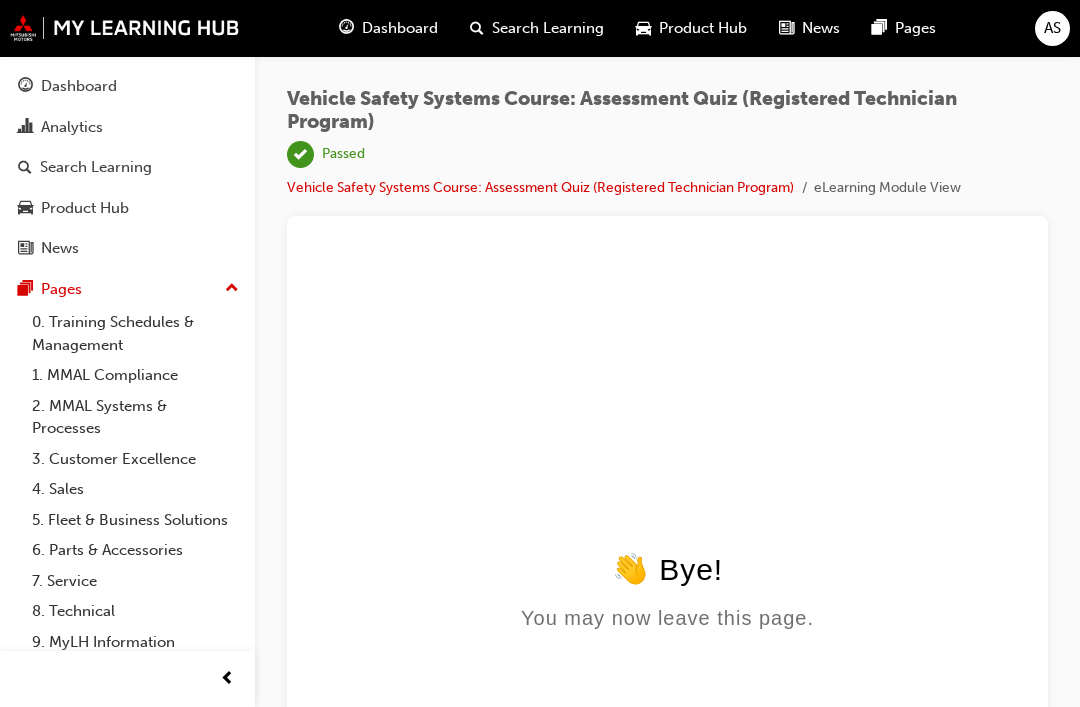 scroll, scrollTop: 0, scrollLeft: 0, axis: both 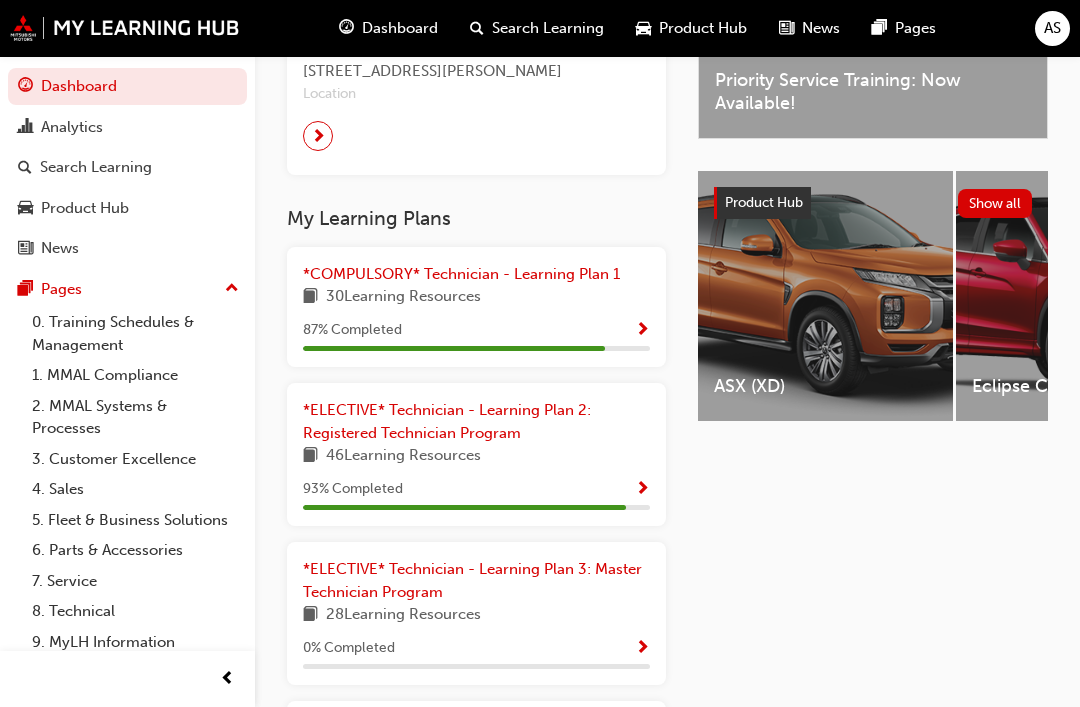 click on "*ELECTIVE* Technician - Learning Plan 2: Registered Technician Program" at bounding box center (447, 421) 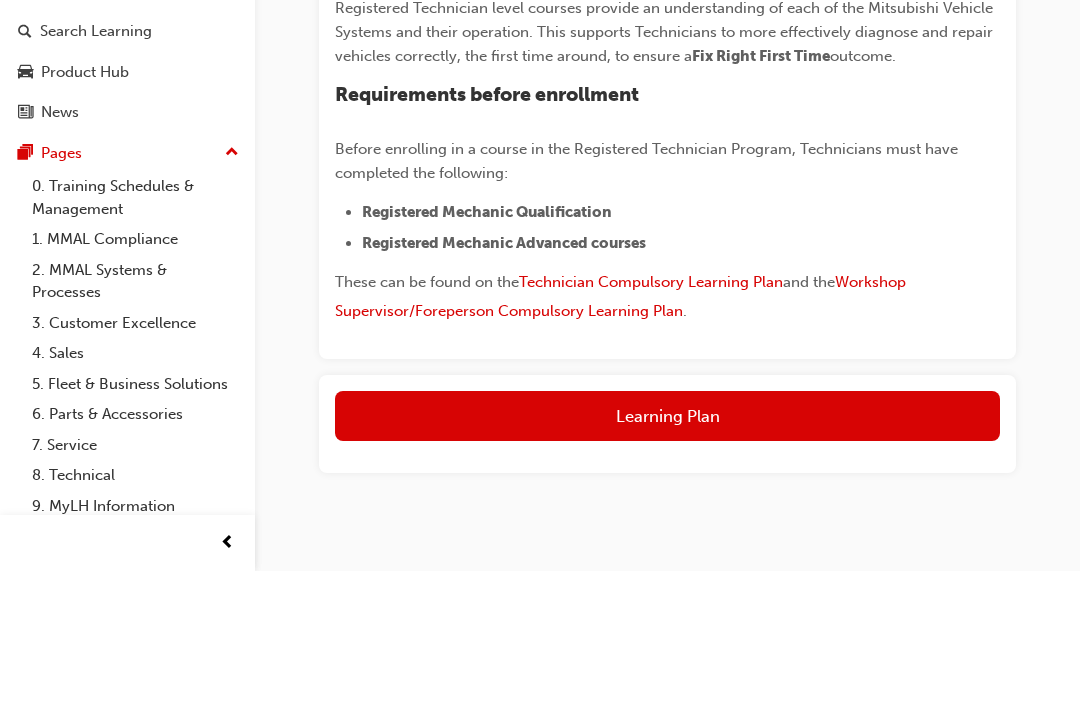 scroll, scrollTop: 482, scrollLeft: 0, axis: vertical 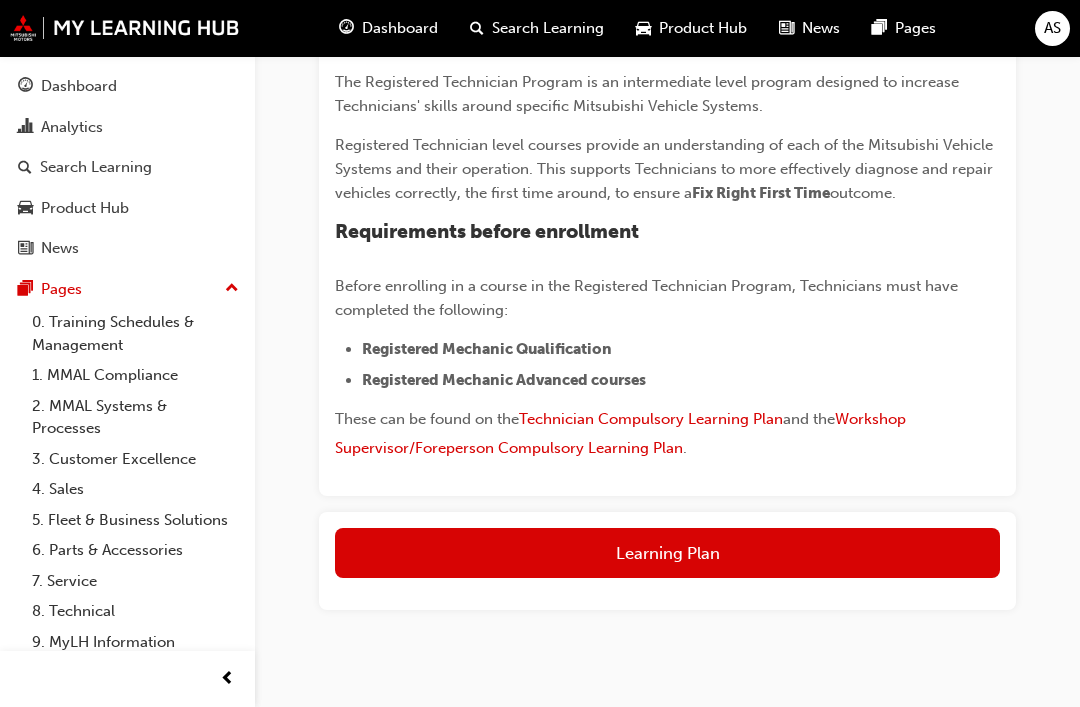 click on "Learning Plan" at bounding box center (667, 553) 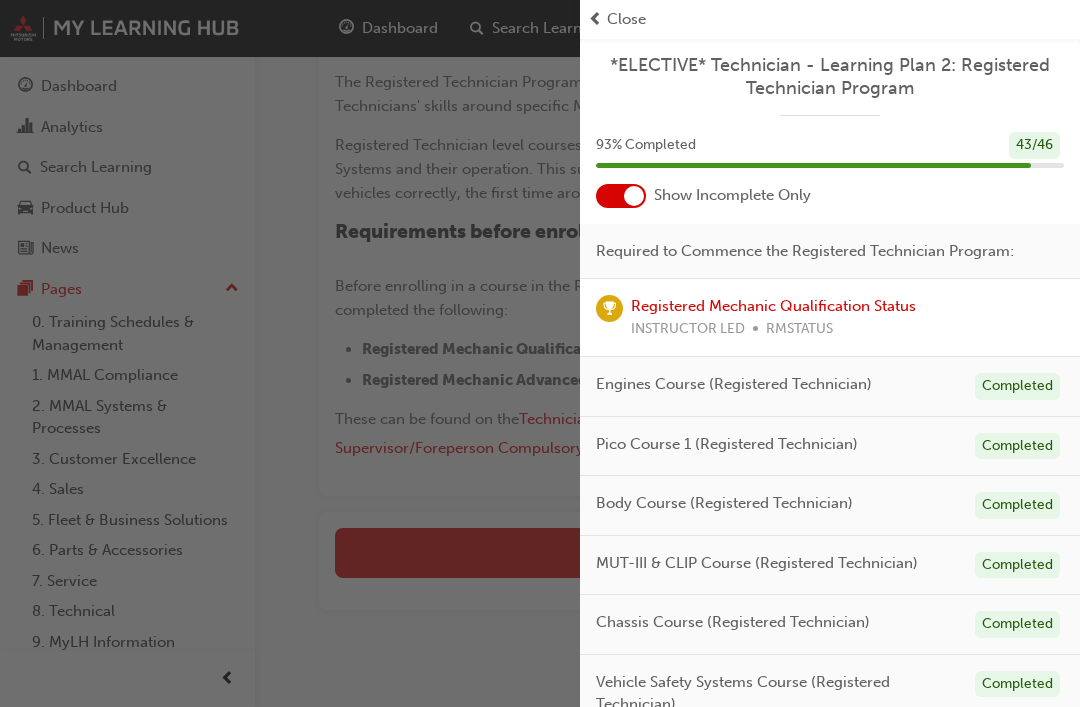 scroll, scrollTop: 0, scrollLeft: 0, axis: both 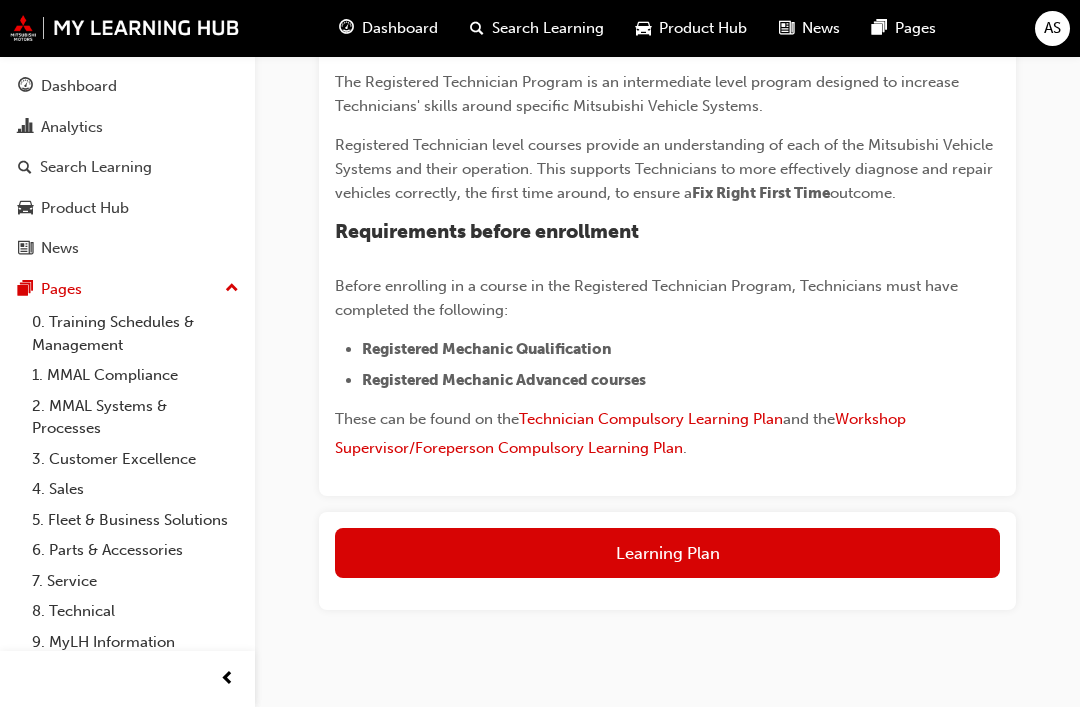 click on "AS" at bounding box center (1052, 28) 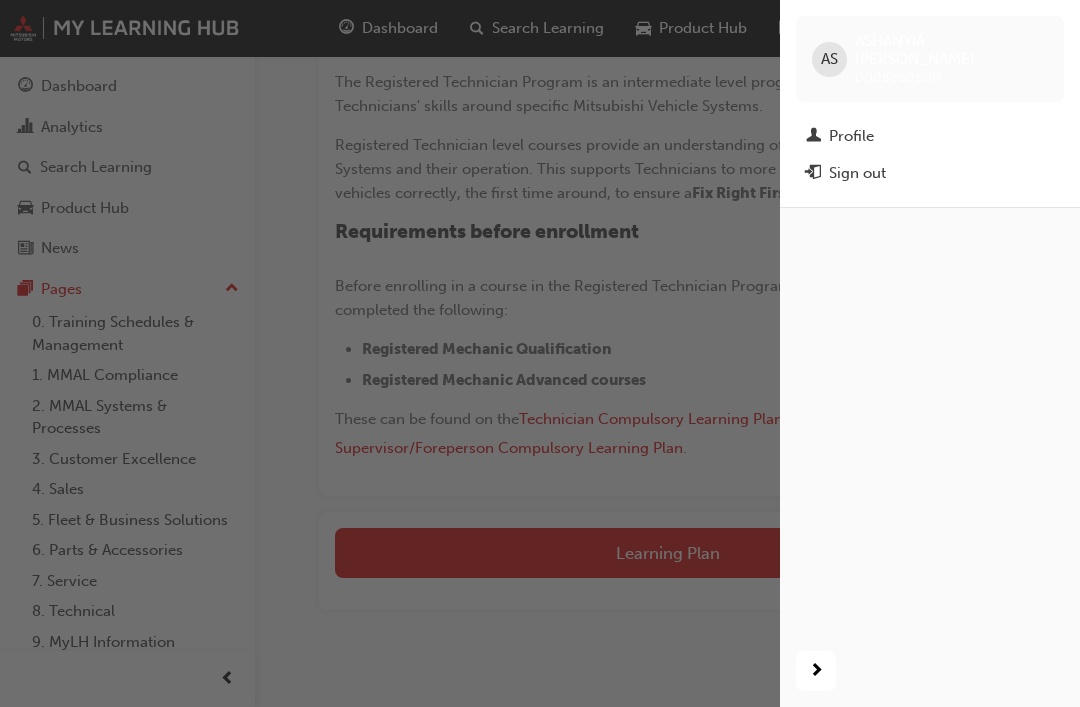 click on "Sign out" at bounding box center (857, 173) 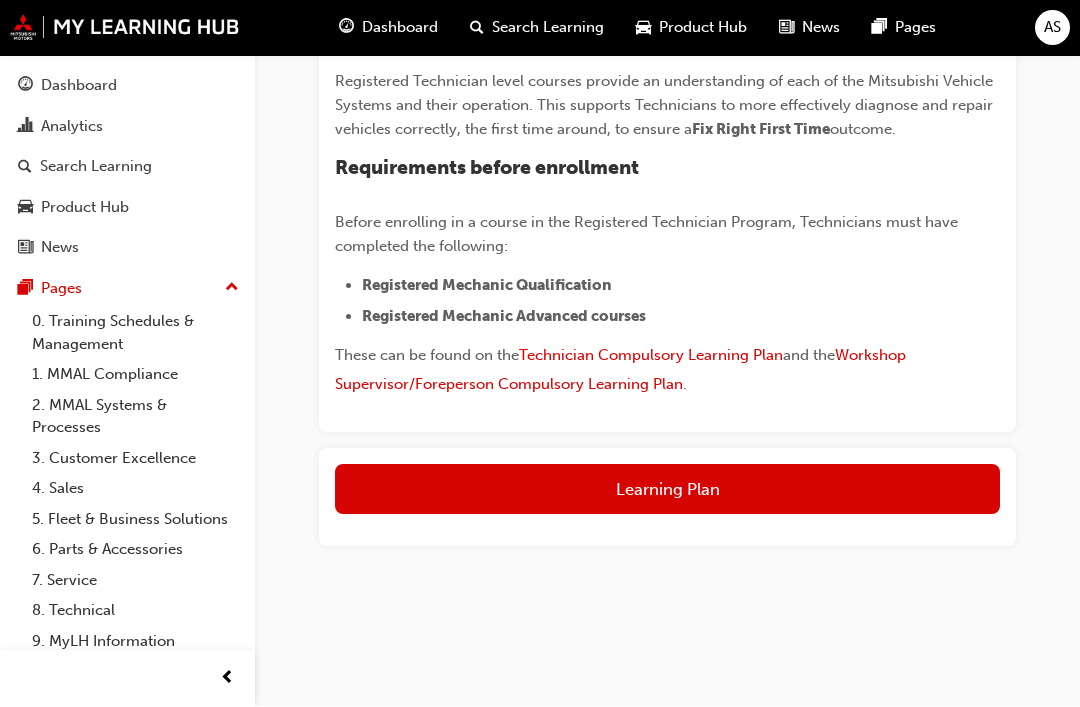 scroll, scrollTop: 546, scrollLeft: 0, axis: vertical 